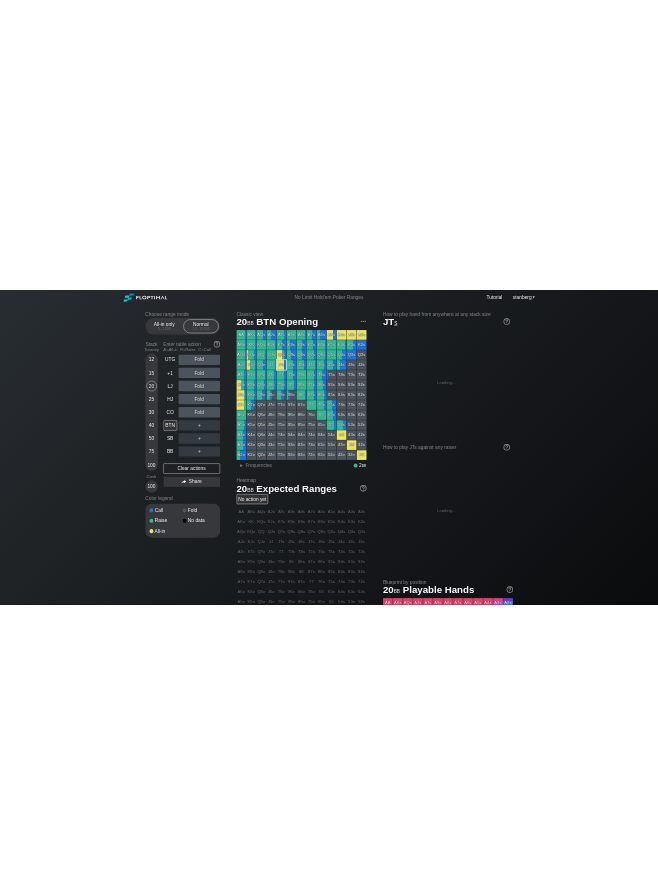 scroll, scrollTop: 0, scrollLeft: 0, axis: both 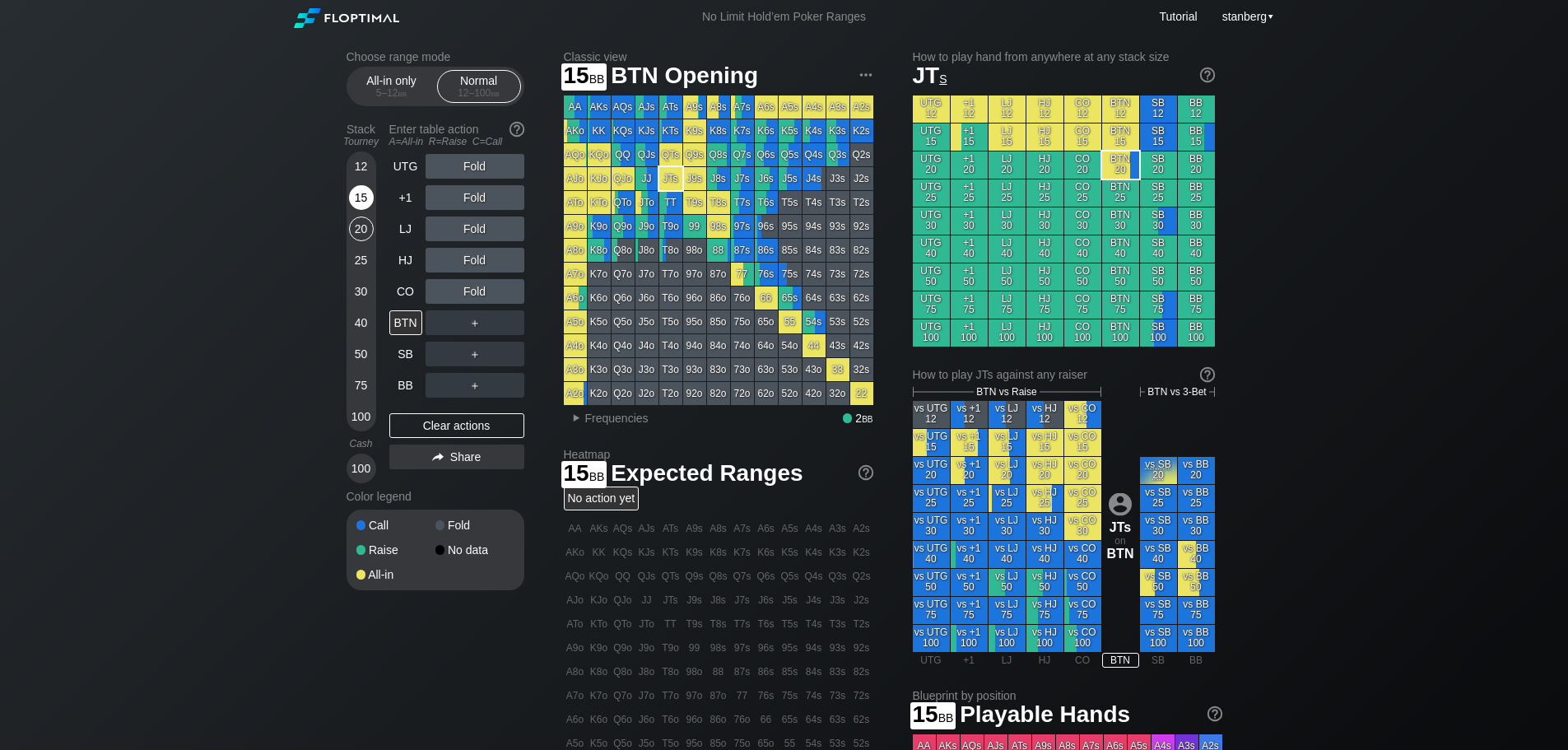 click on "15" at bounding box center (361, 198) 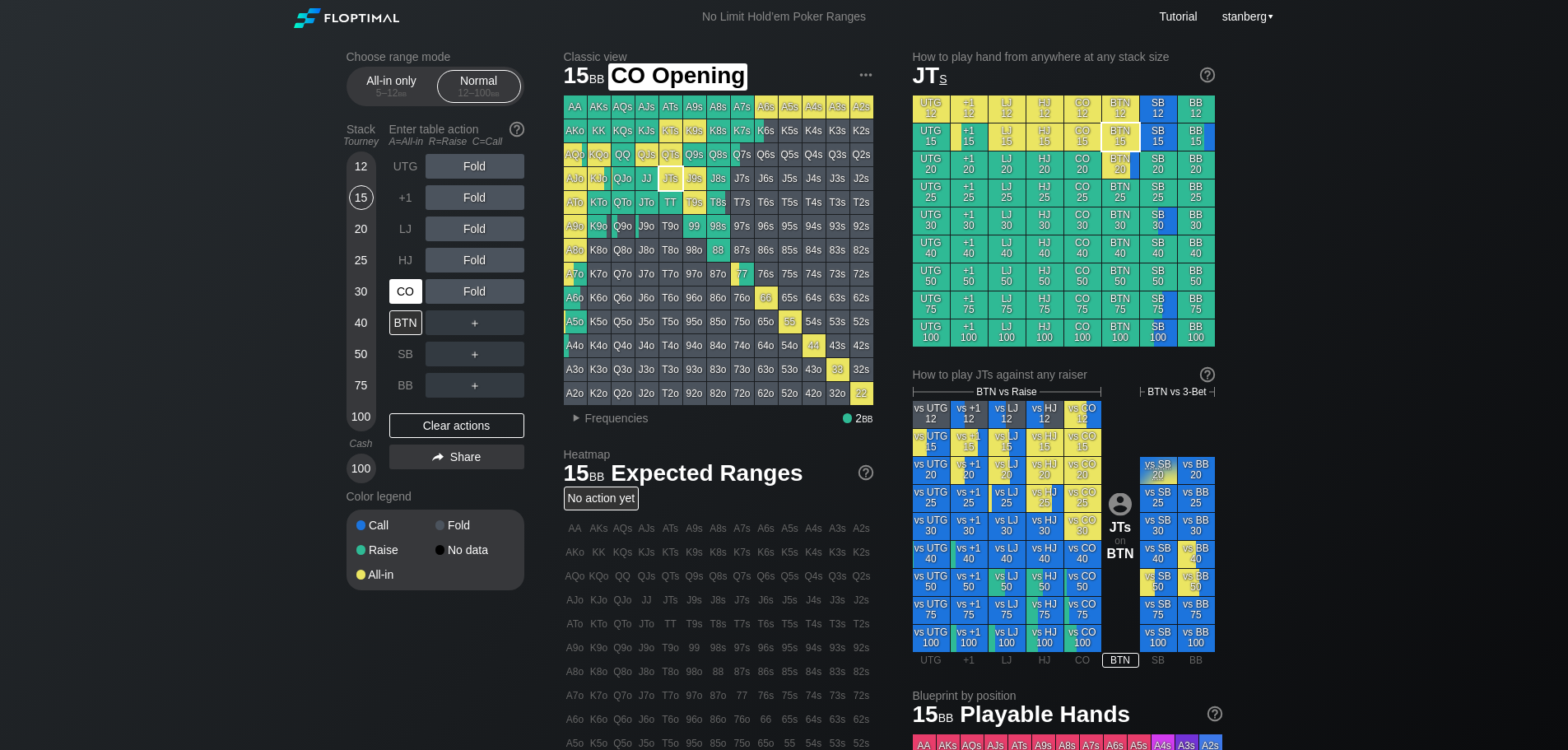 click on "CO" at bounding box center [406, 291] 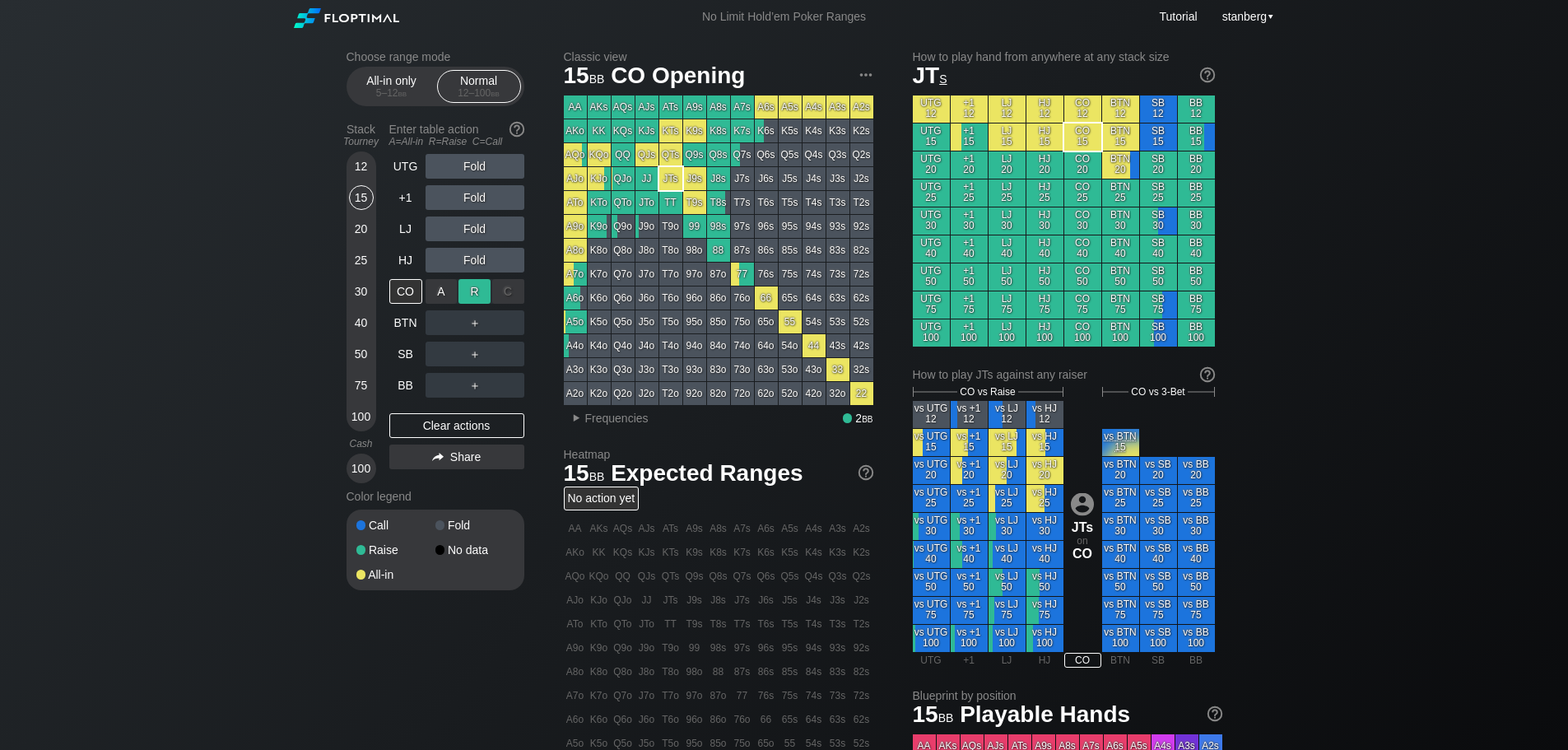 click on "R ✕" at bounding box center [474, 291] 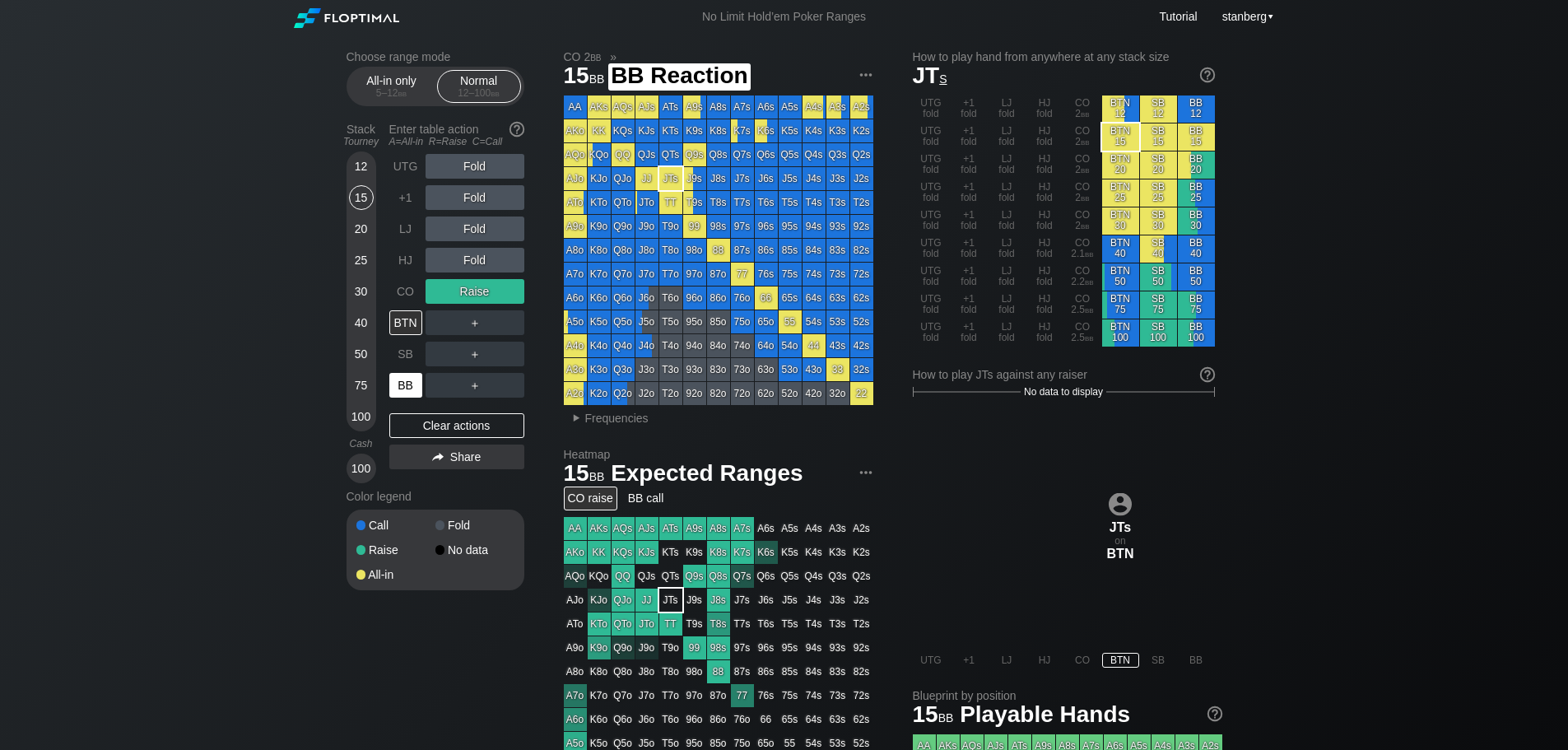 click on "BB" at bounding box center [406, 385] 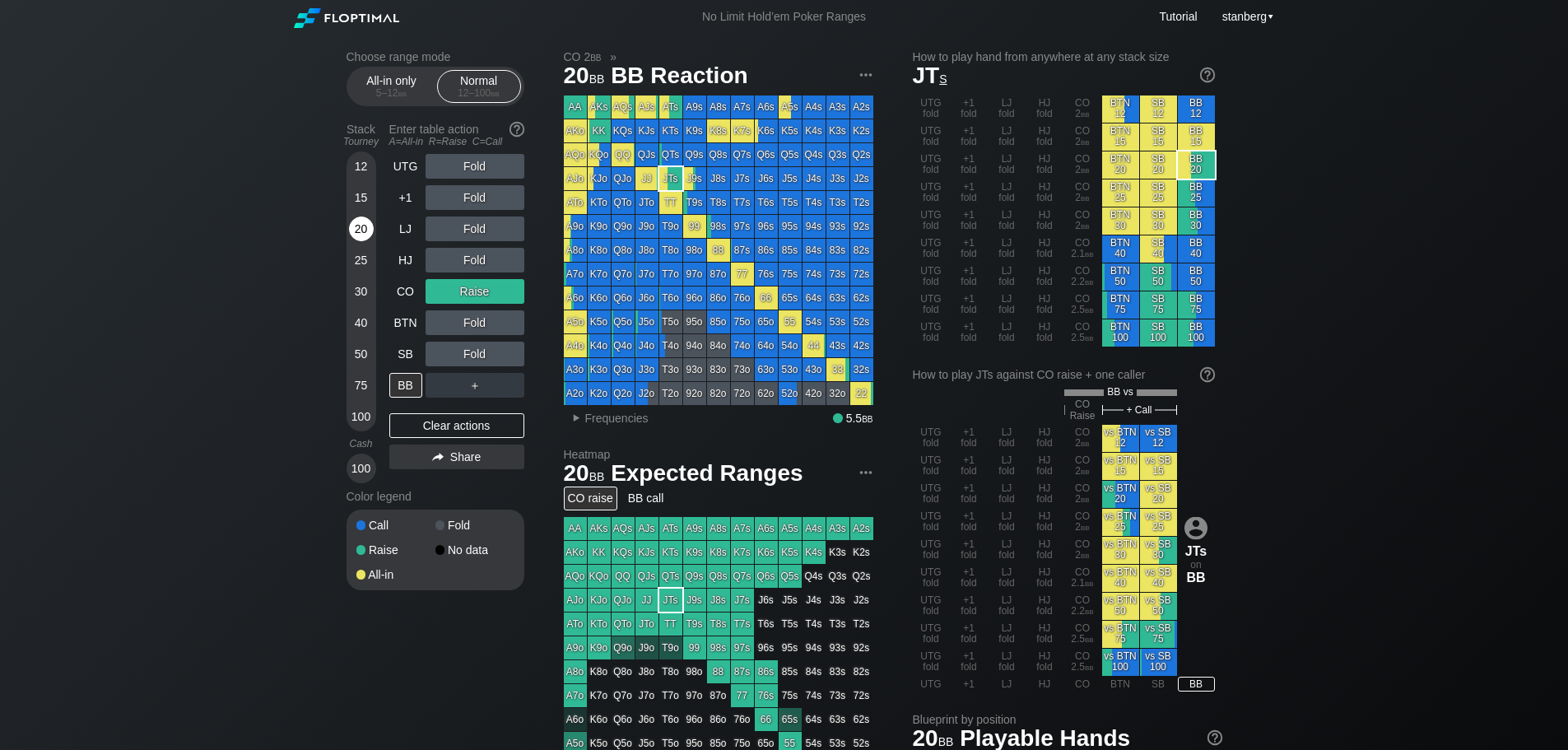 click on "20" at bounding box center (361, 229) 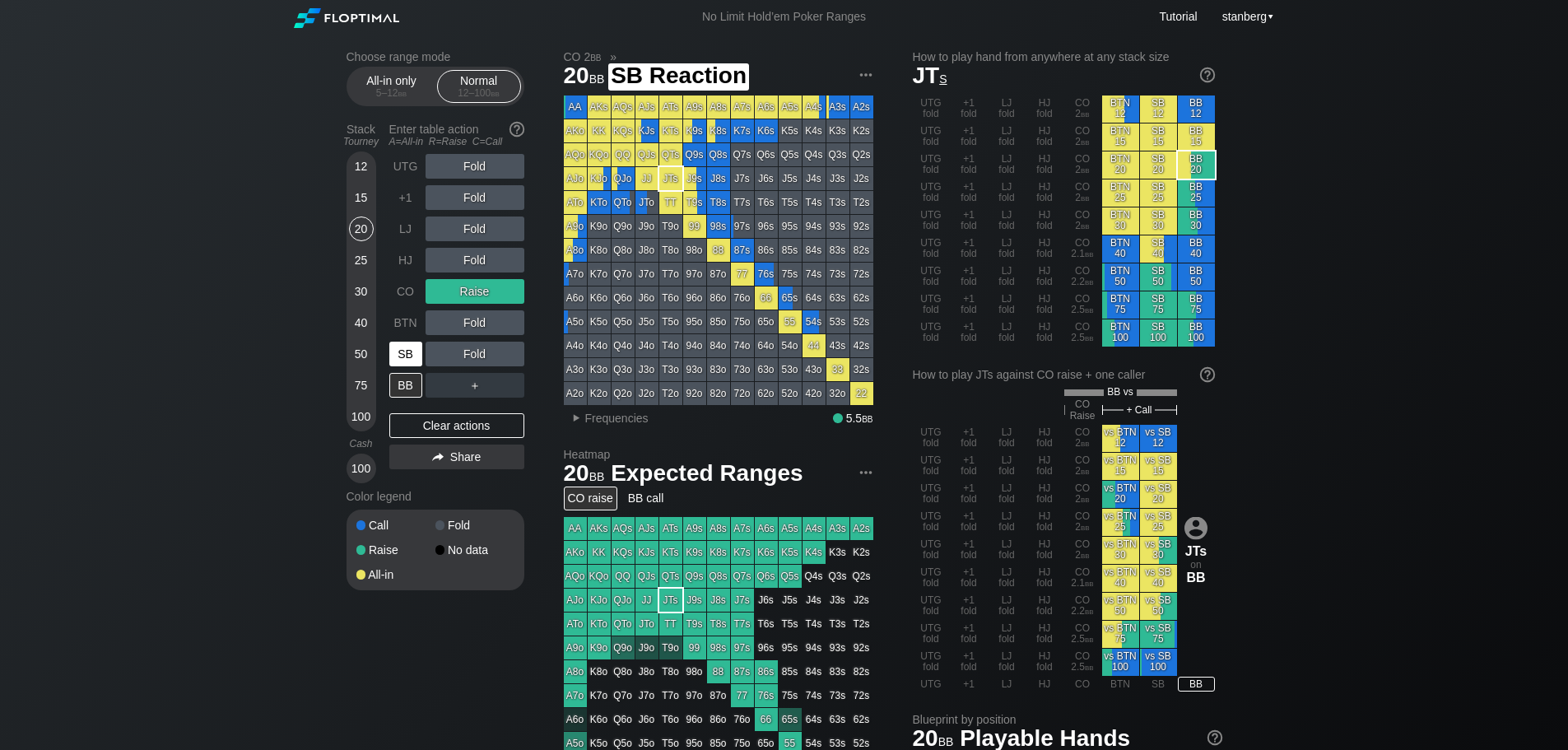click on "SB" at bounding box center [406, 354] 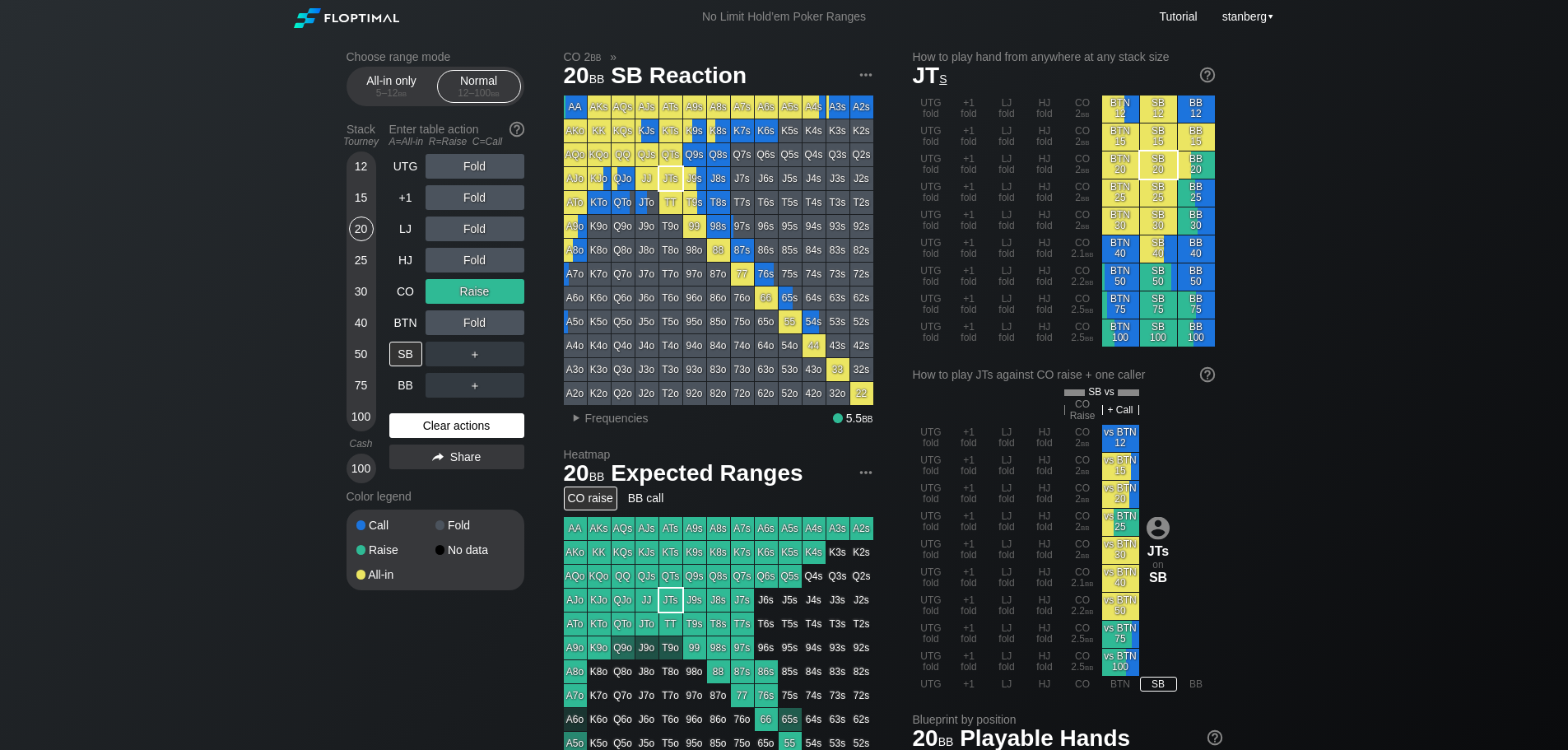 click on "Clear actions" at bounding box center [457, 426] 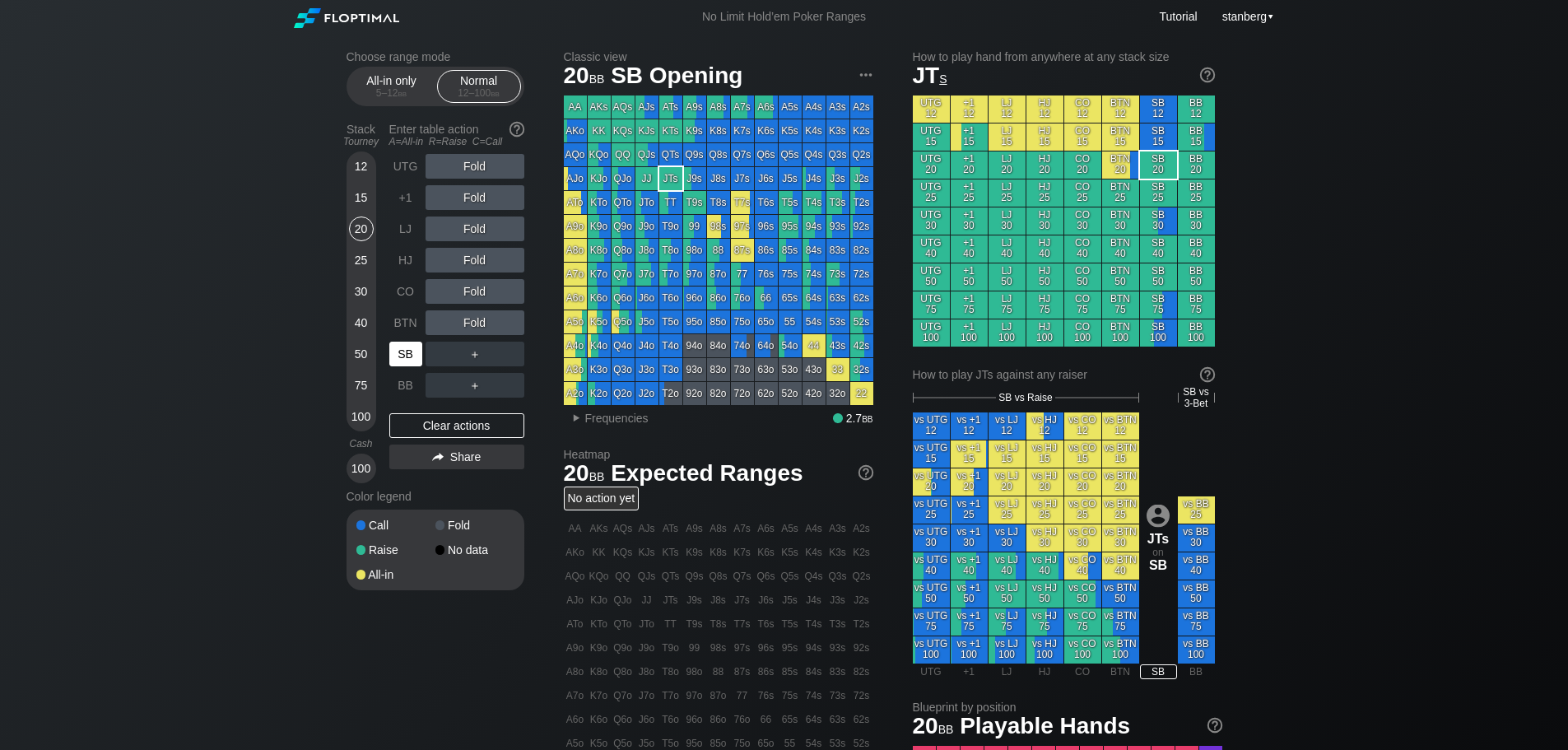 click on "SB" at bounding box center [406, 354] 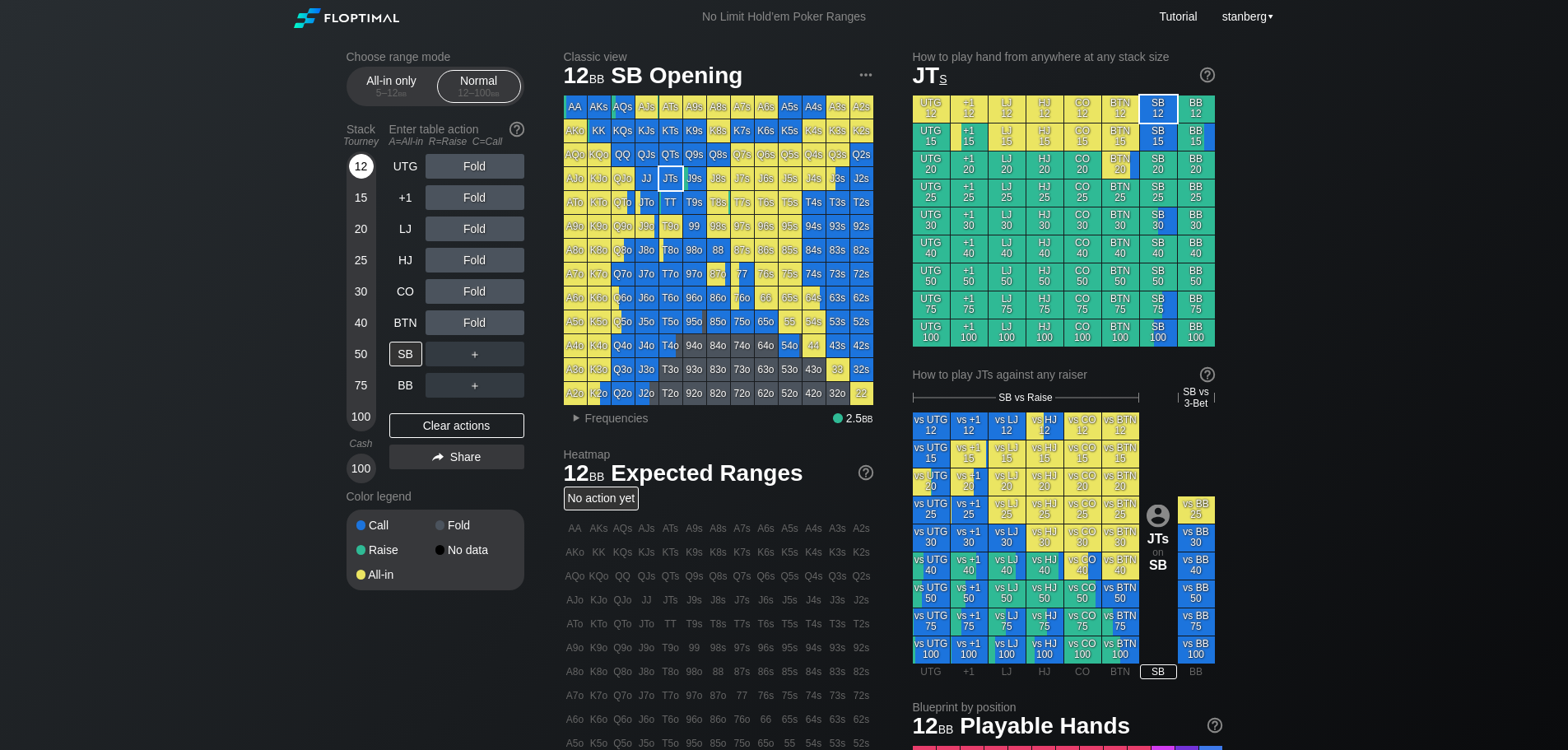 click on "12" at bounding box center [361, 166] 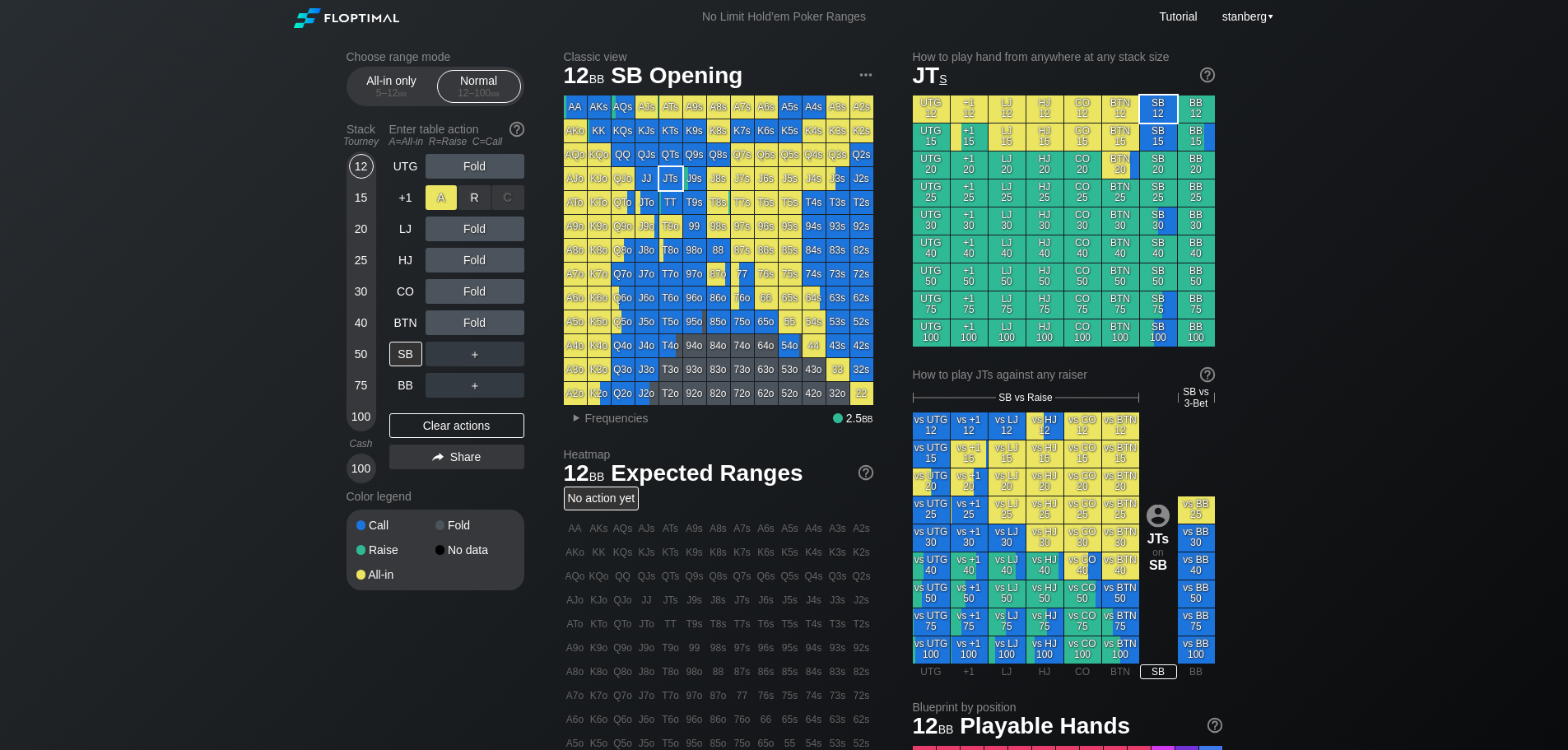 click on "A ✕" at bounding box center (441, 198) 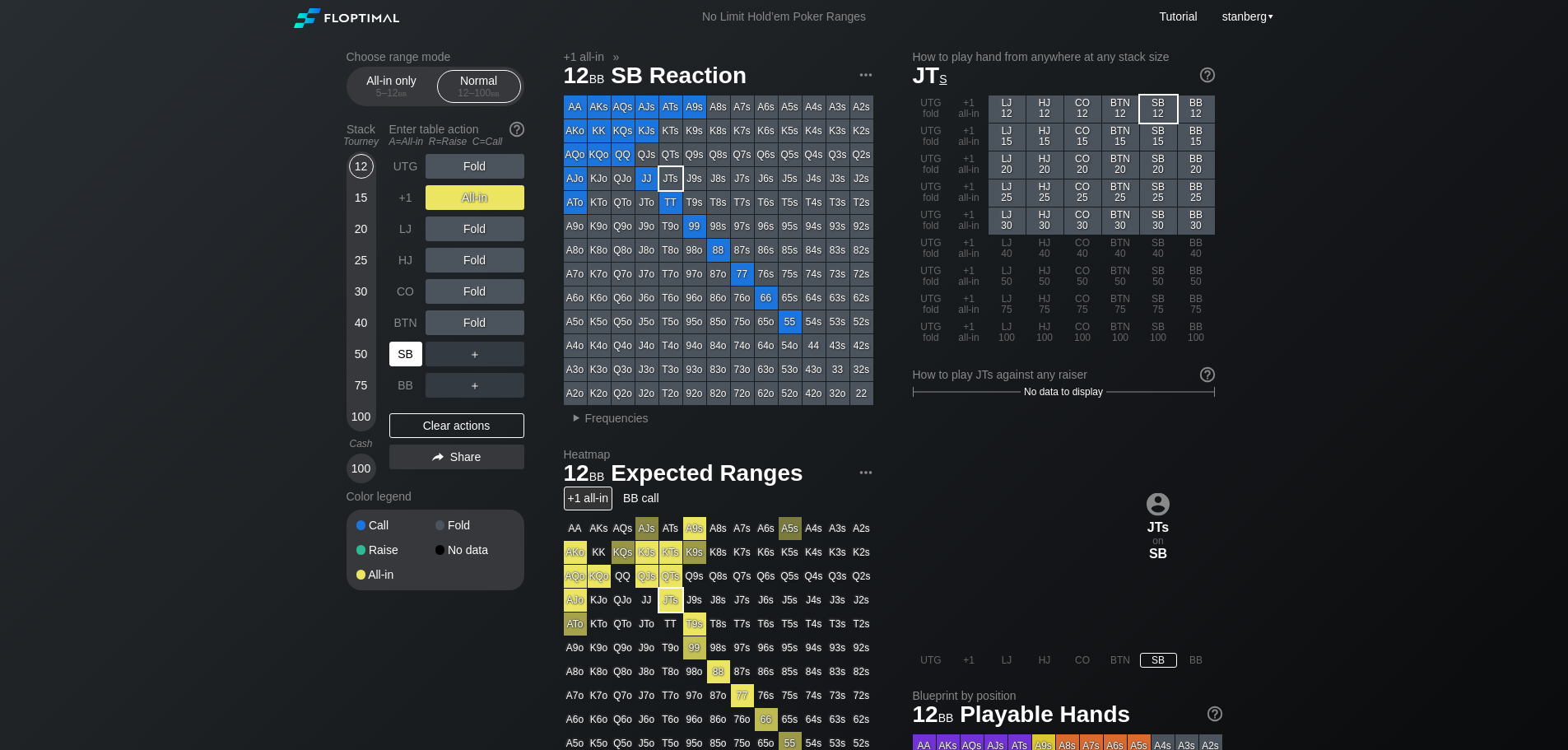 click on "SB" at bounding box center [406, 354] 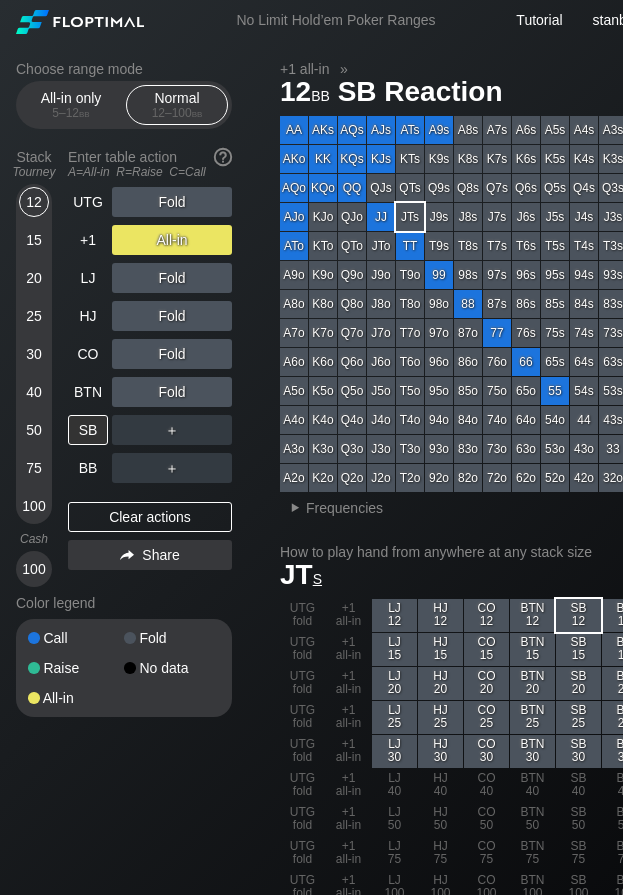 click on "12 bb   SB   Reaction" at bounding box center [468, 91] 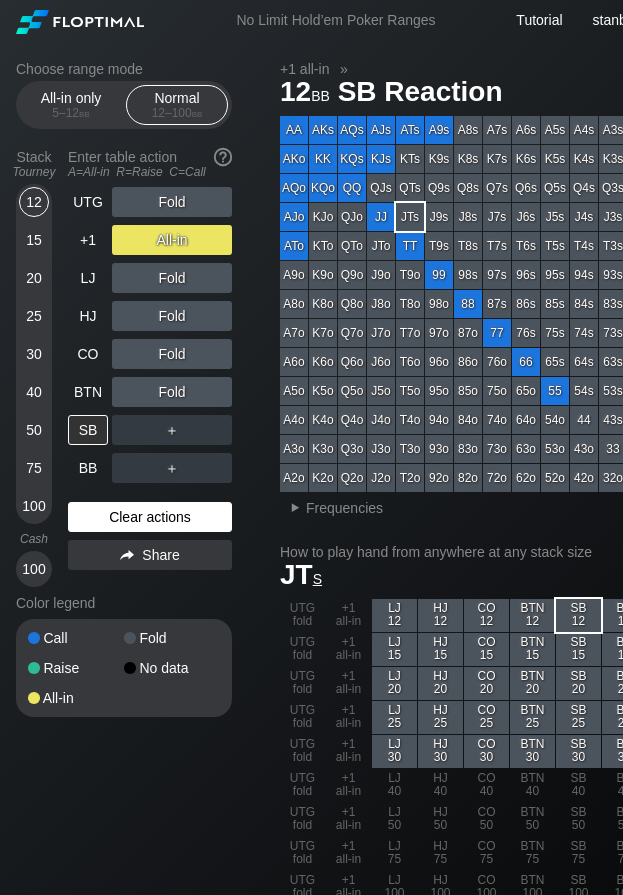 click on "Clear actions" at bounding box center (150, 517) 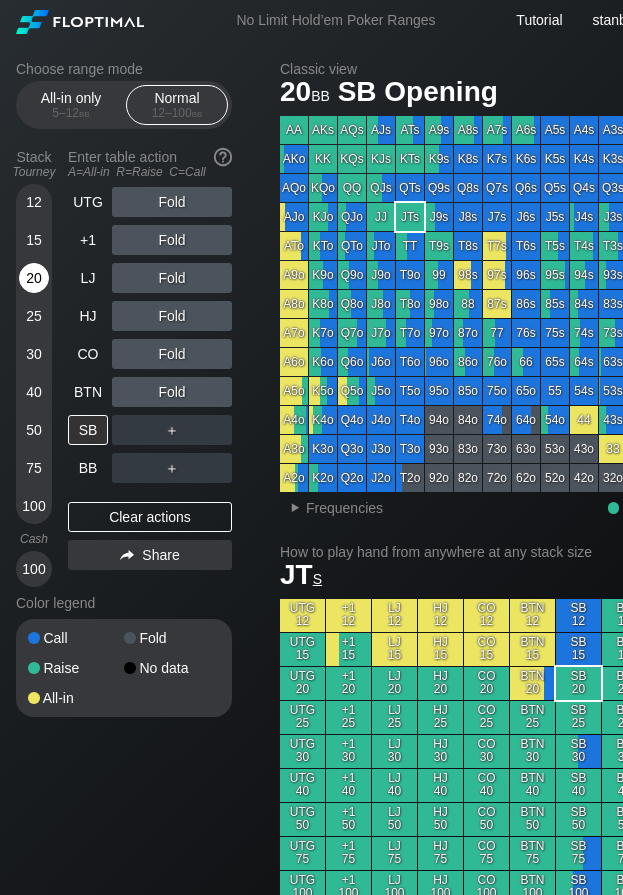 click on "20" at bounding box center [34, 278] 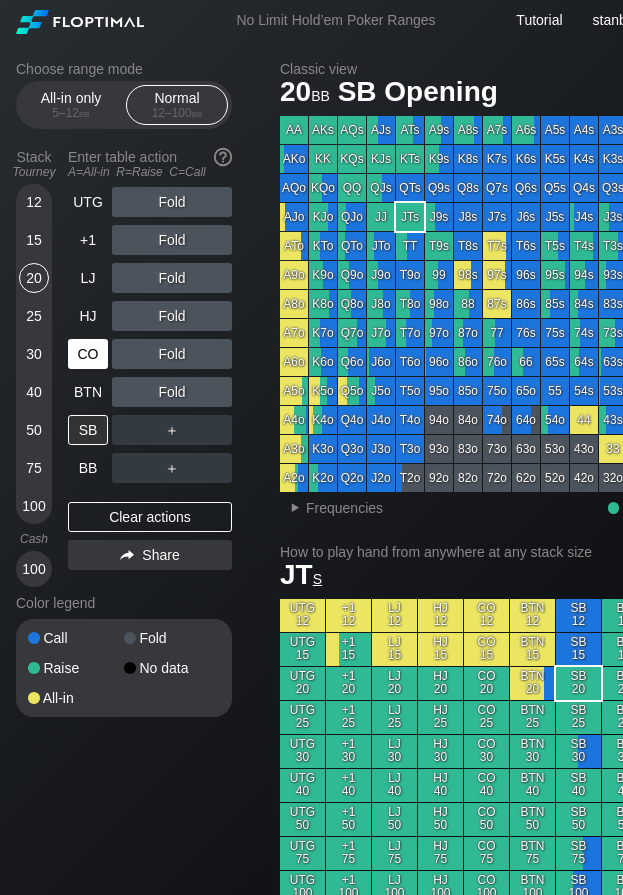 click on "CO" at bounding box center (88, 354) 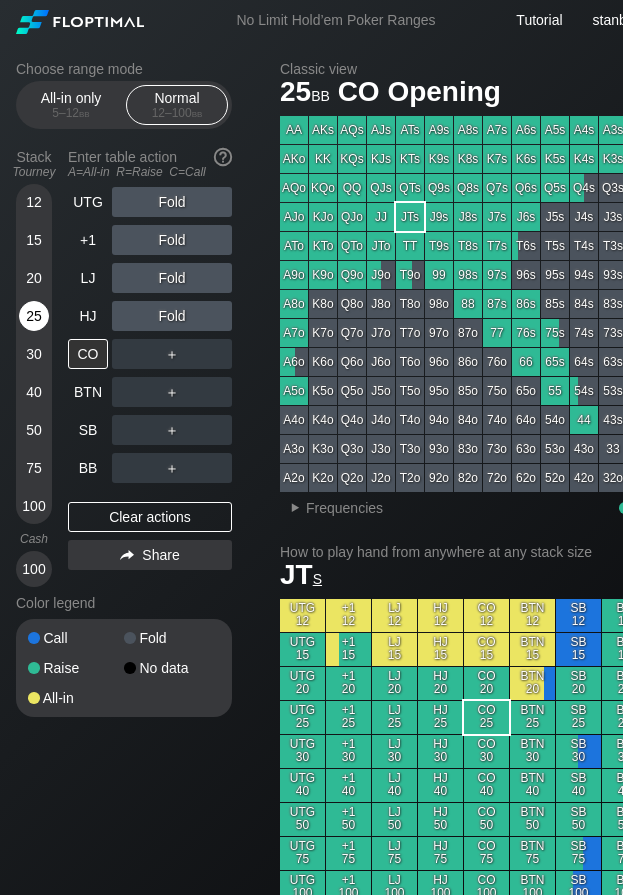 click on "25" at bounding box center [34, 316] 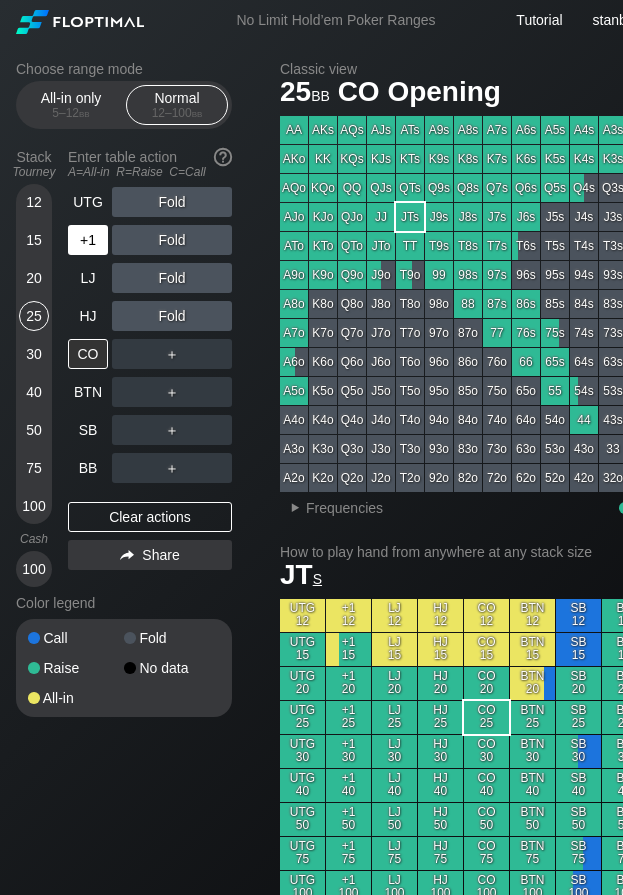 click on "+1" at bounding box center (88, 240) 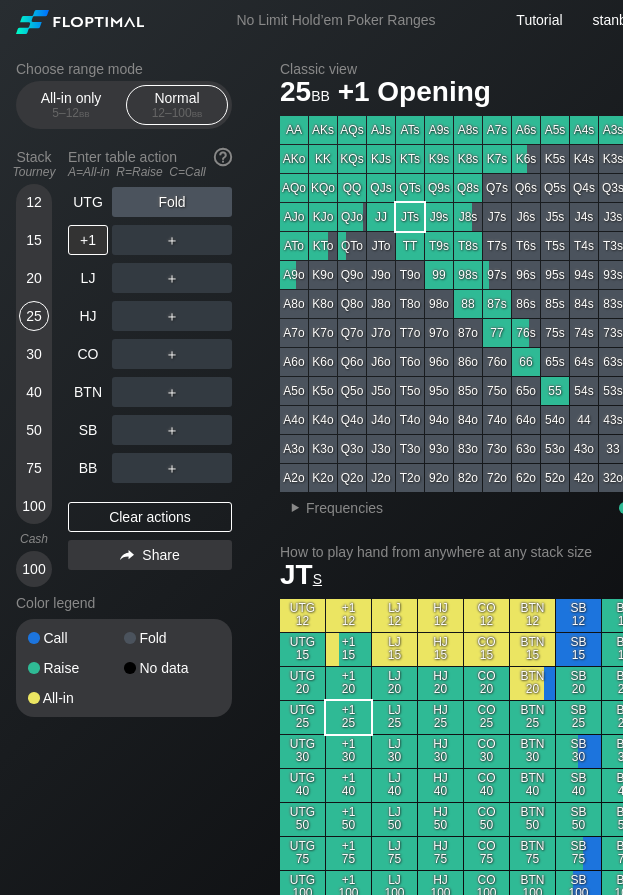 click on "20" at bounding box center [34, 278] 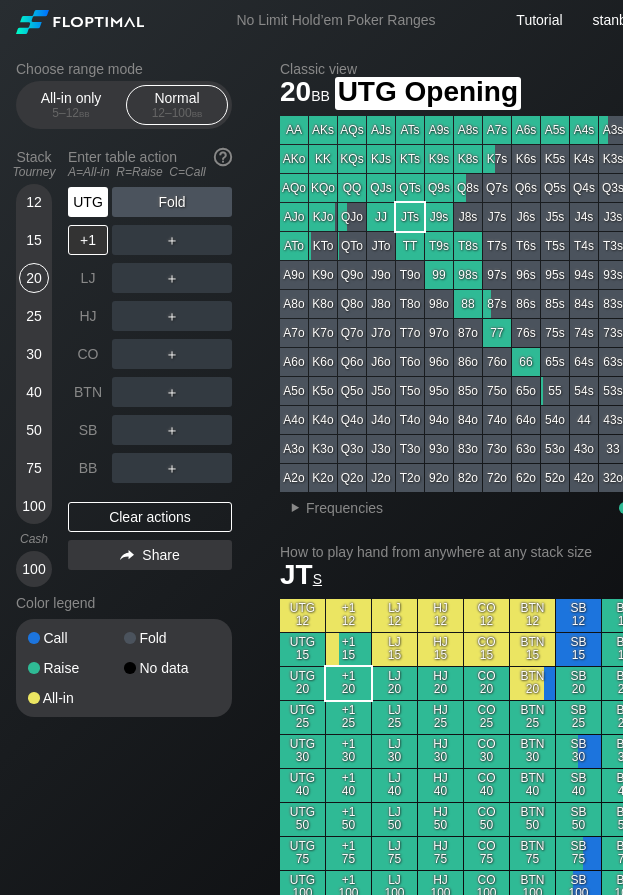 click on "UTG" at bounding box center (88, 202) 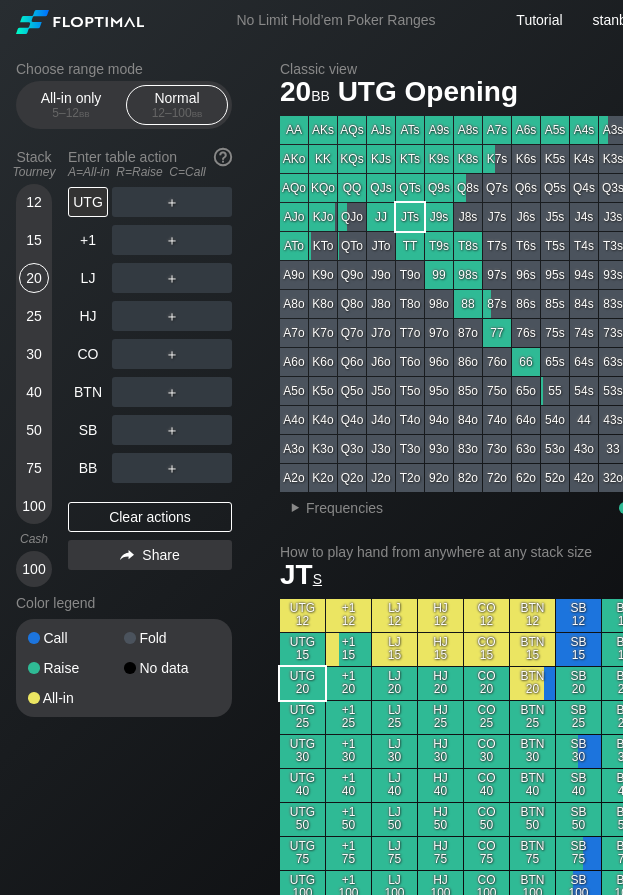 click on "15" at bounding box center (34, 240) 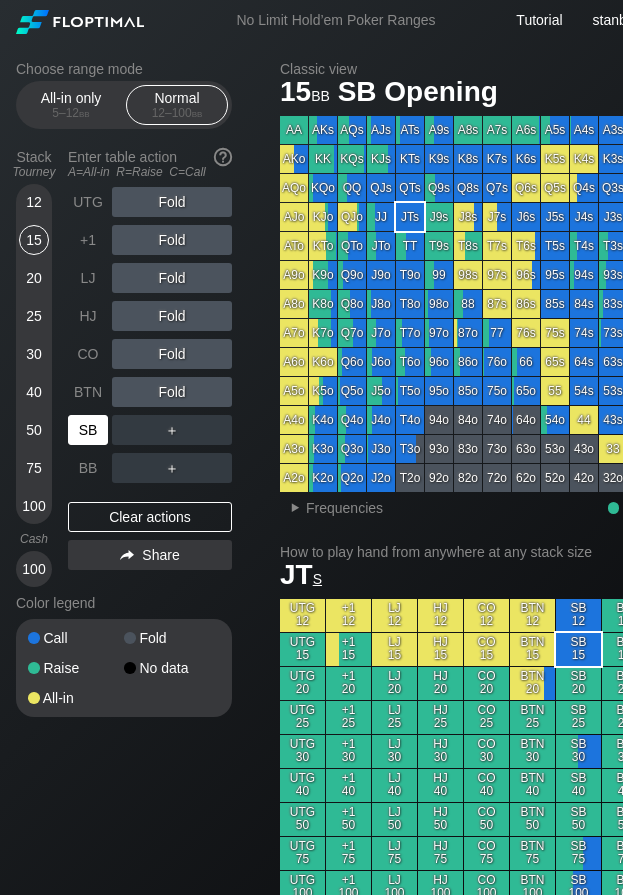 click on "SB" at bounding box center [88, 430] 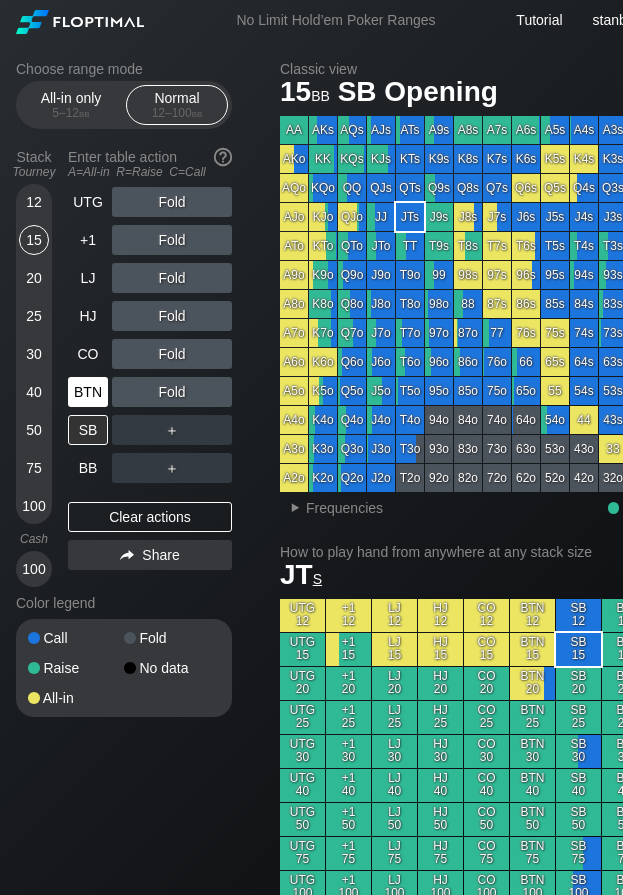 click on "BTN" at bounding box center (90, 392) 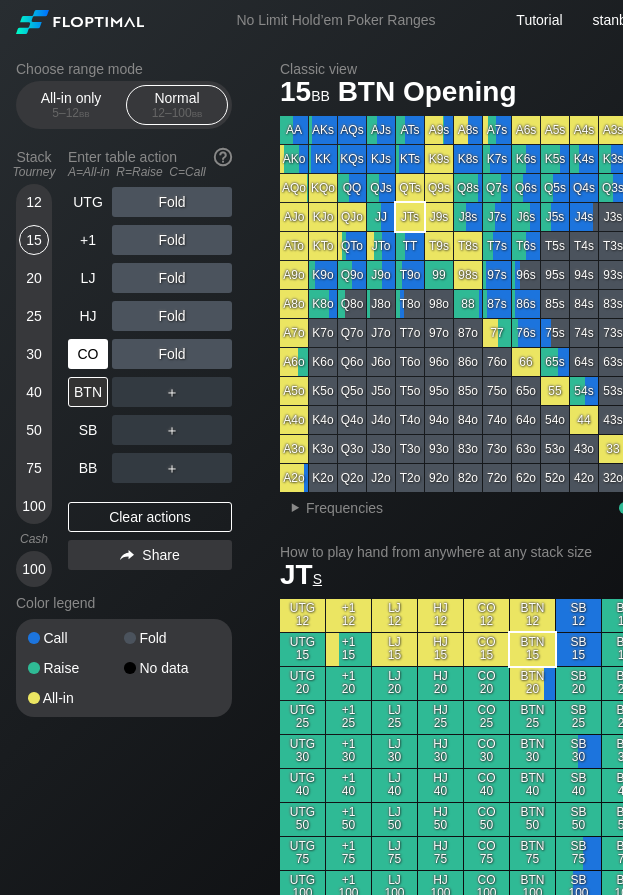 click on "CO" at bounding box center [88, 354] 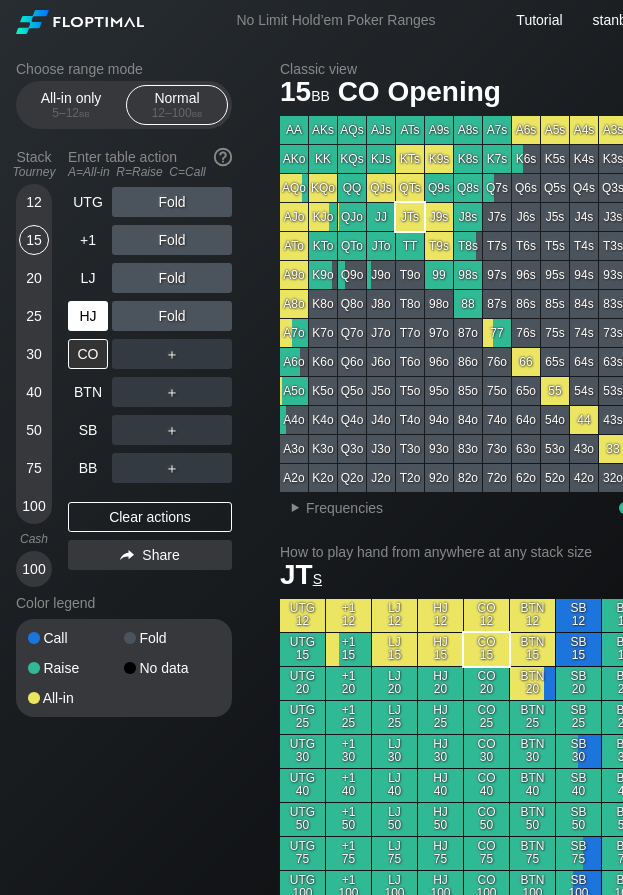 click on "HJ" at bounding box center (88, 316) 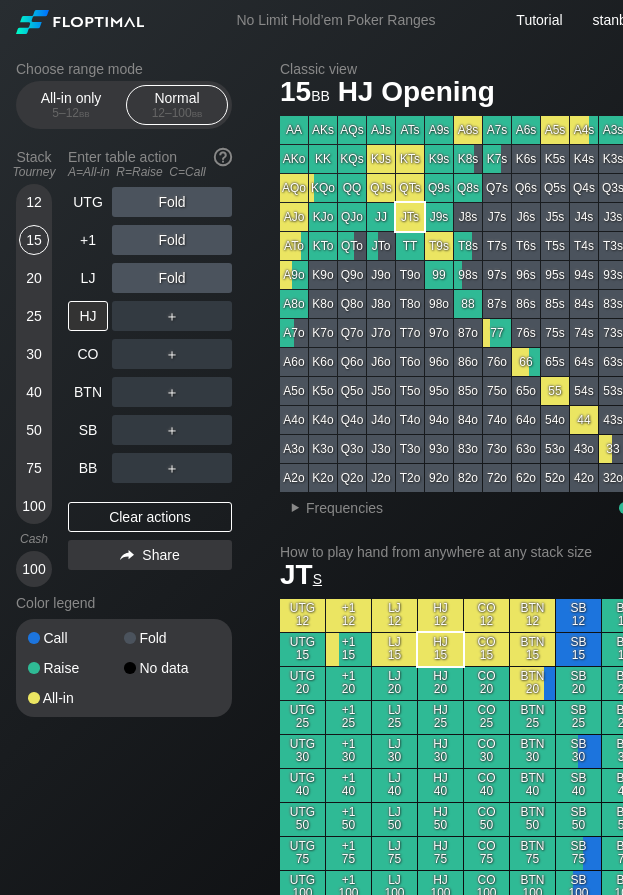 click on "Choose range mode All-in only 5 – 12 bb Normal 12 – 100 bb Stack Tourney Enter table action A=All-in  R=Raise  C=Call 12 15 20 25 30 40 50 75 100 Cash 100 UTG Fold +1 Fold LJ Fold HJ ＋ CO ＋ BTN ＋ SB ＋ BB ＋ Clear actions Share Color legend   Call   Fold   Raise   No data   All-in Classic view 15 bb   HJ   Opening AA AKs AQs AJs ATs A9s A8s A7s A6s A5s A4s A3s A2s AKo KK KQs KJs KTs K9s K8s K7s K6s K5s K4s K3s K2s AQoKQo QQ QJs QTs Q9s Q8s Q7s Q6s Q5s Q4s Q3s Q2s AJo KJo QJo JJ JTs J9s J8s J7s J6s J5s J4s J3s J2s ATo KTo QTo JTo TT T9s T8s T7s T6s T5s T4s T3s T2s A9o K9o Q9o J9o T9o 99 98s 97s 96s 95s 94s 93s 92s A8o K8o Q8o J8o T8o 98o 88 87s 86s 85s 84s 83s 82s A7o K7o Q7o J7o T7o 97o 87o 77 76s 75s 74s 73s 72s A6o K6o Q6o J6o T6o 96o 86o 76o 66 65s 64s 63s 62s A5o K5o Q5o J5o T5o 95o 85o 75o 65o 55 54s 53s 52s A4o K4o Q4o J4o T4o 94o 84o 74o 64o 54o 44 43s 42s A3o K3o Q3o J3o T3o 93o 83o 73o 63o 53o 43o 33 32s A2o K2o Q2o J2o T2o 92o 82o 72o 62o 52o 42o 32o 22 ▸ Frequencies   2 bbJT s" at bounding box center (336, 1164) 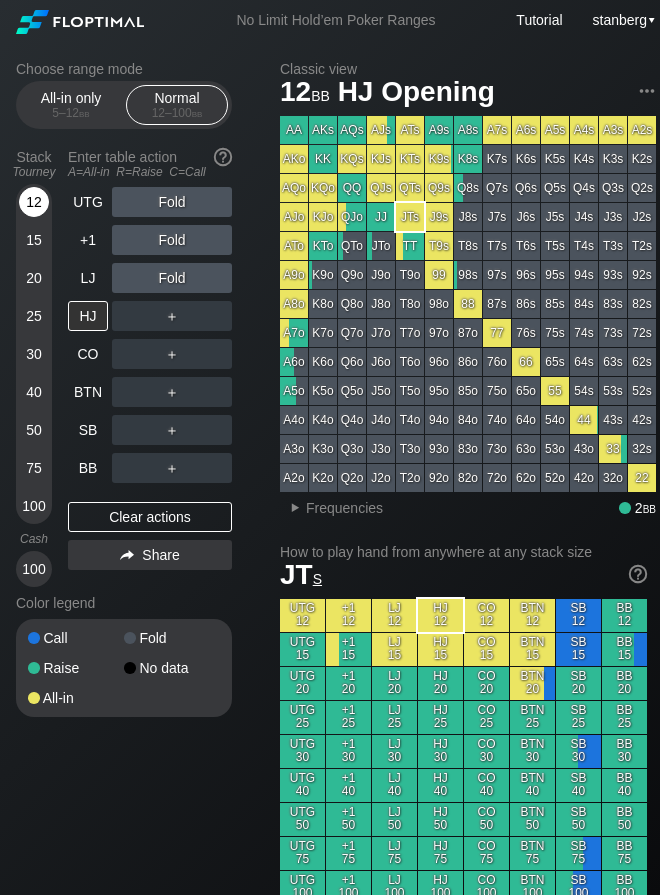 click on "12" at bounding box center (34, 202) 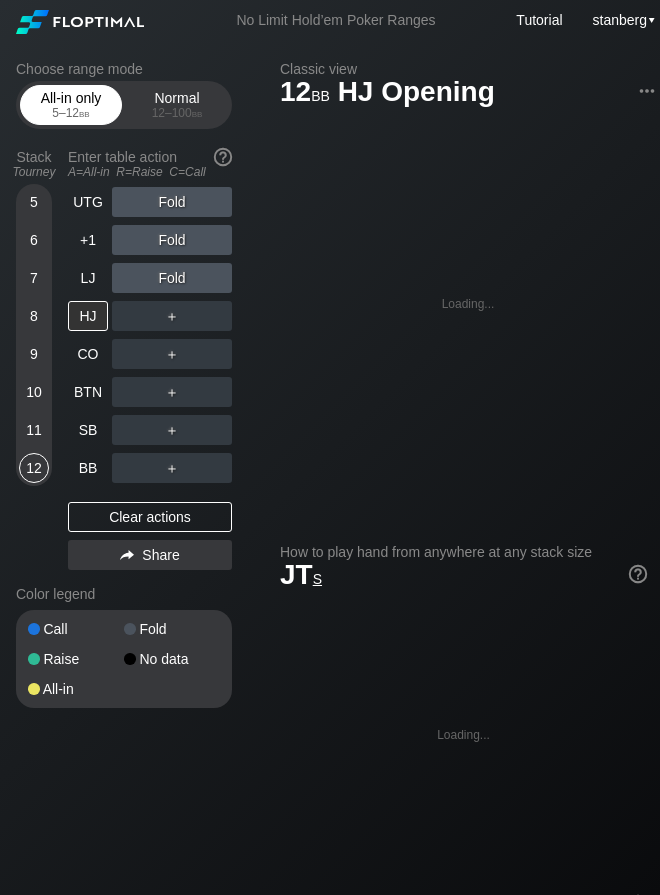 click on "All-in only 5 – 12 bb" at bounding box center (71, 105) 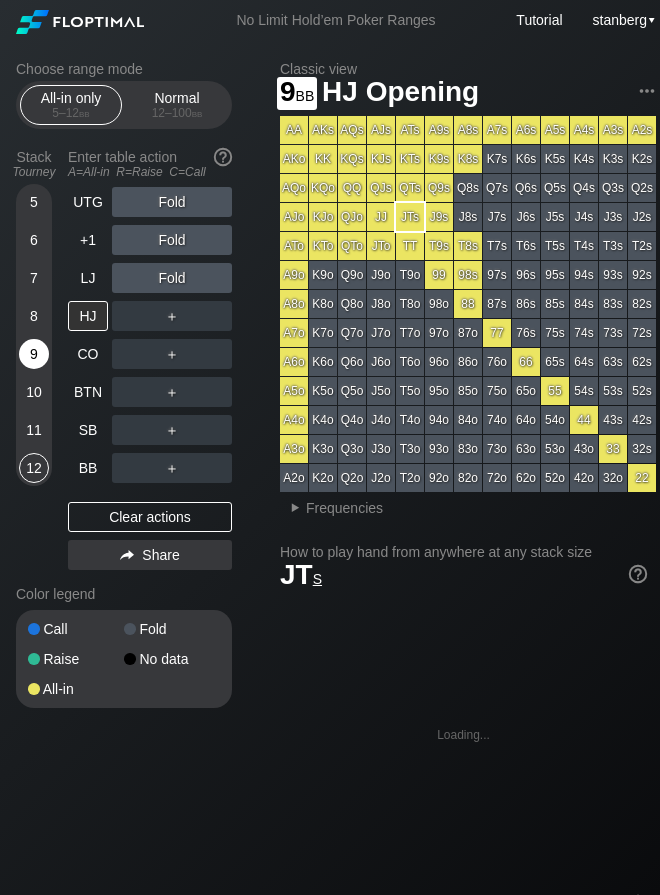 click on "9" at bounding box center (34, 354) 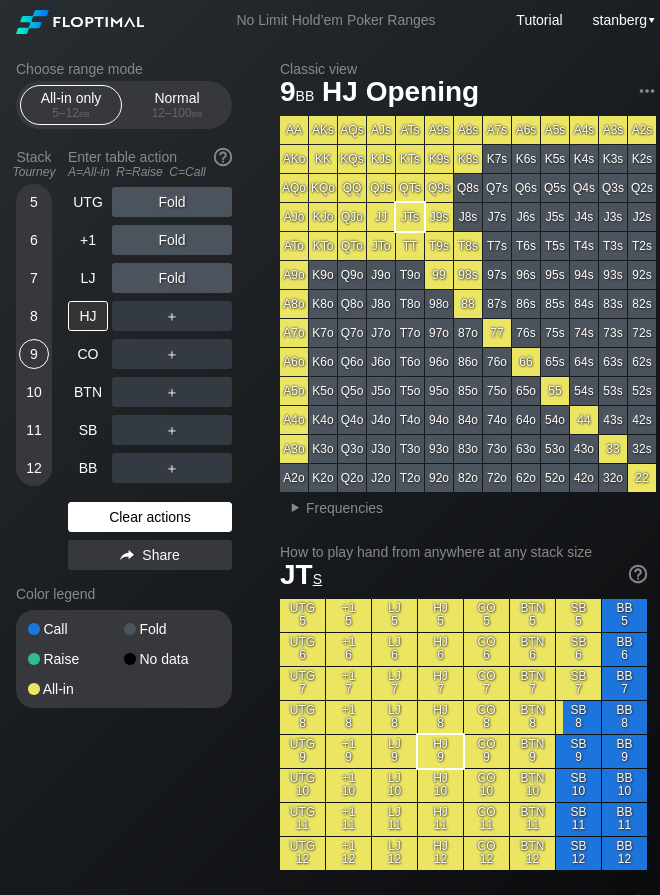 click on "Clear actions" at bounding box center [150, 517] 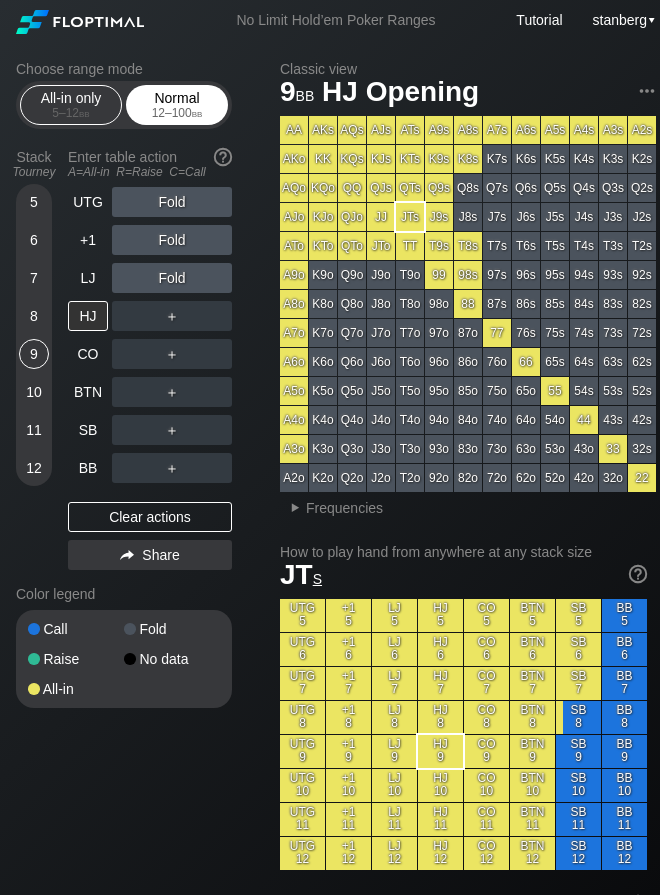 click on "12 – 100 bb" at bounding box center [177, 113] 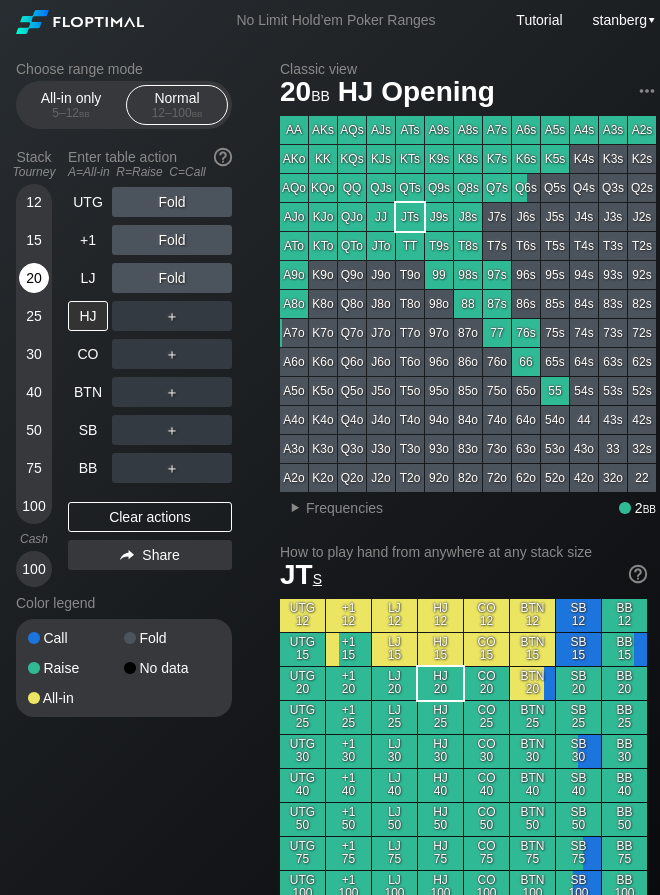 click on "20" at bounding box center [34, 278] 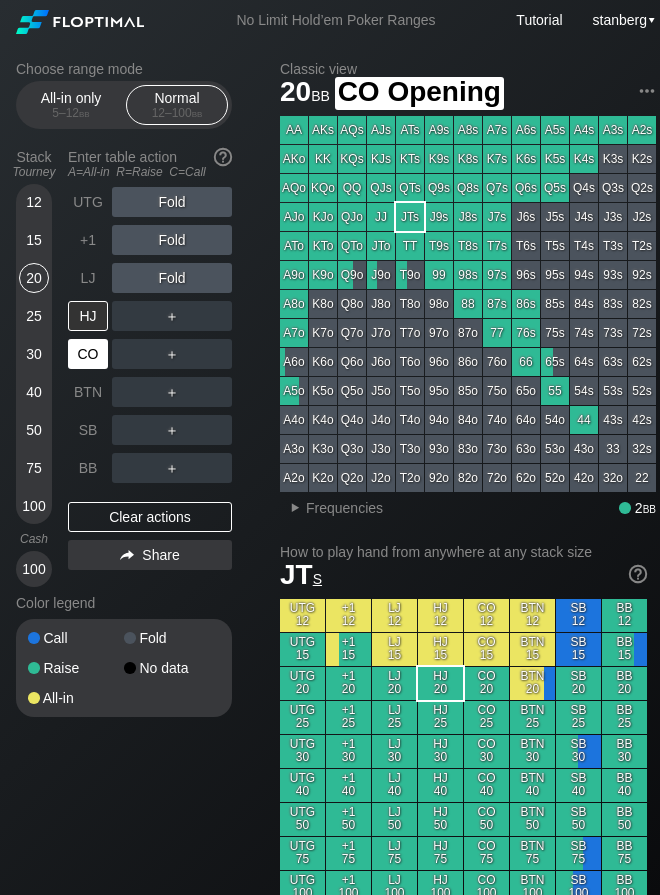click on "CO" at bounding box center (90, 354) 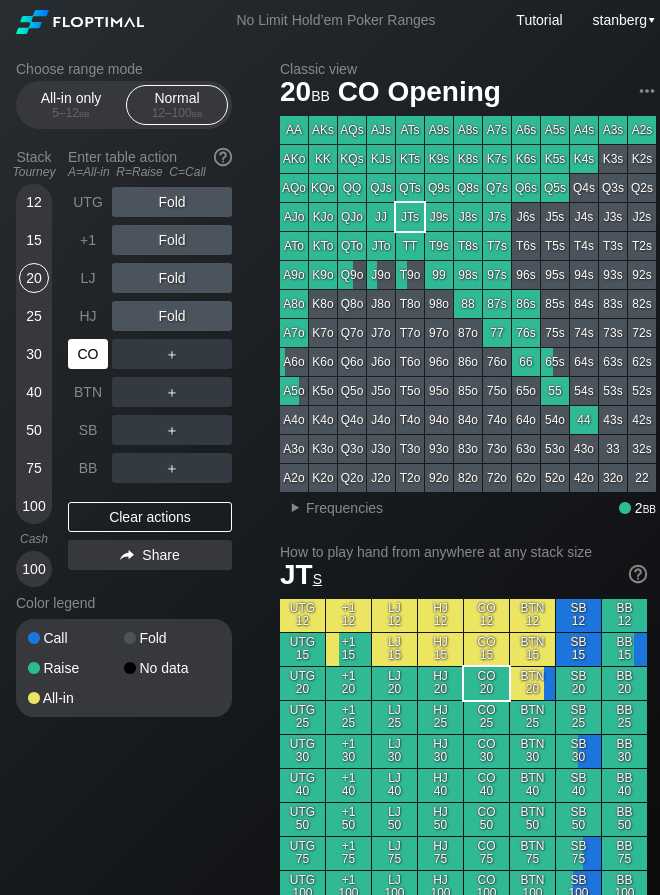 click on "CO" at bounding box center (88, 354) 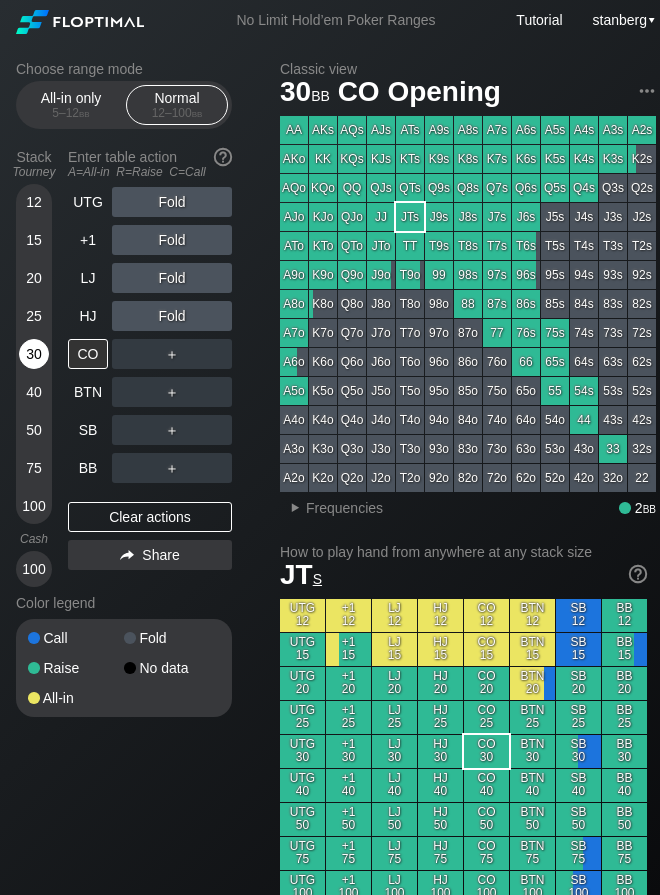 click on "30" at bounding box center (34, 358) 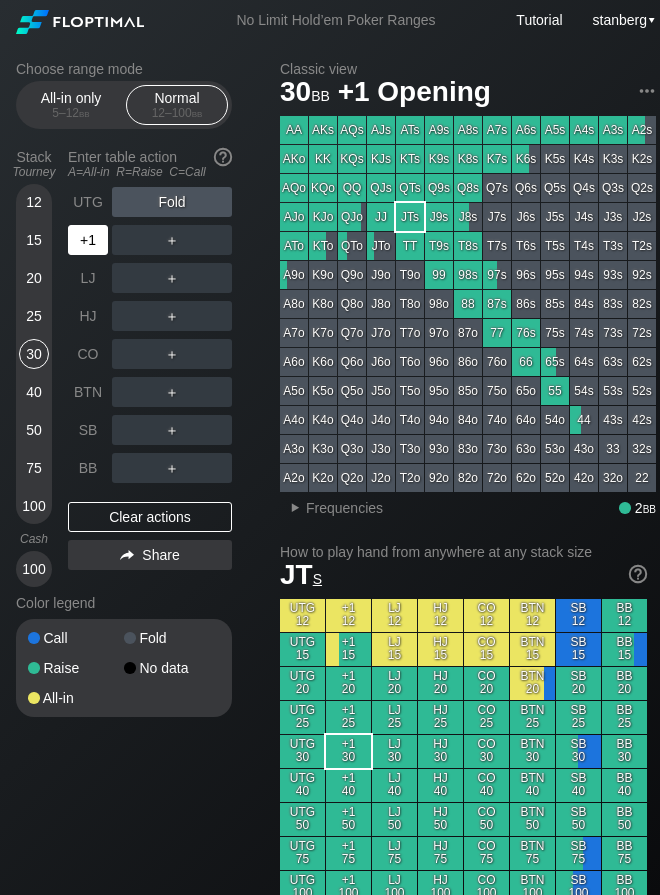 click on "+1" at bounding box center (88, 240) 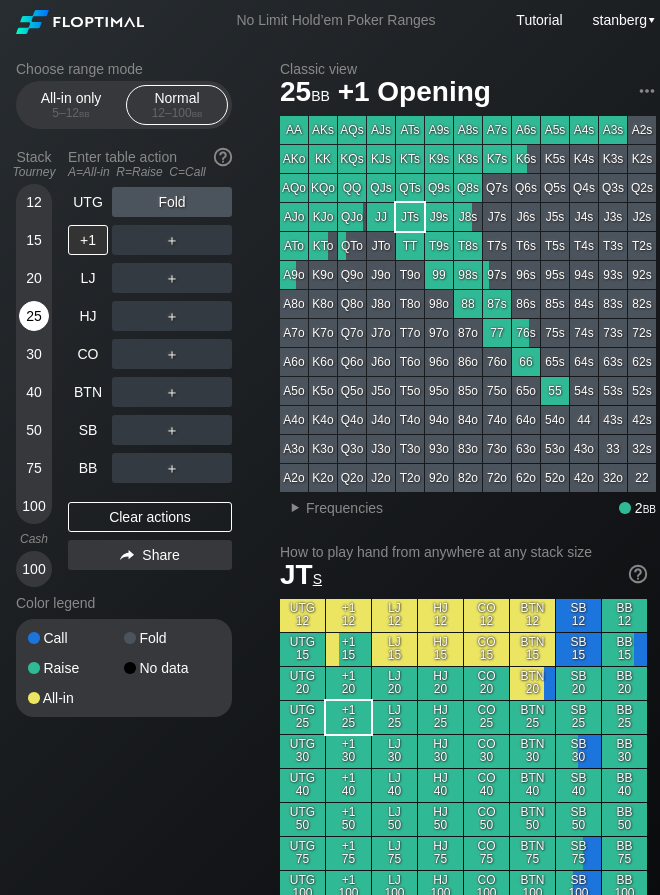 click on "25" at bounding box center (34, 316) 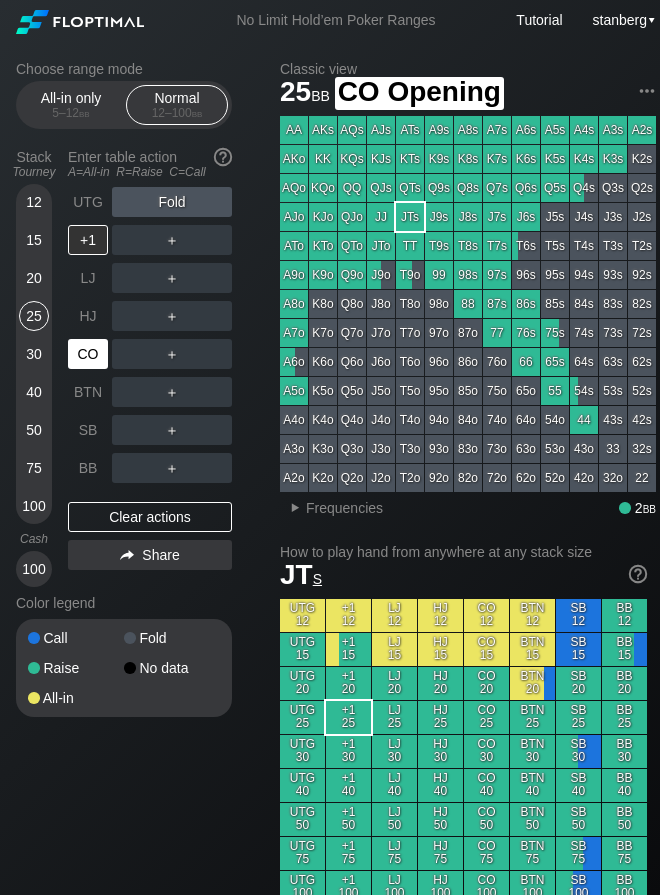 click on "CO" at bounding box center [88, 354] 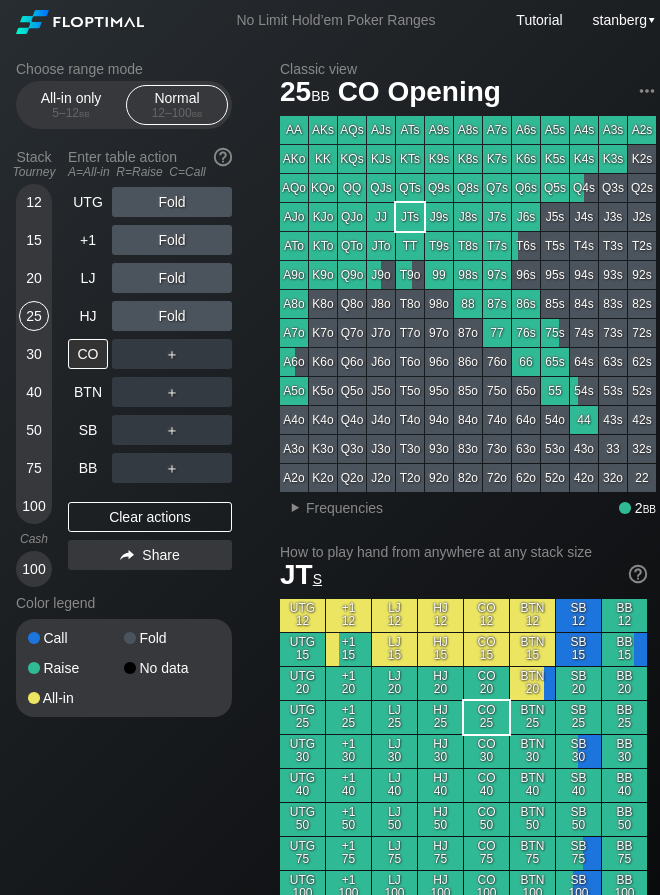 click on "20" at bounding box center (34, 278) 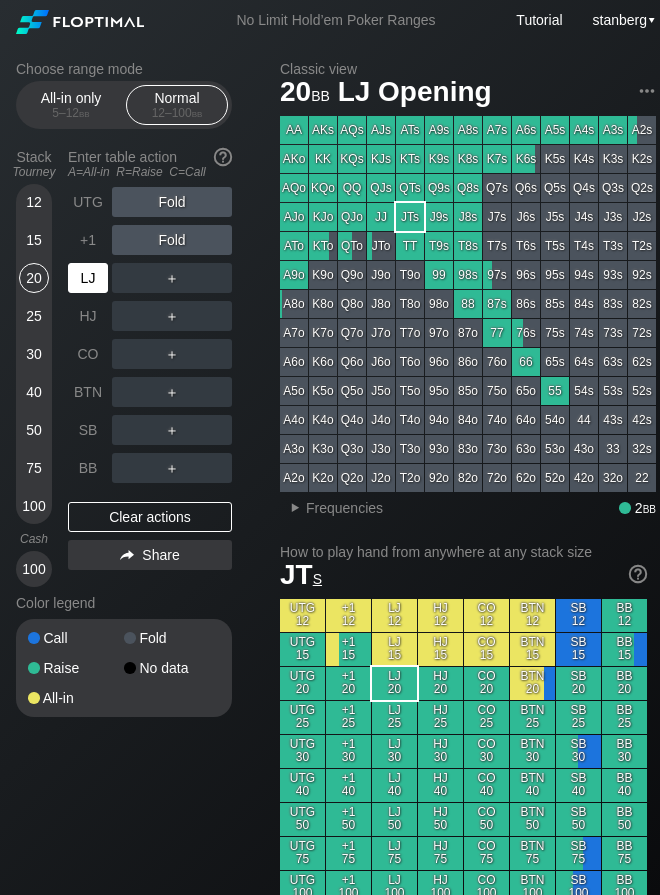 click on "LJ" at bounding box center (88, 278) 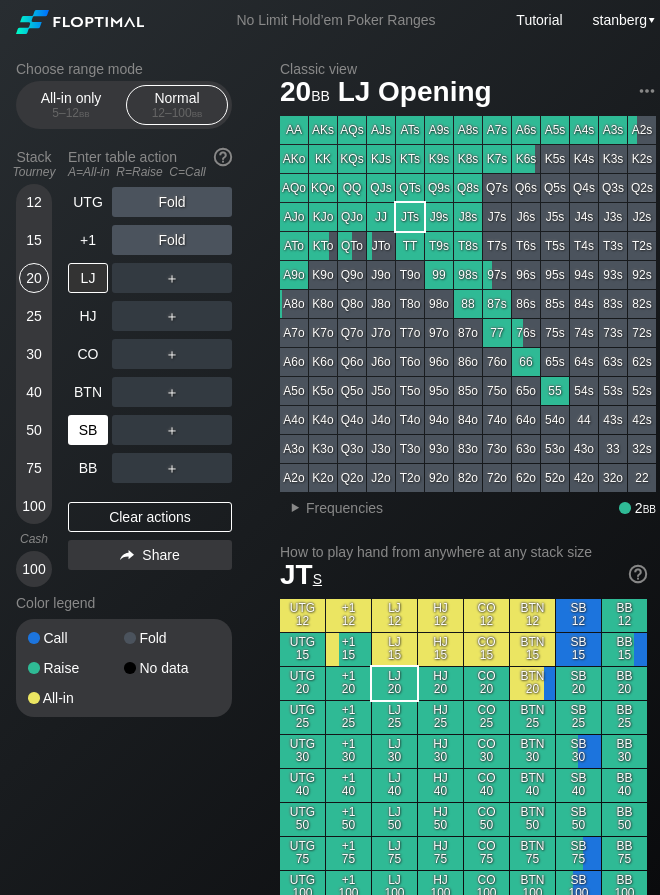 click on "SB" at bounding box center [88, 430] 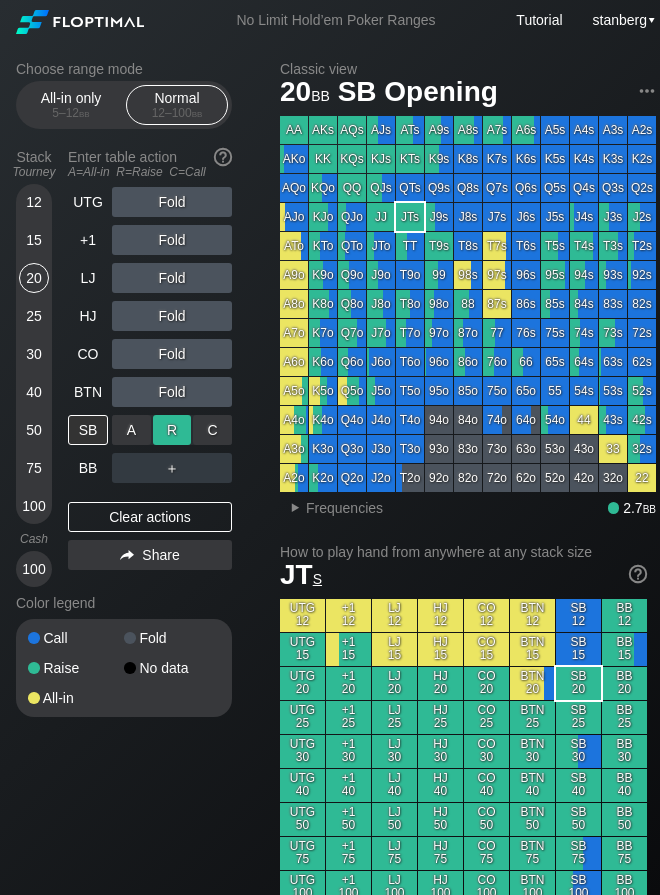 click on "R ✕" at bounding box center [172, 430] 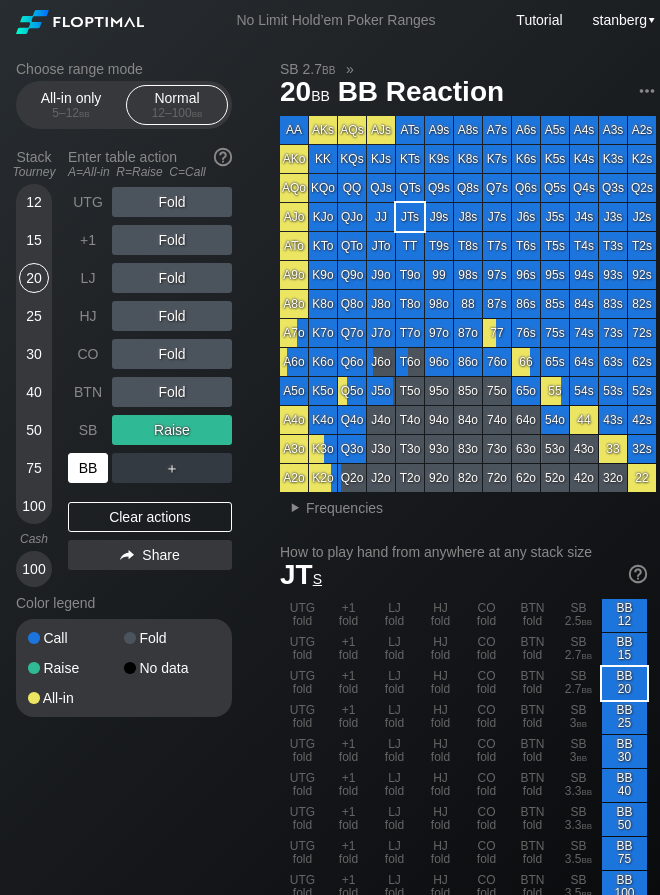 click on "BB" at bounding box center (88, 468) 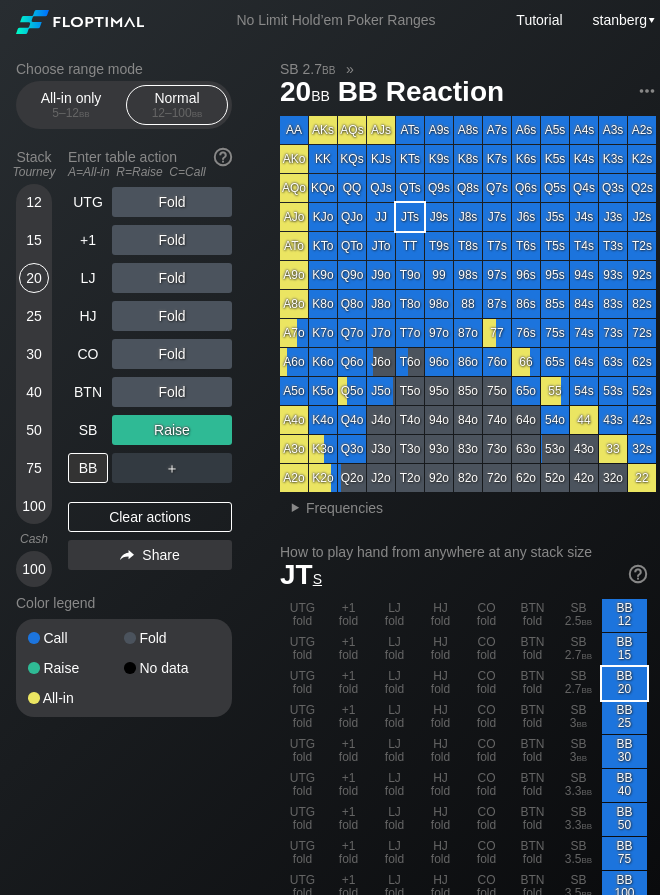 click on "15" at bounding box center [34, 240] 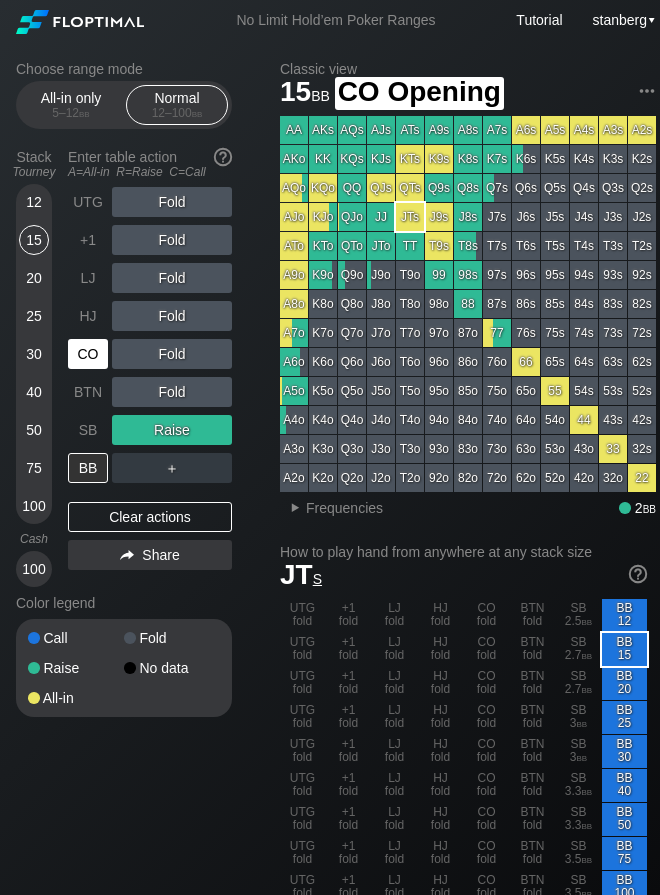 click on "CO" at bounding box center [88, 354] 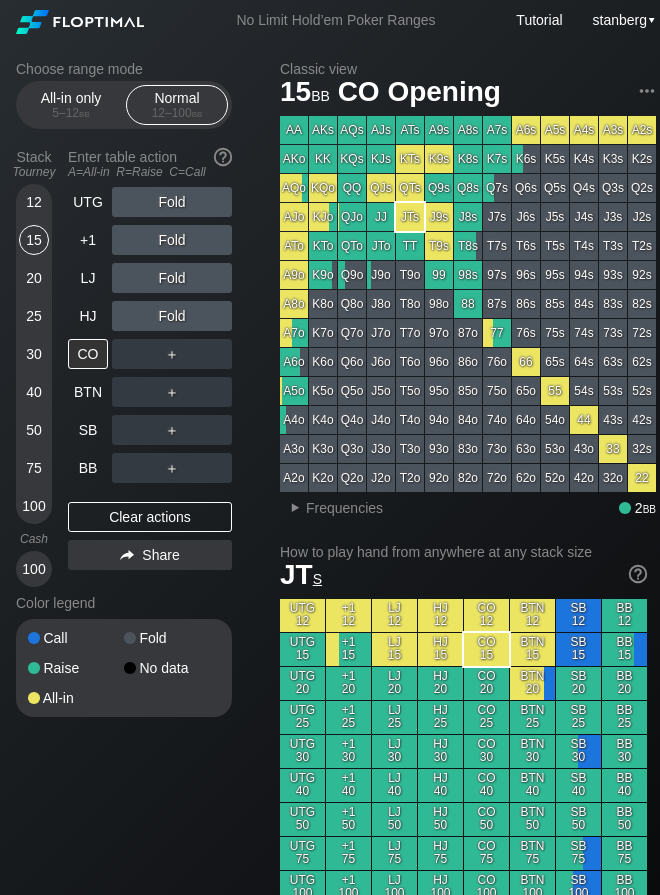 click on "12" at bounding box center [34, 202] 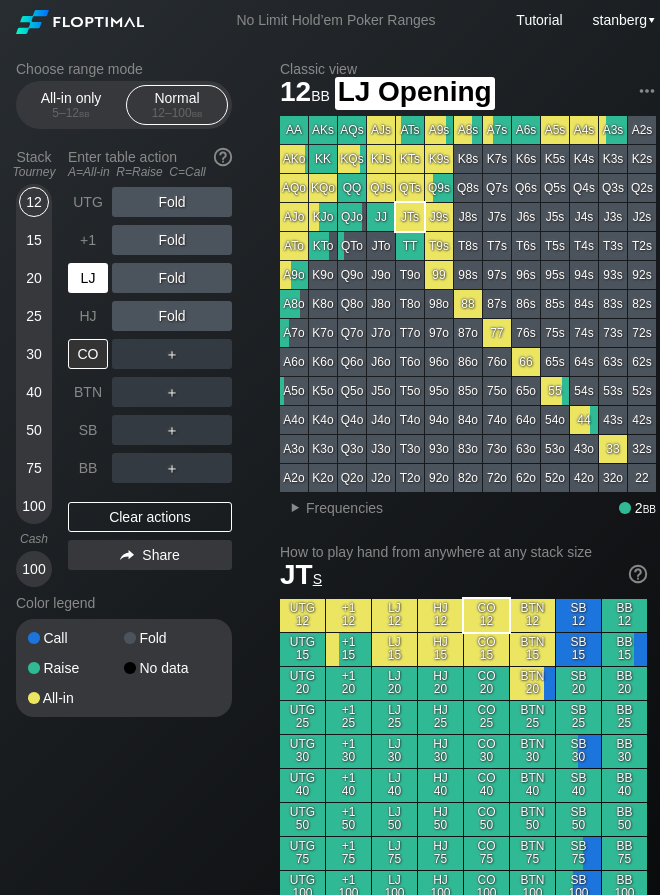 click on "LJ" at bounding box center [88, 278] 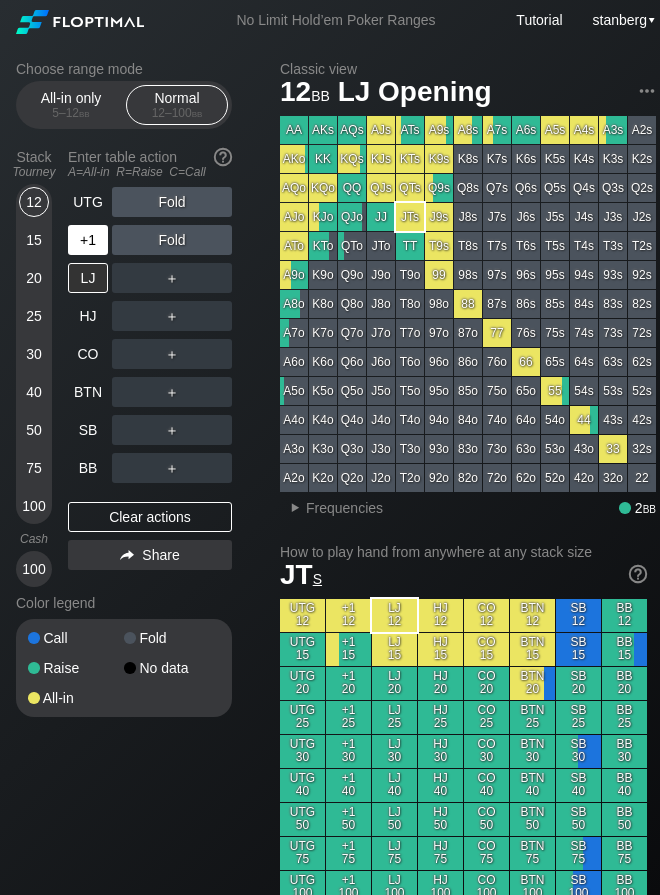 click on "+1" at bounding box center [88, 240] 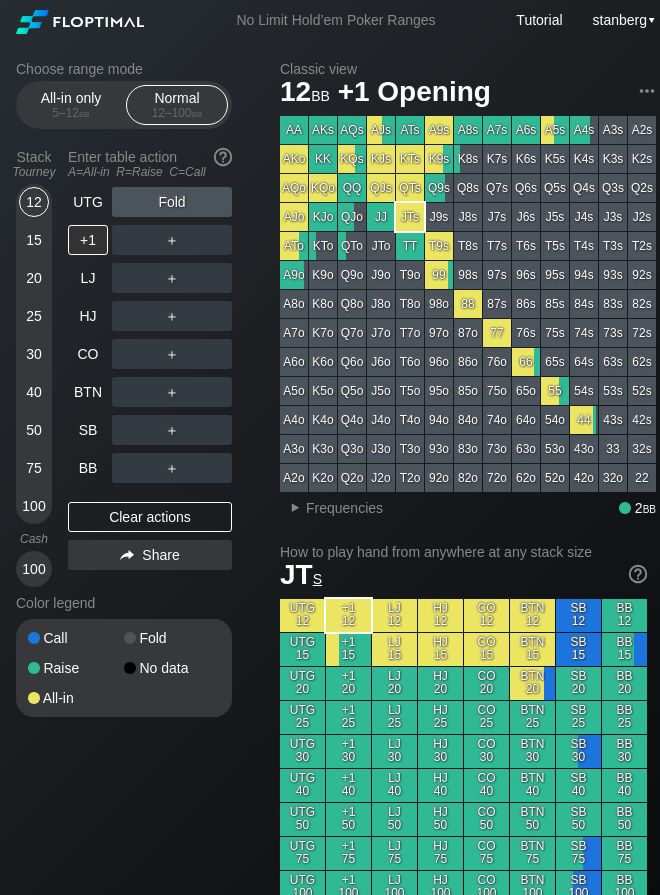 click on "25" at bounding box center (34, 316) 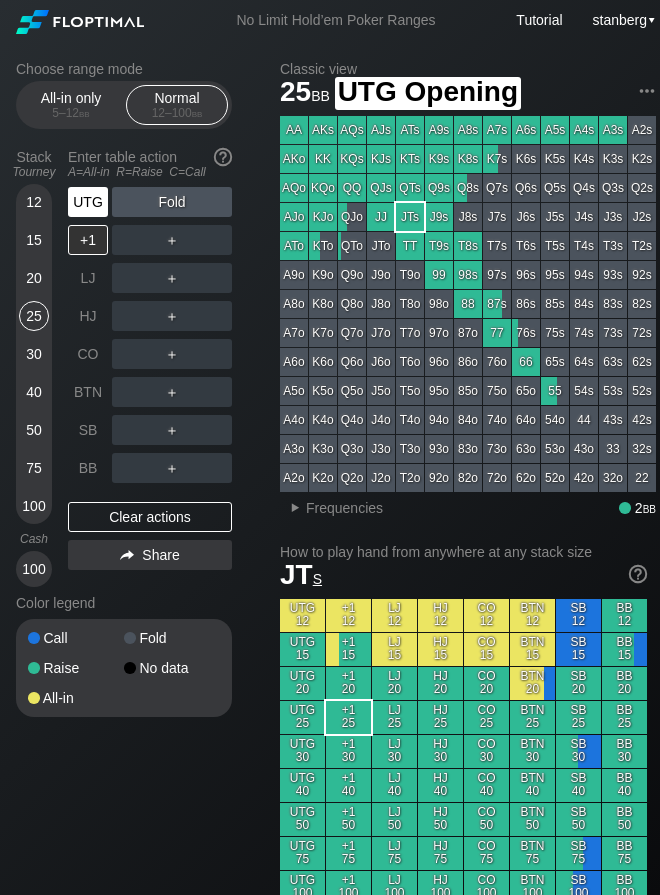 click on "UTG" at bounding box center (88, 202) 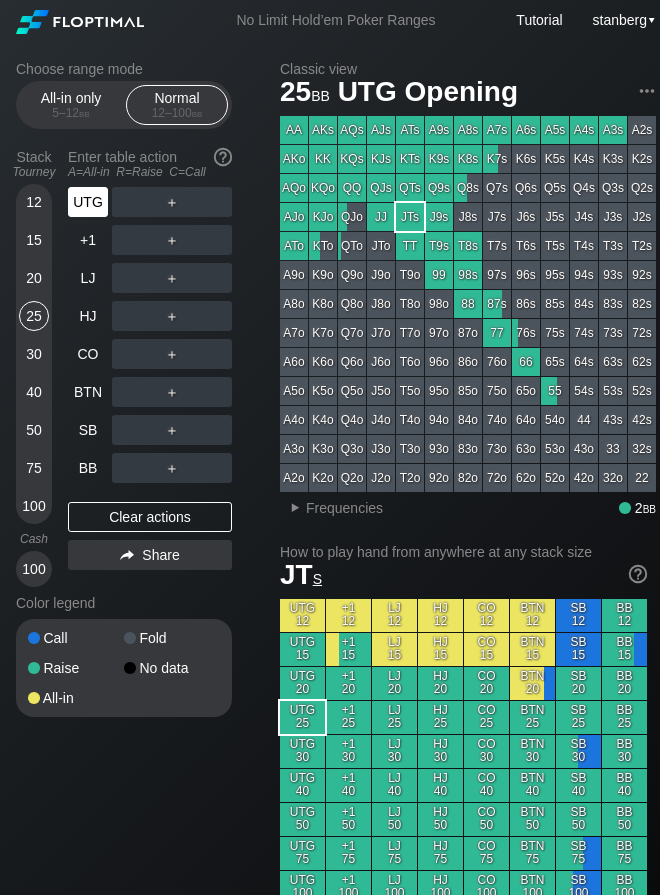 click on "UTG" at bounding box center [88, 202] 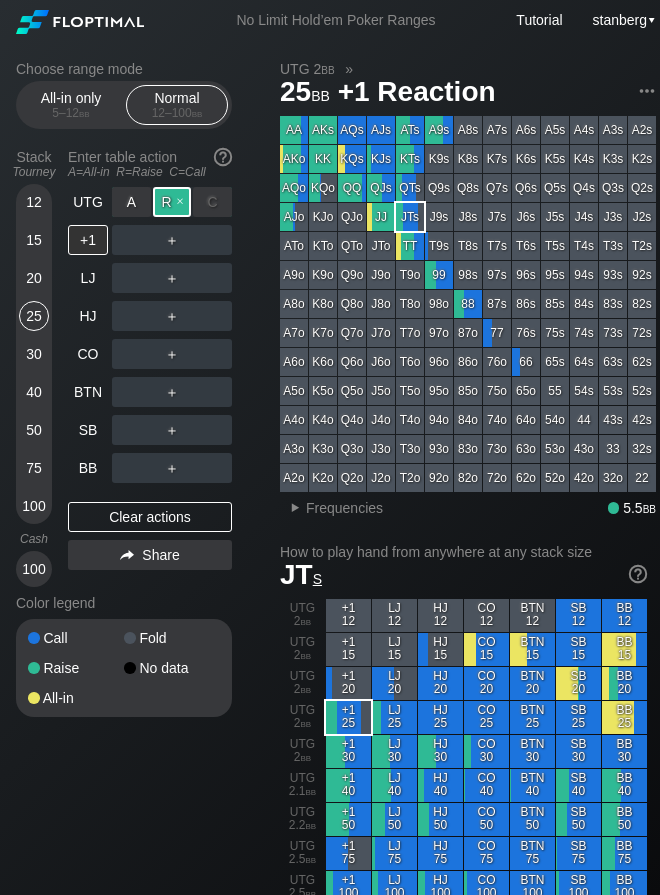 click on "R ✕" at bounding box center [172, 202] 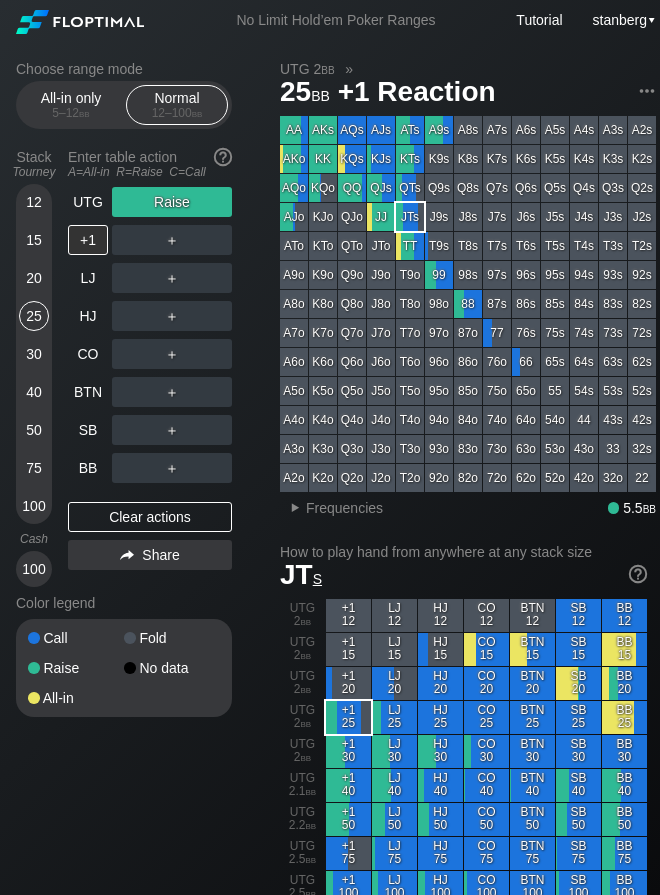 click on "40" at bounding box center [34, 392] 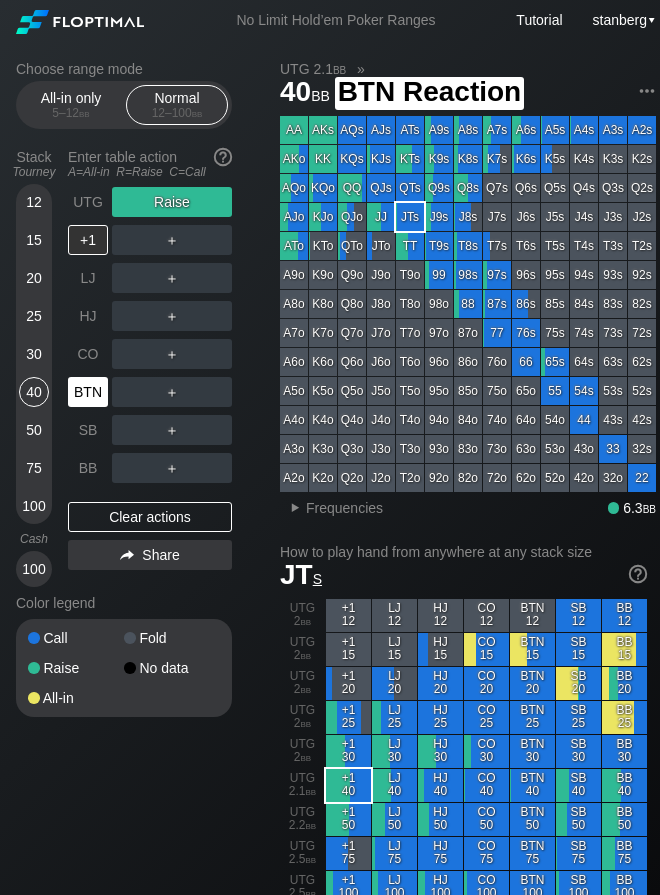 click on "BTN" at bounding box center [88, 392] 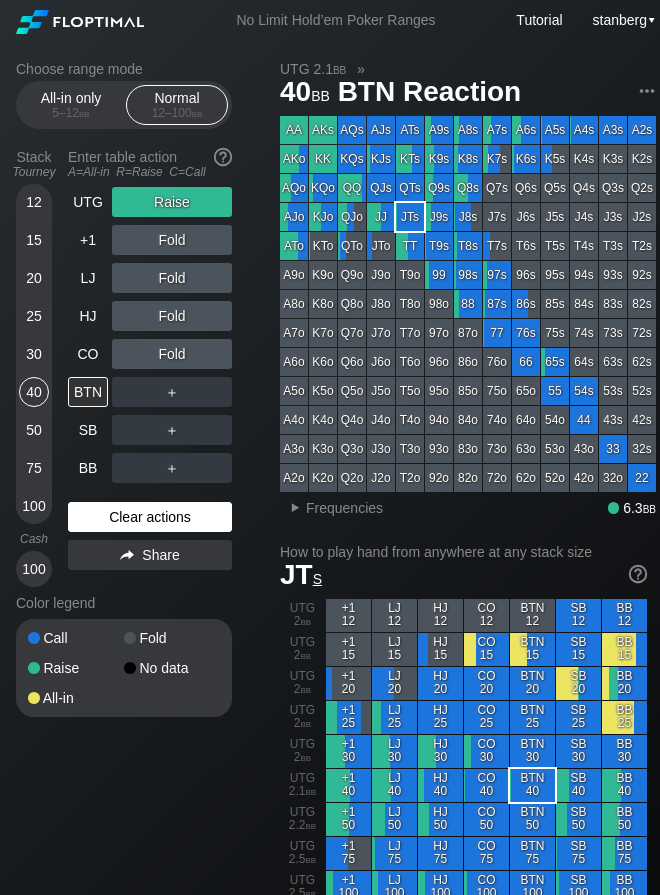 click on "Clear actions" at bounding box center (150, 517) 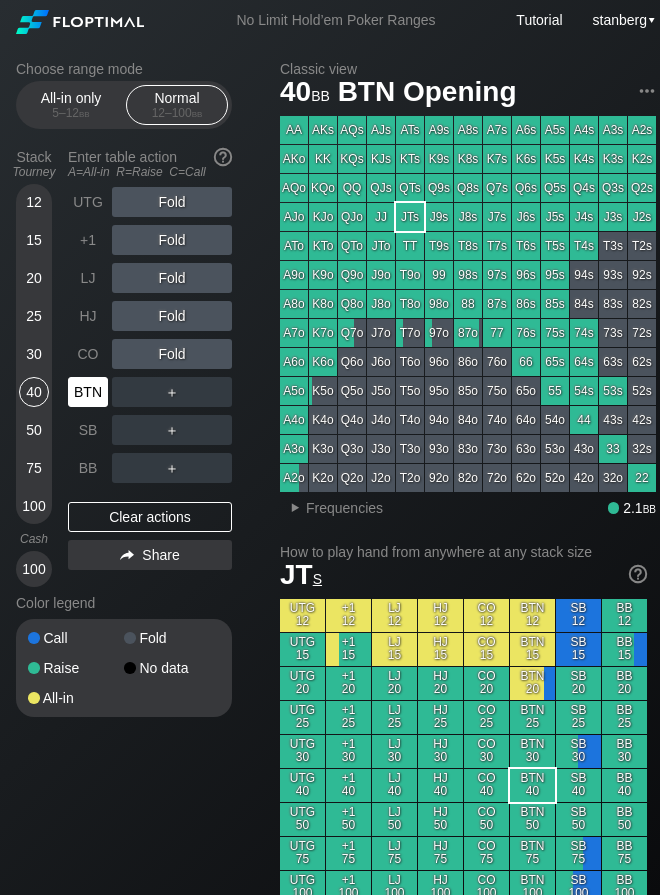 click on "BTN" at bounding box center (88, 392) 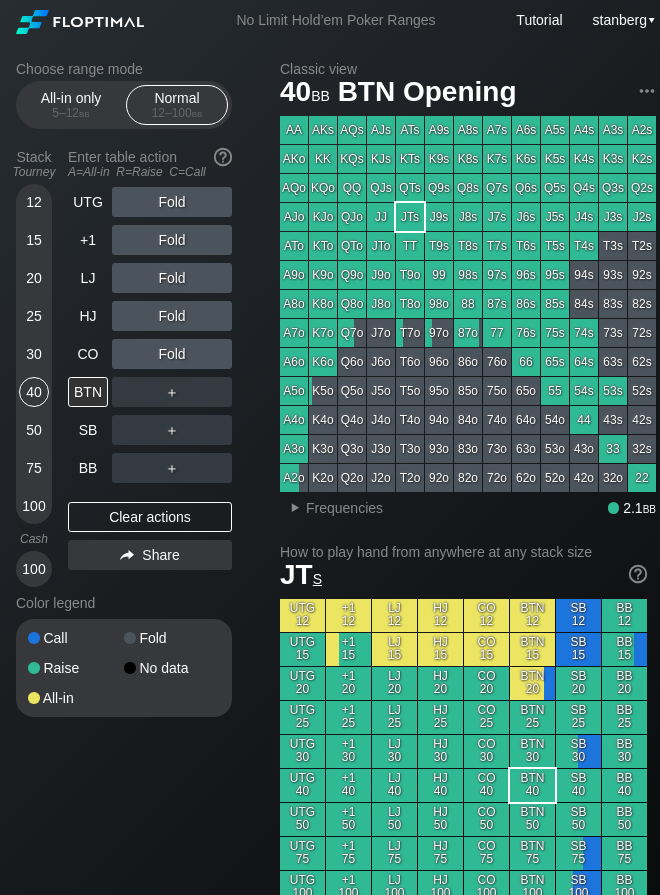 drag, startPoint x: 89, startPoint y: 202, endPoint x: 112, endPoint y: 208, distance: 23.769728 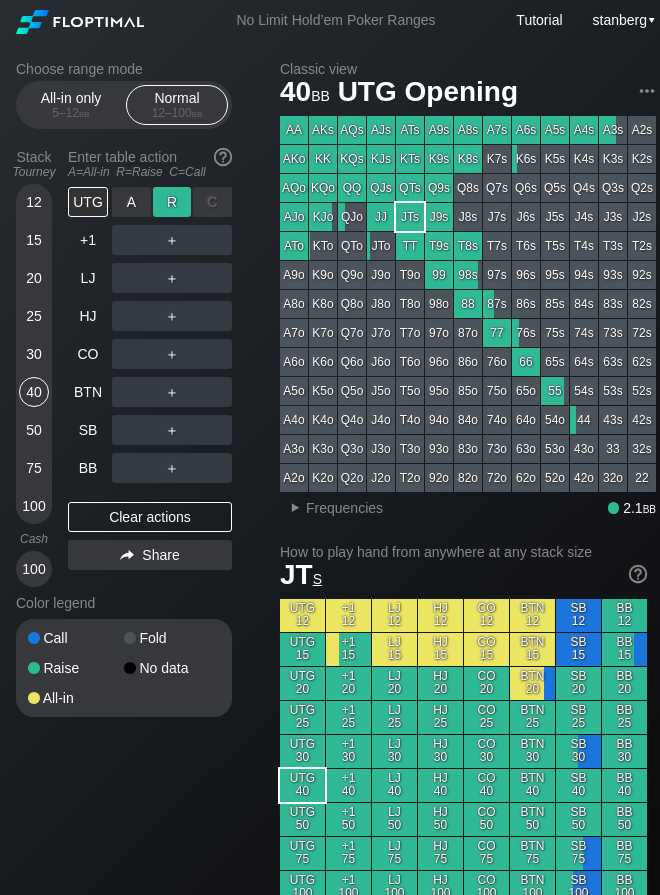 click on "R ✕" at bounding box center [172, 202] 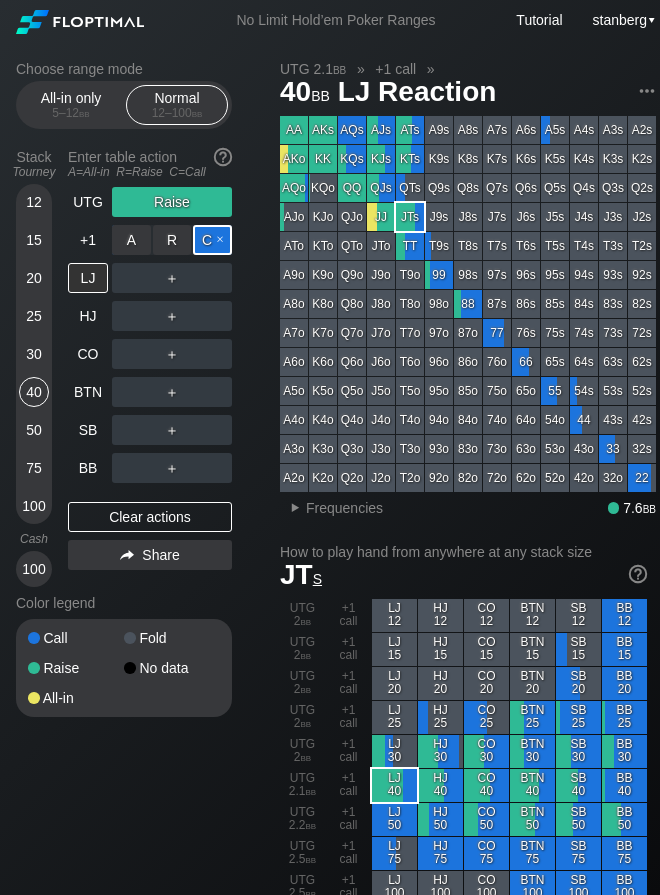 click on "C ✕" at bounding box center [212, 240] 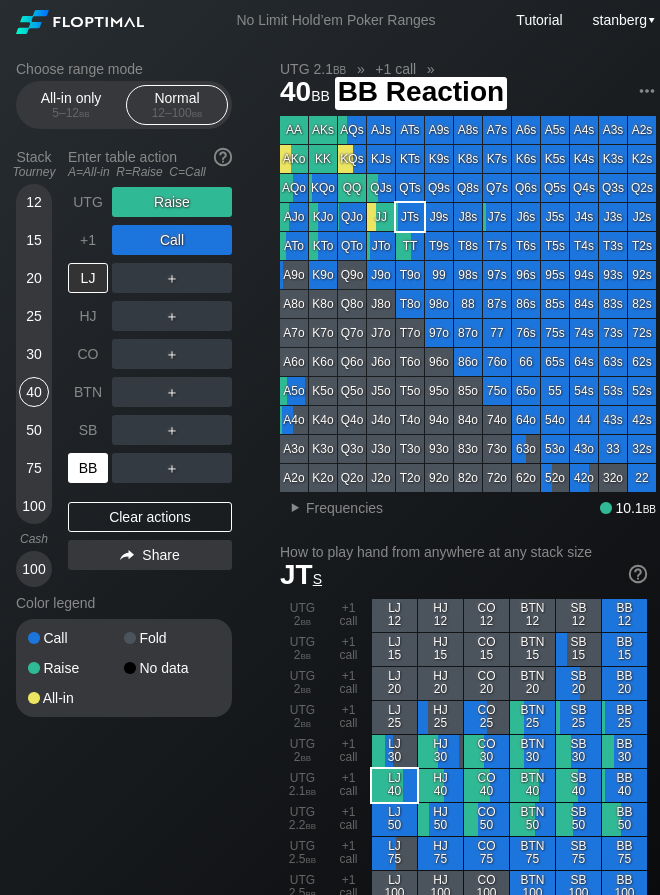 click on "BB" at bounding box center (88, 468) 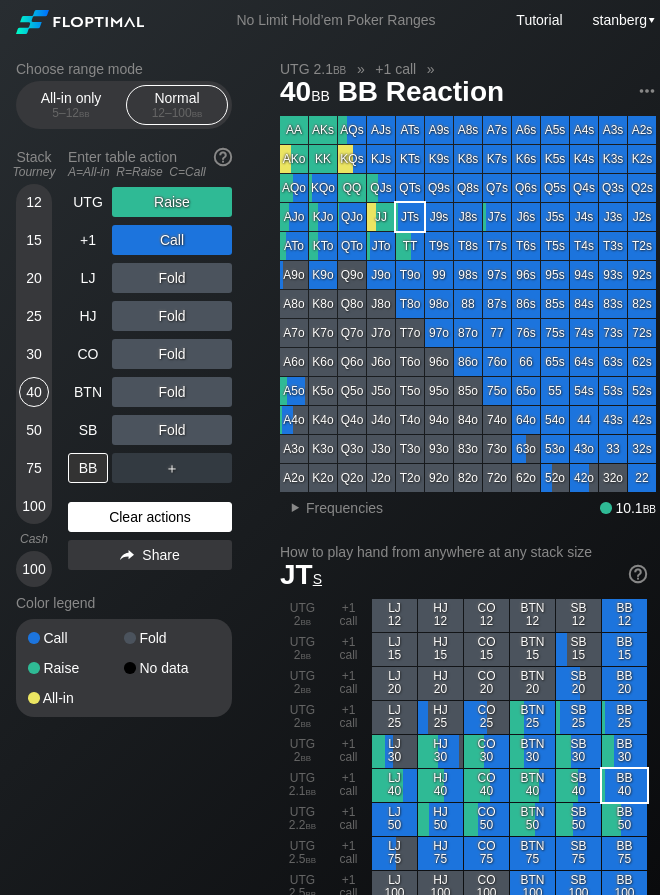 click on "Clear actions" at bounding box center [150, 517] 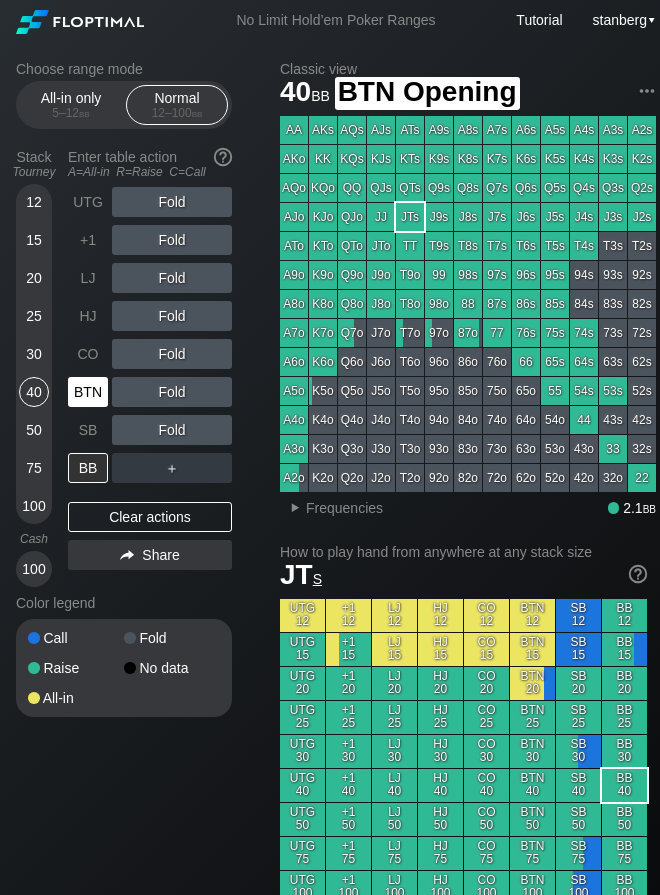 click on "BTN" at bounding box center (88, 392) 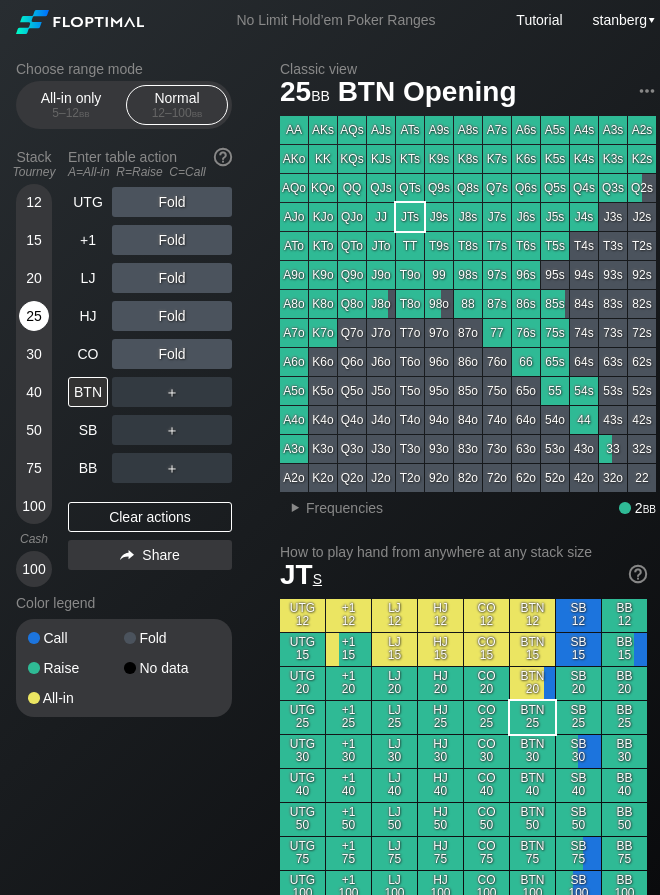 click on "25" at bounding box center (34, 316) 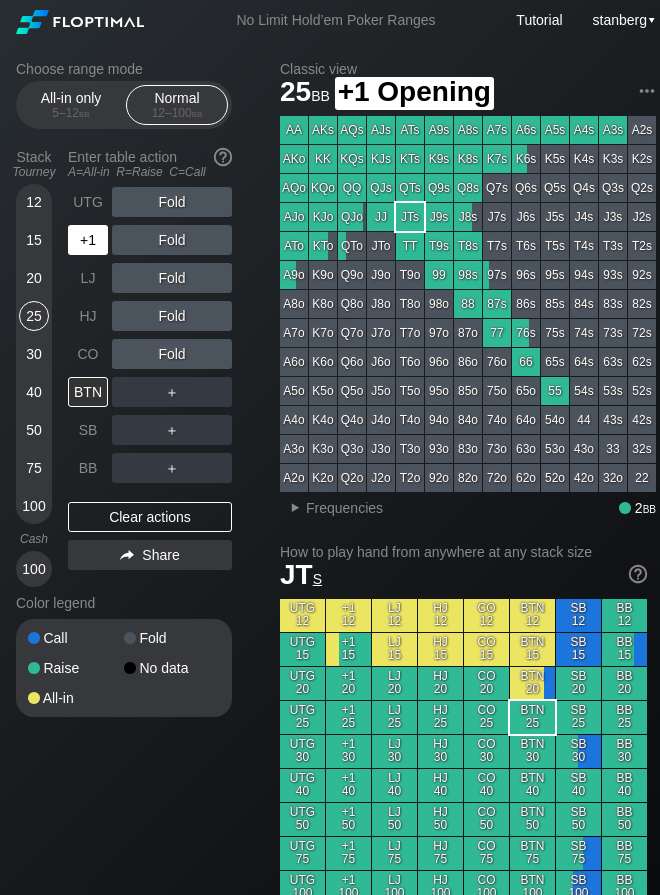 click on "+1" at bounding box center [88, 240] 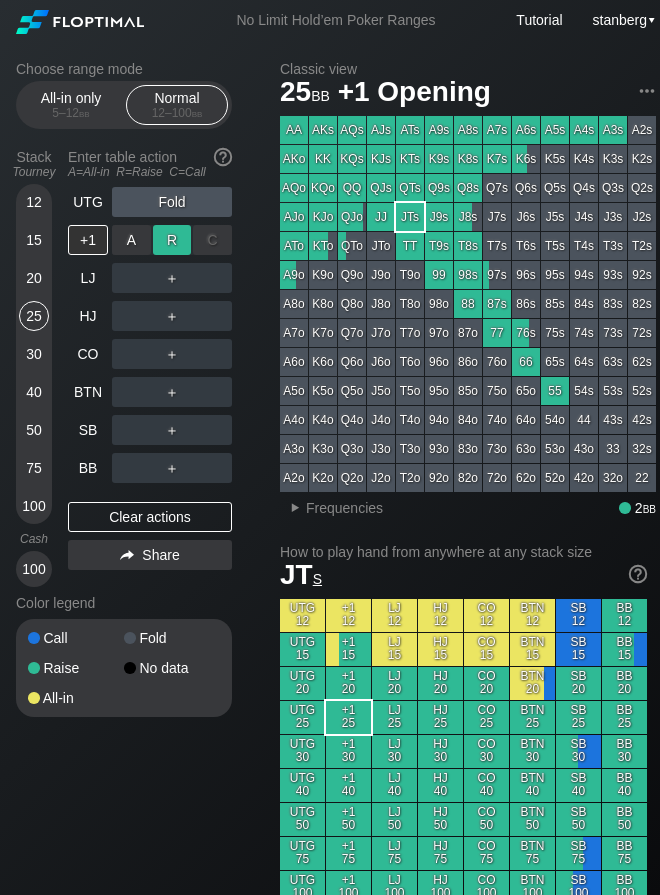 click on "R ✕" at bounding box center (172, 240) 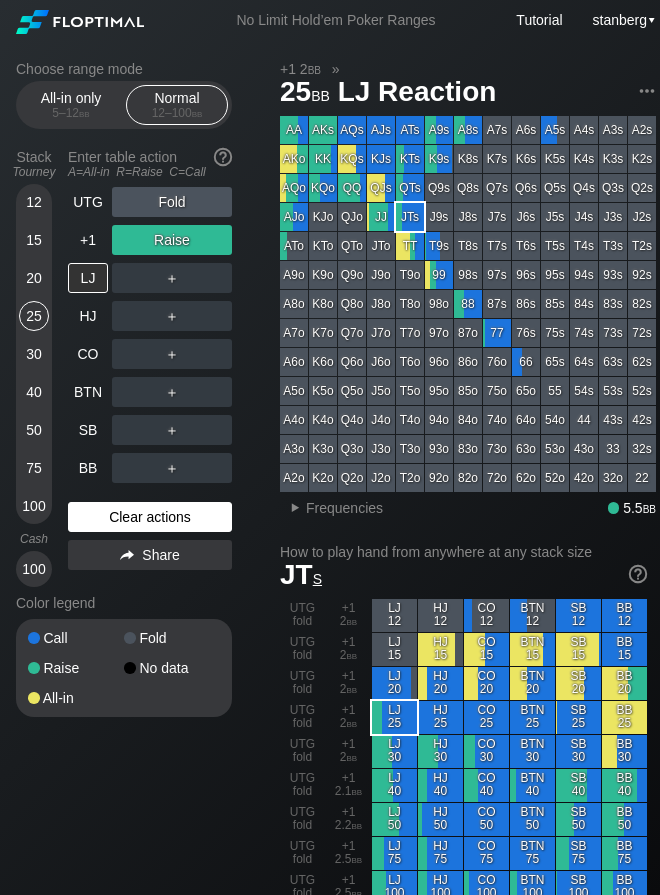 click on "Clear actions" at bounding box center [150, 517] 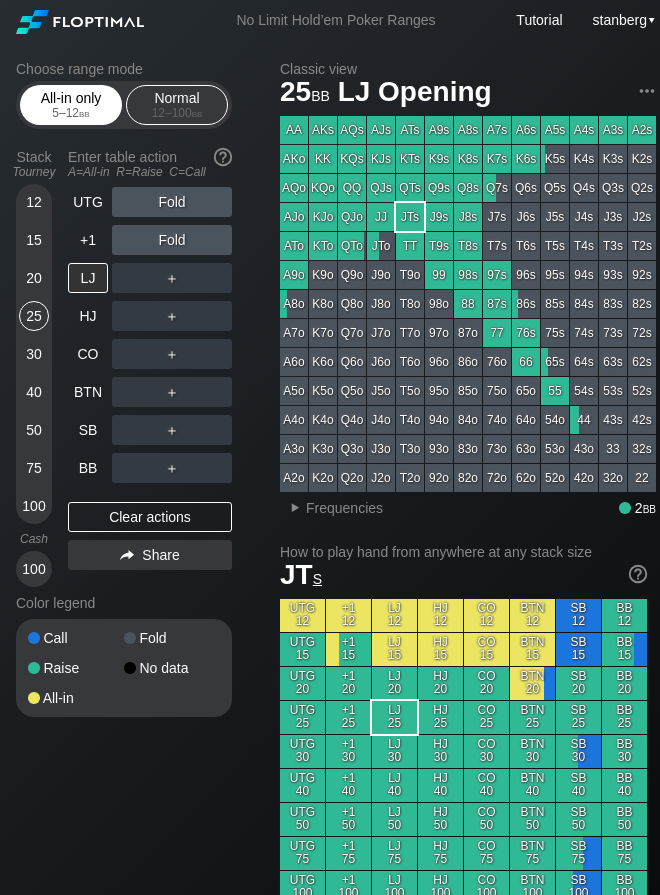 click on "5 – 12 bb" at bounding box center (71, 113) 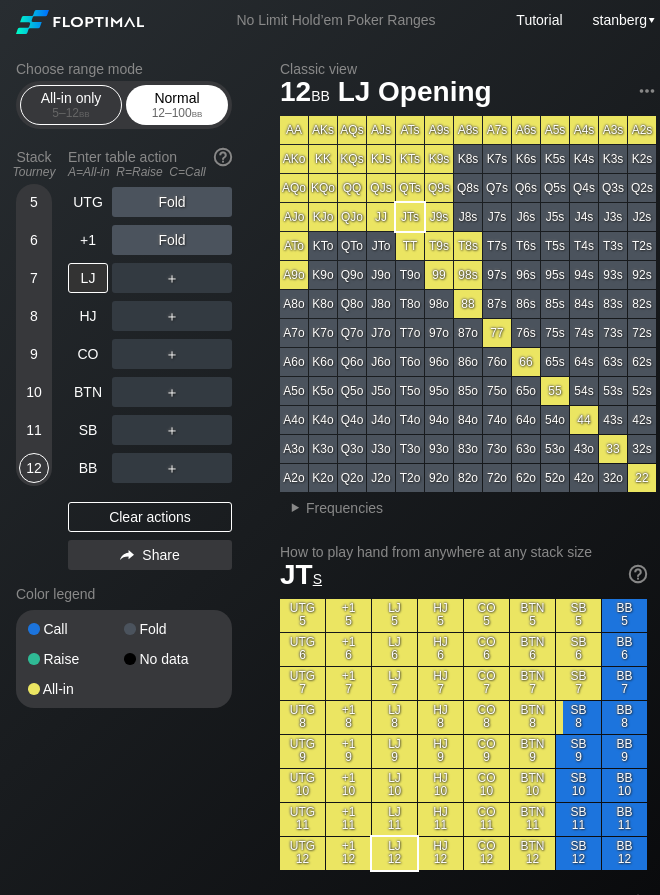 drag, startPoint x: 210, startPoint y: 107, endPoint x: 143, endPoint y: 171, distance: 92.65527 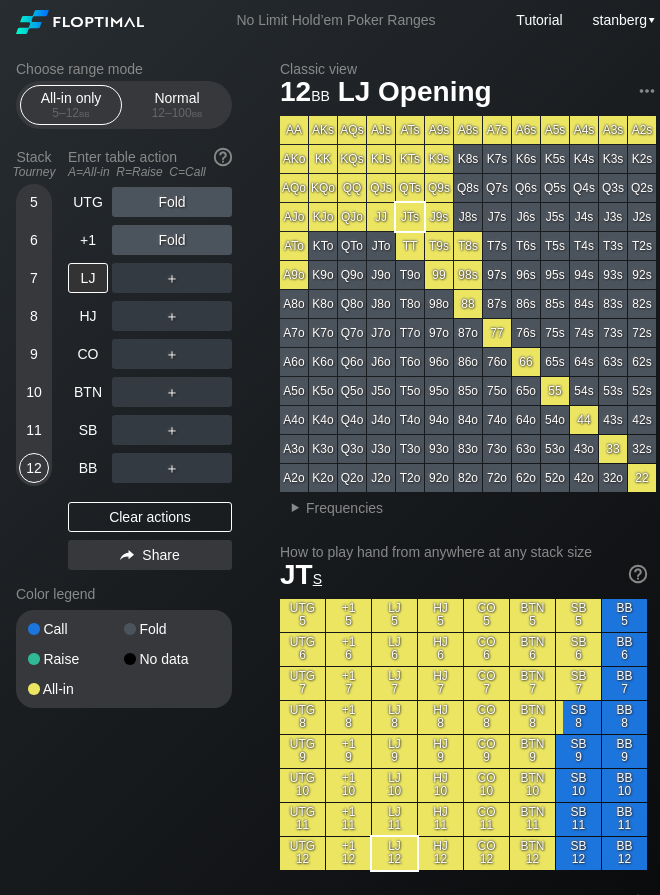 click on "12 – 100 bb" at bounding box center [177, 113] 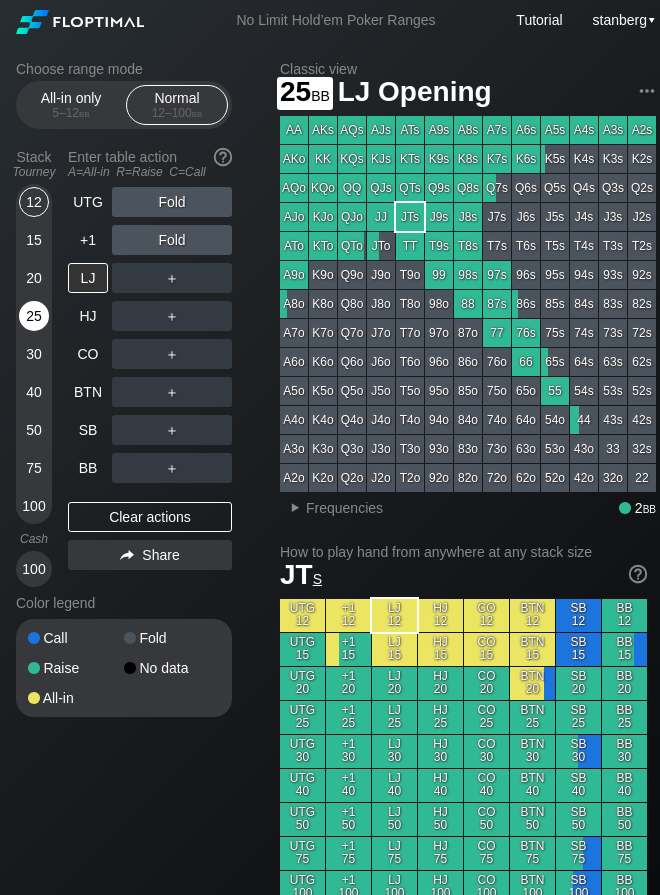 click on "25" at bounding box center [34, 316] 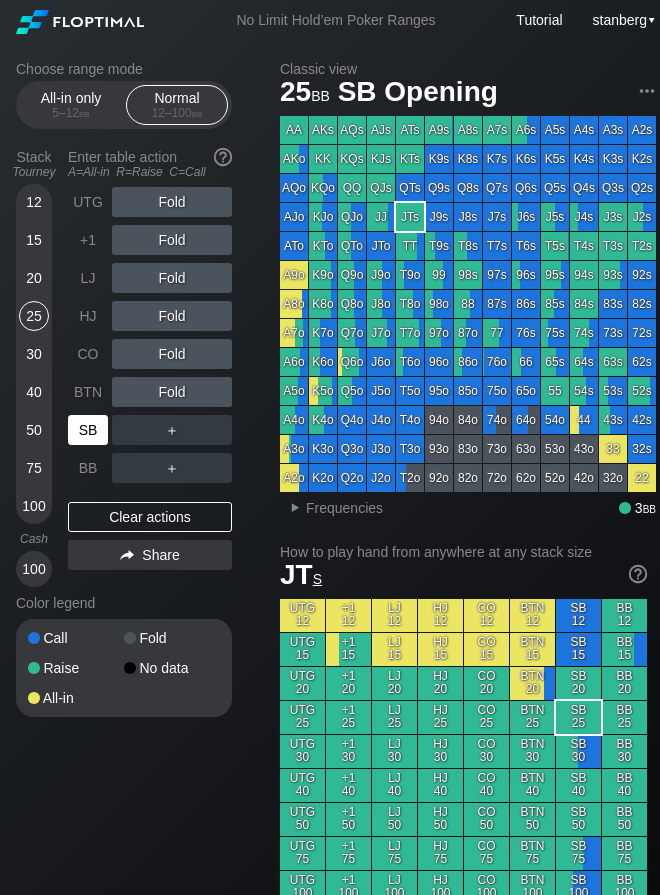 click on "SB" at bounding box center (88, 430) 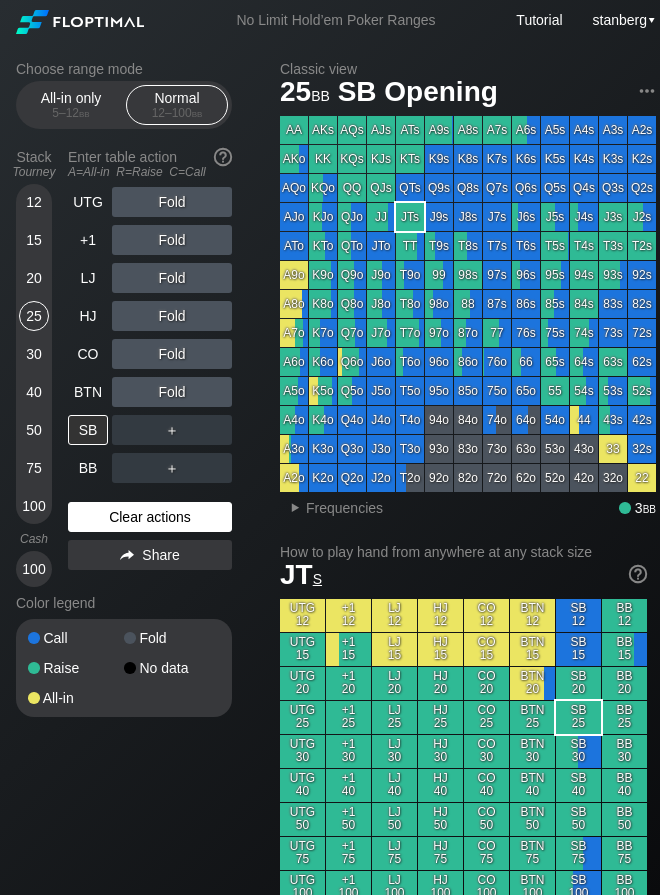 click on "Clear actions" at bounding box center (150, 517) 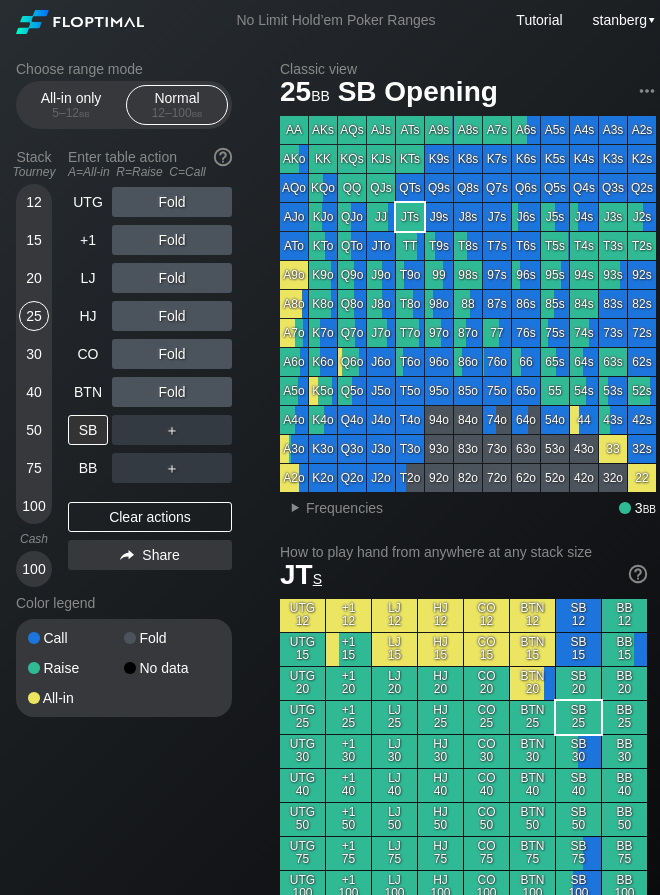 click on "30" at bounding box center [34, 354] 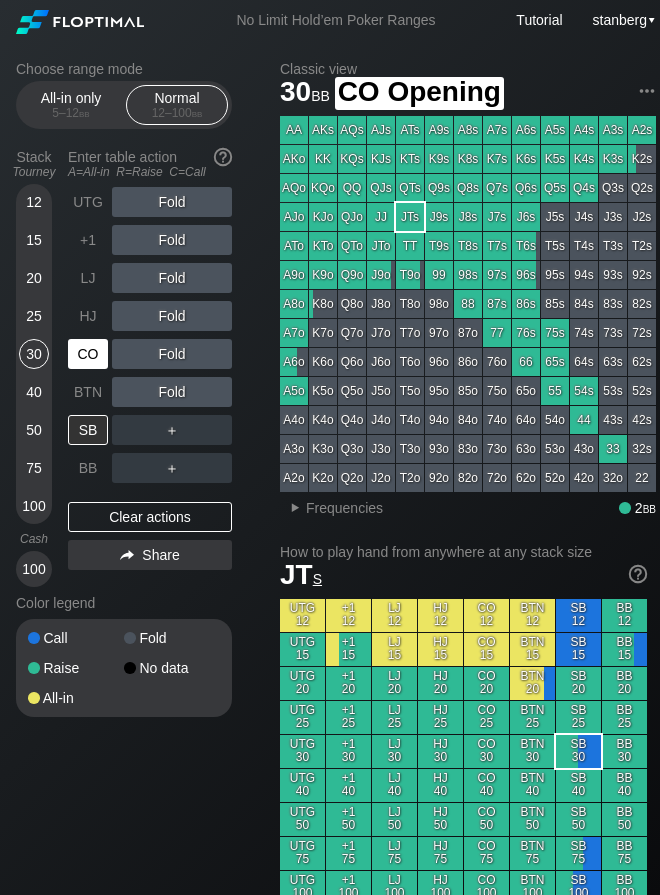 click on "CO" at bounding box center (88, 354) 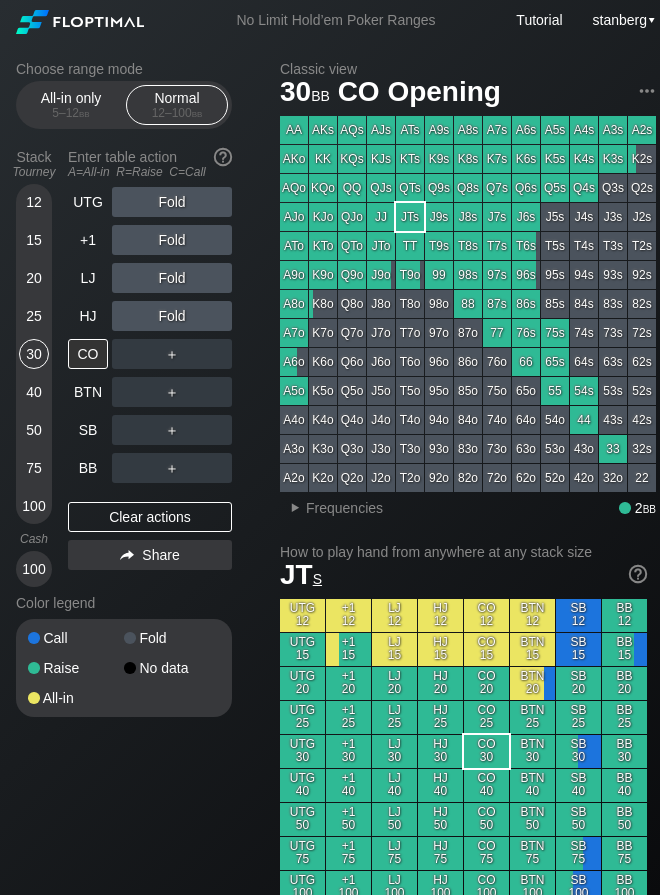 drag, startPoint x: 88, startPoint y: 291, endPoint x: 117, endPoint y: 286, distance: 29.427877 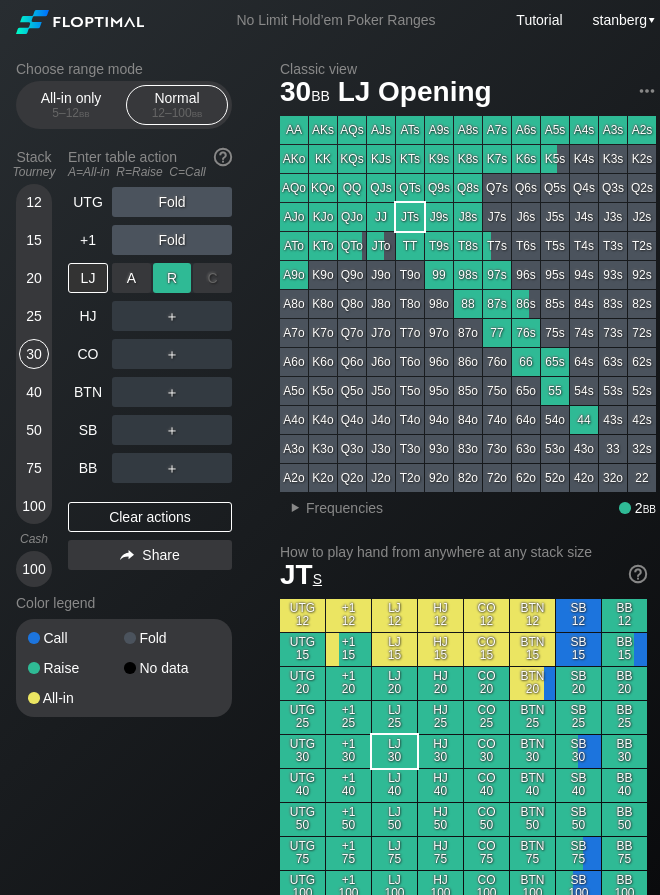 click on "R ✕" at bounding box center (172, 278) 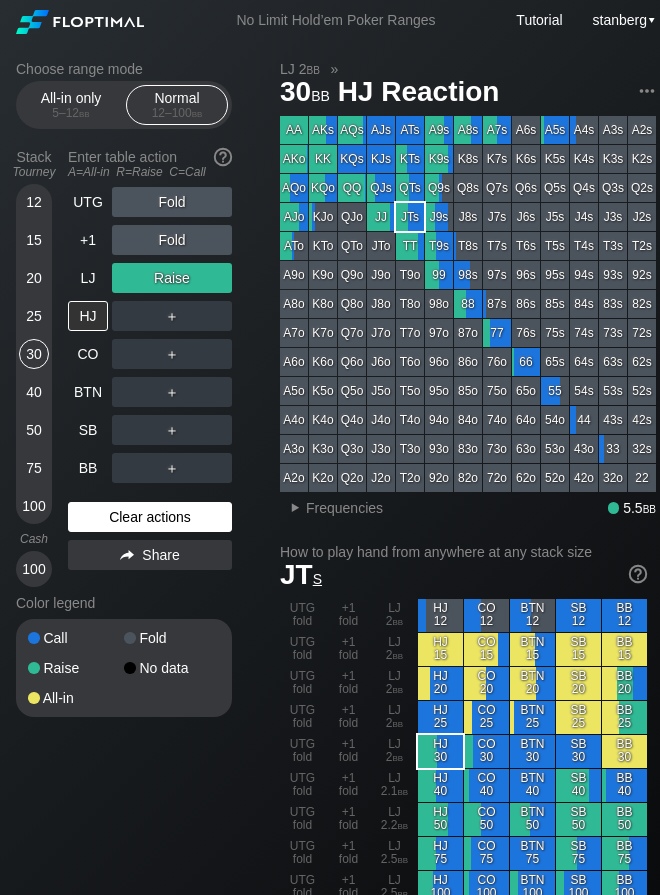 click on "Clear actions" at bounding box center [150, 517] 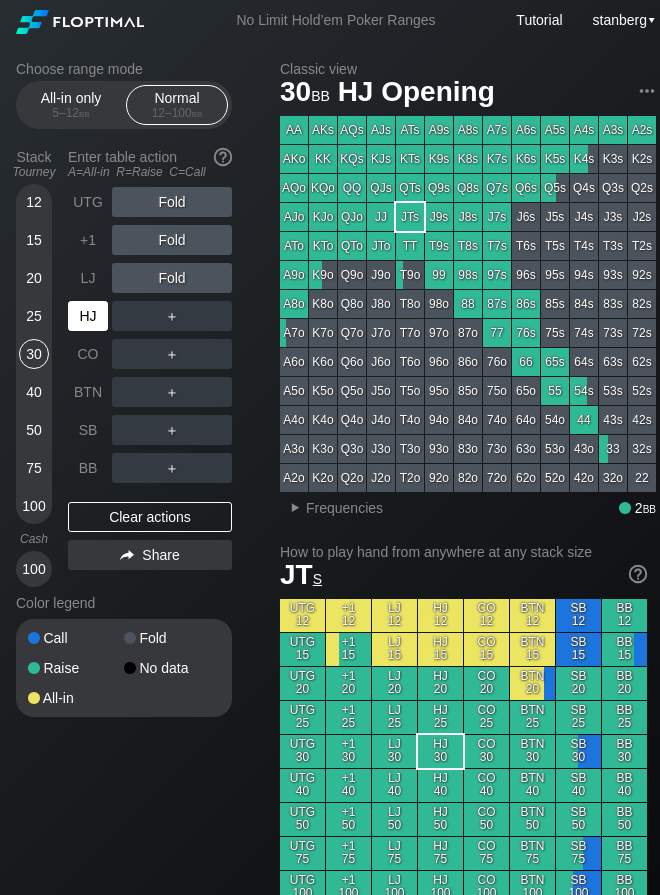 click on "HJ" at bounding box center (88, 316) 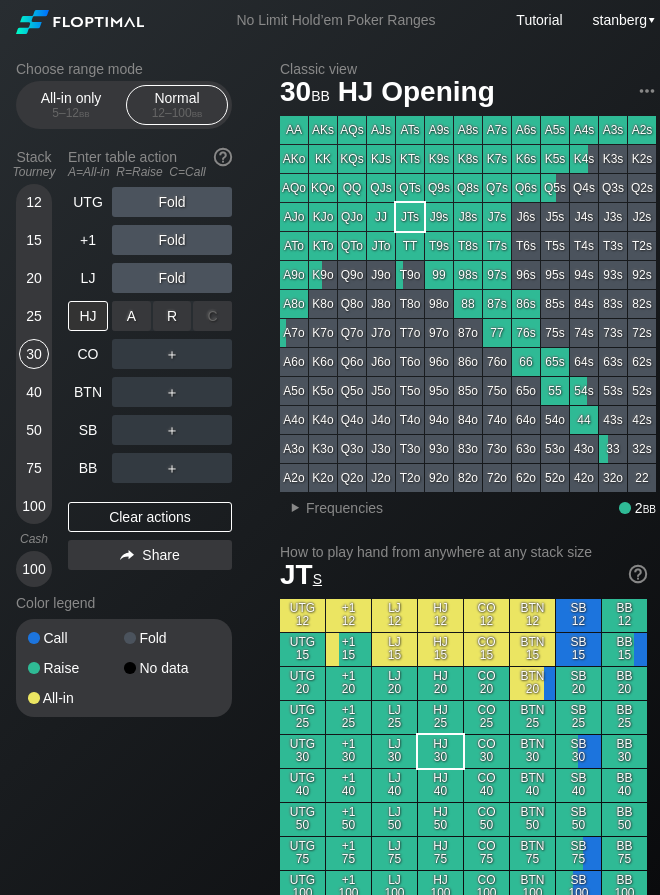 click on "R ✕" at bounding box center [172, 316] 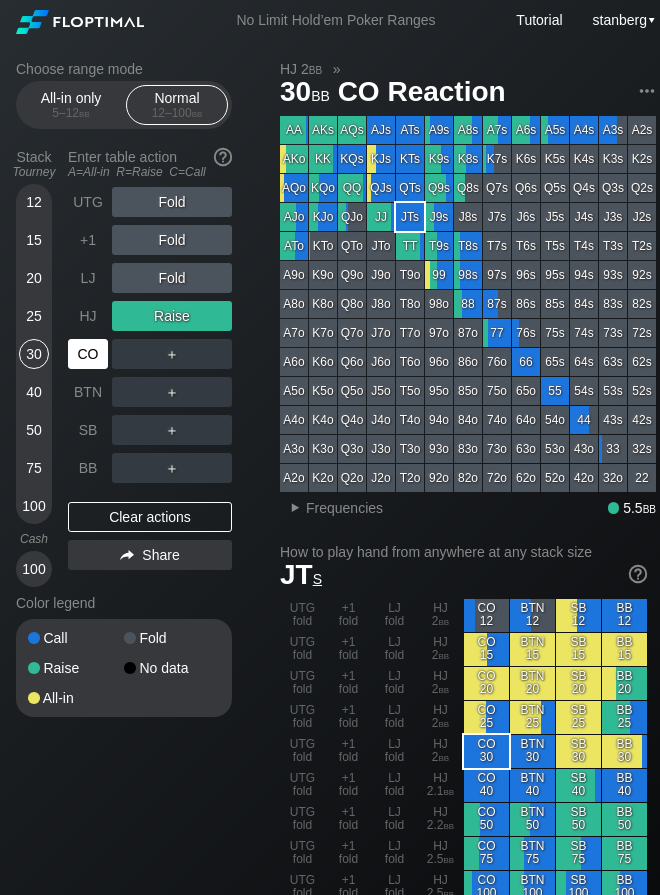 click on "CO" at bounding box center [88, 354] 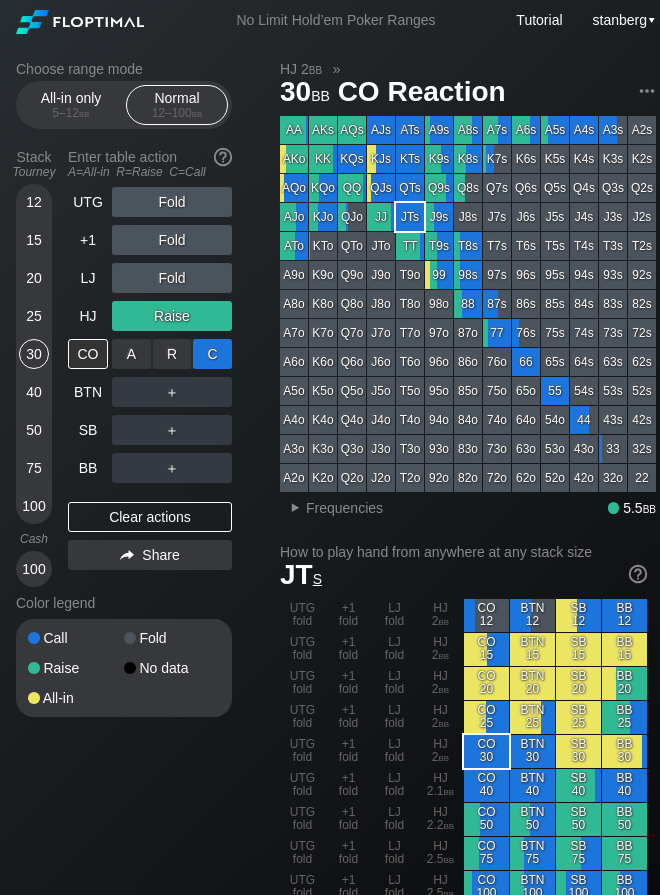 click on "C ✕" at bounding box center (212, 354) 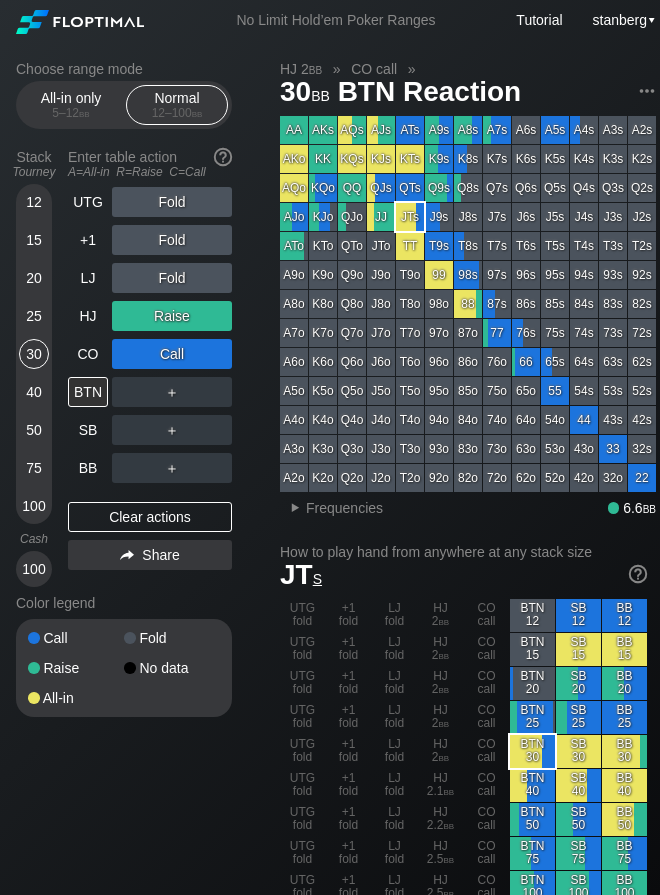 drag, startPoint x: 94, startPoint y: 508, endPoint x: 87, endPoint y: 499, distance: 11.401754 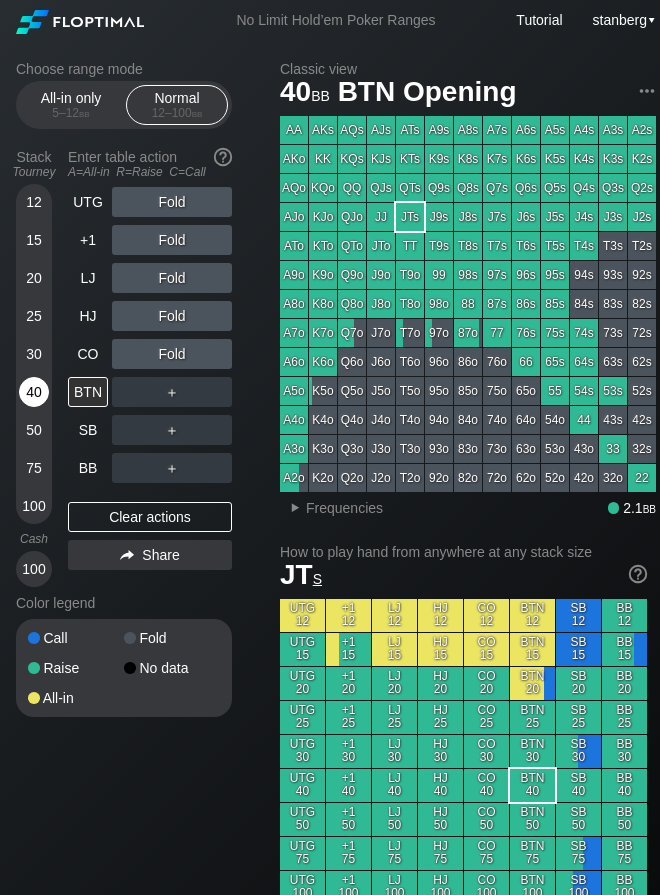 click on "40" at bounding box center [34, 392] 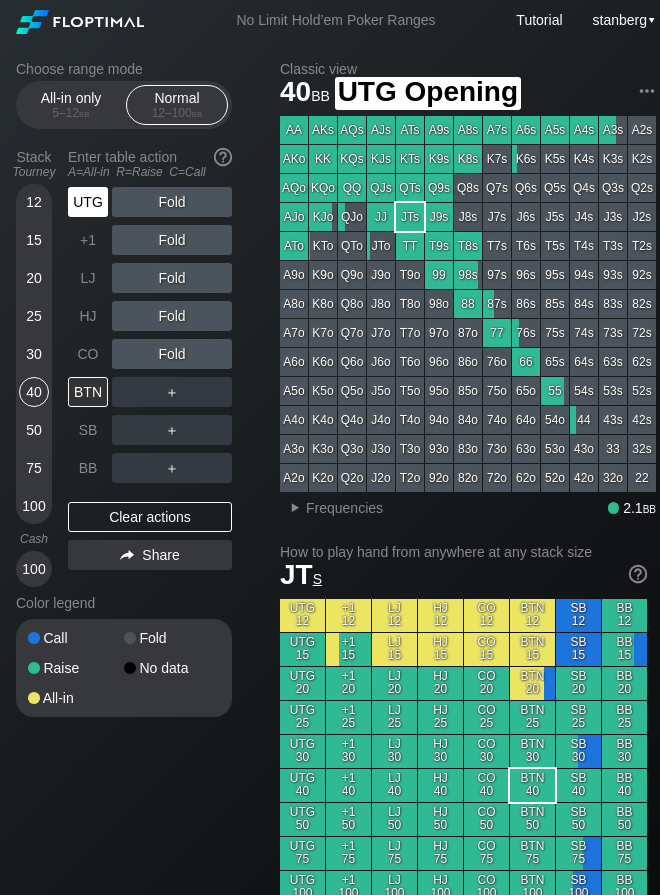 click on "UTG" at bounding box center (88, 202) 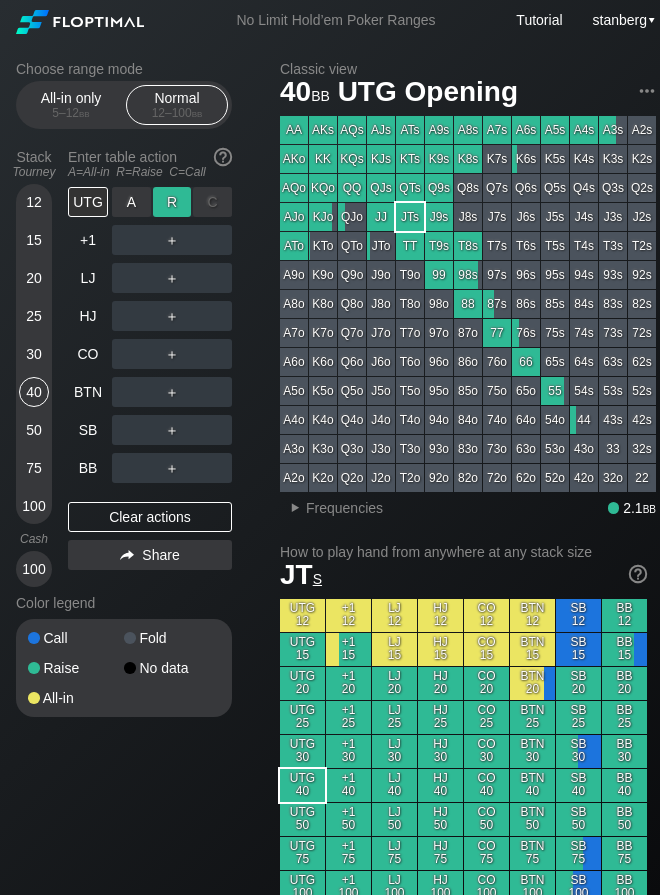 click on "R ✕" at bounding box center [172, 202] 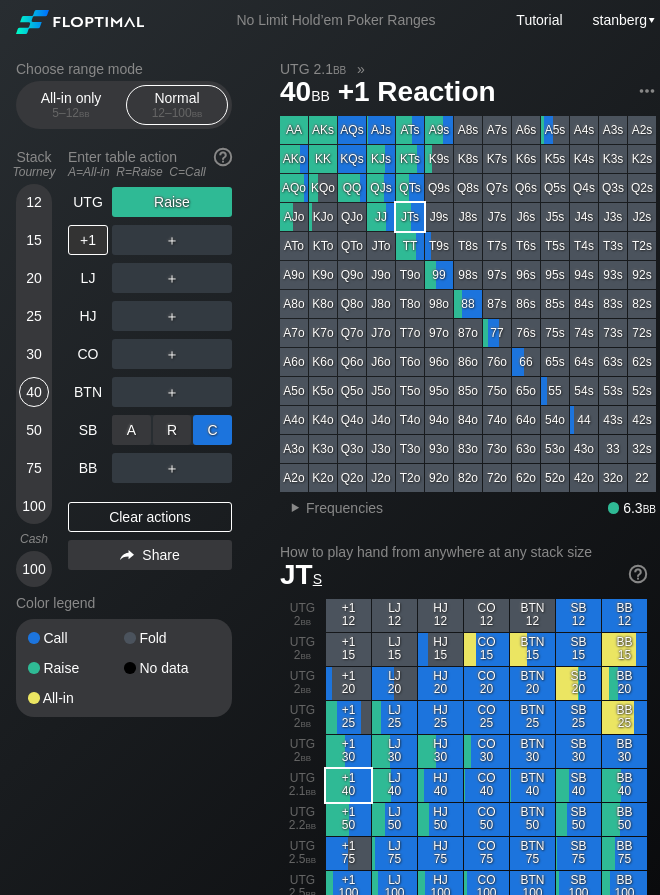 click on "C ✕" at bounding box center (212, 430) 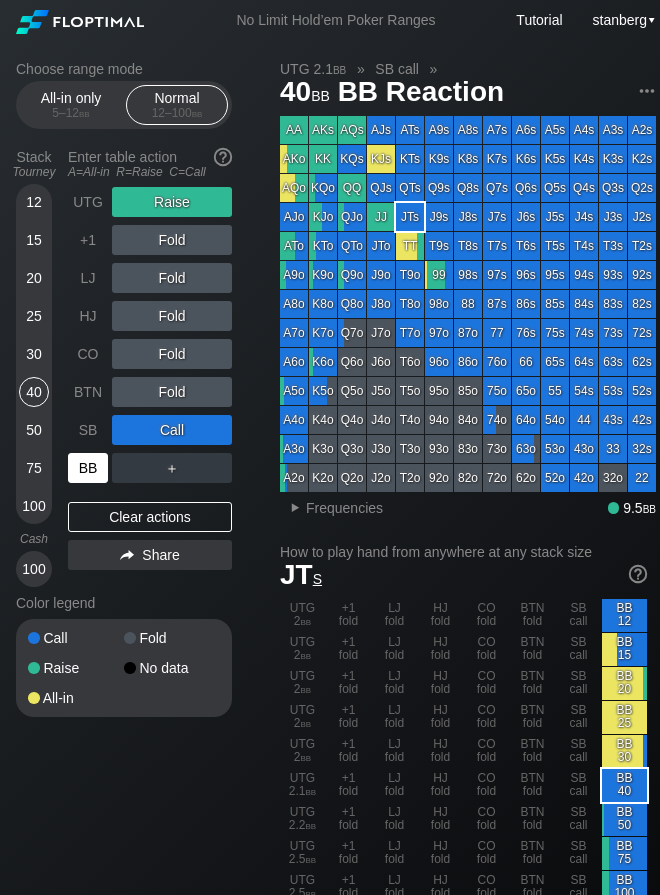 click on "BB" at bounding box center [88, 468] 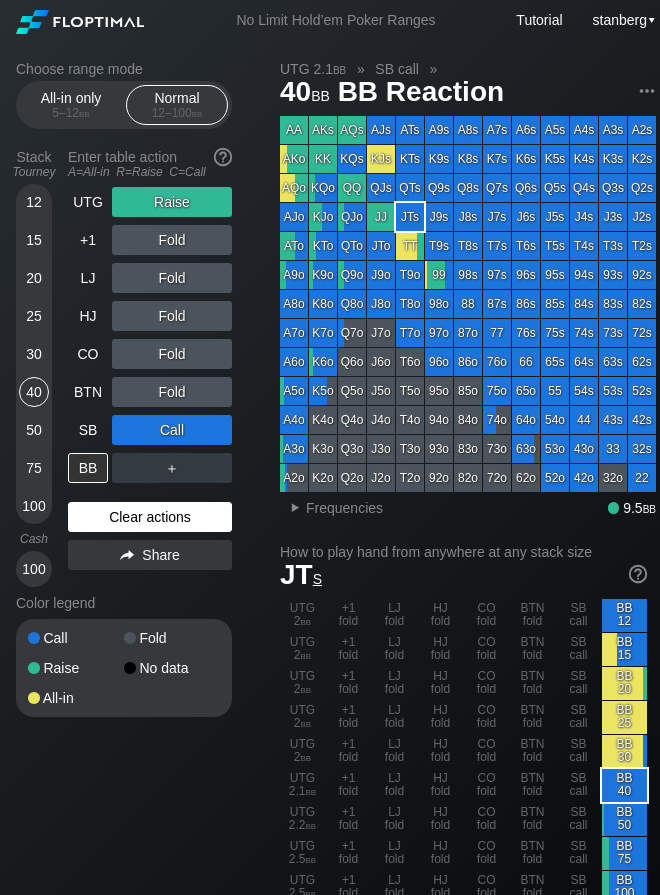 click on "Clear actions" at bounding box center (150, 517) 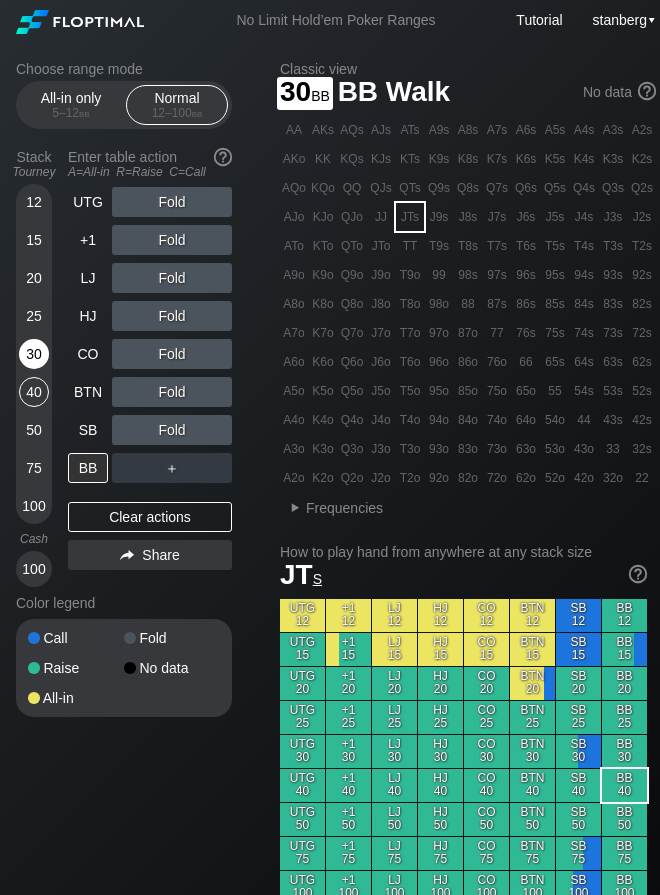 click on "30" at bounding box center (34, 354) 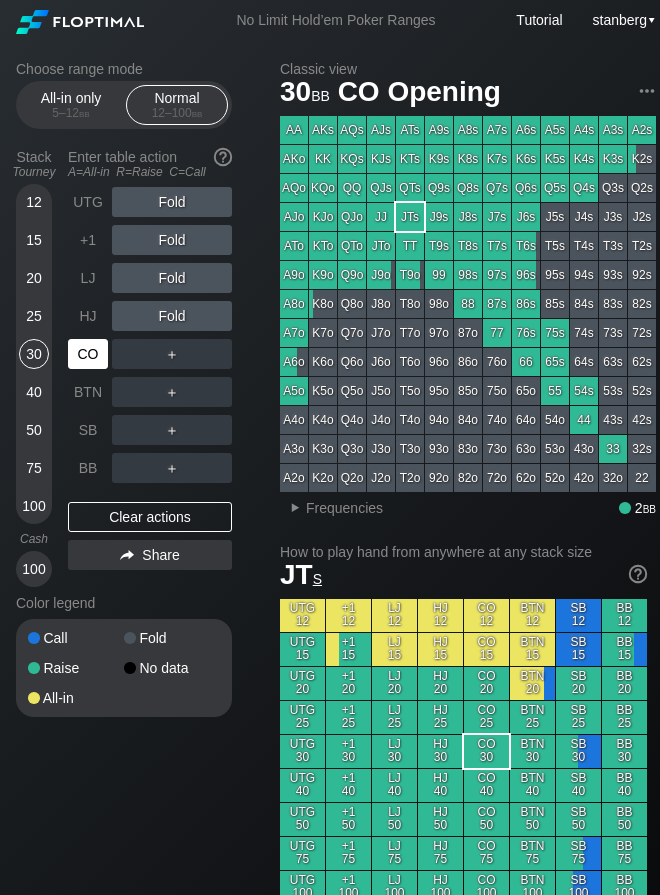click on "CO" at bounding box center (88, 354) 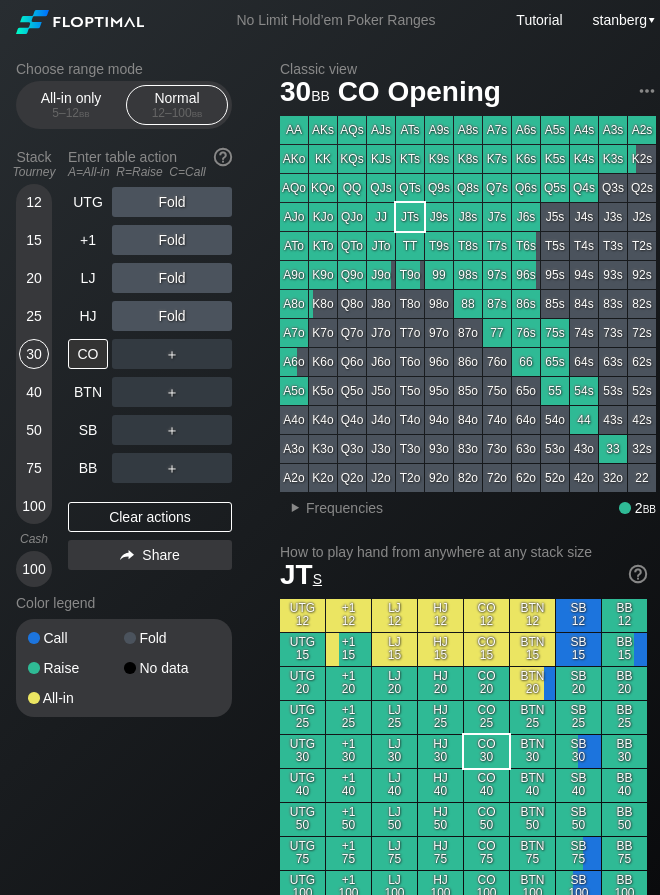 click on "20" at bounding box center [34, 278] 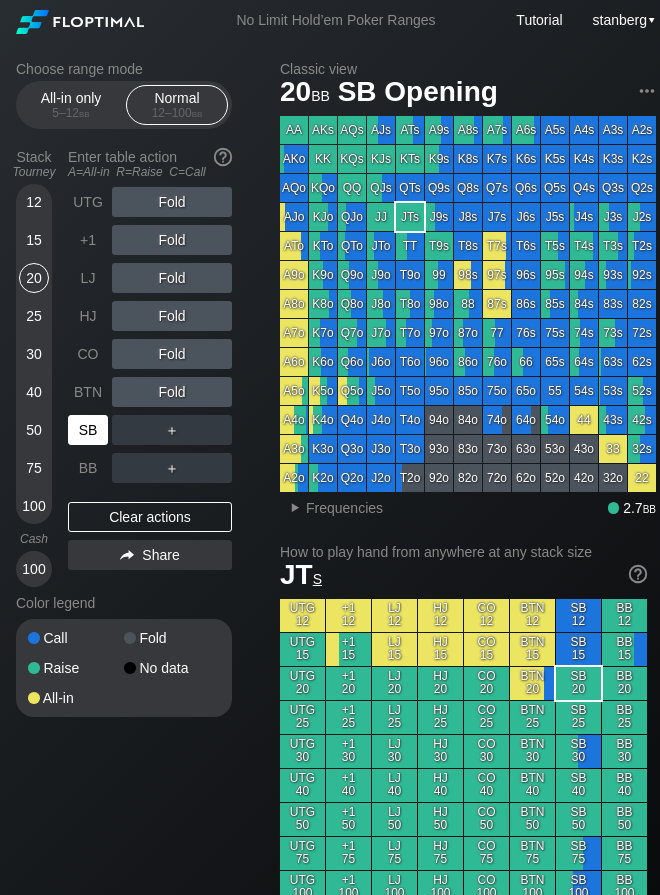 click on "SB" at bounding box center (88, 430) 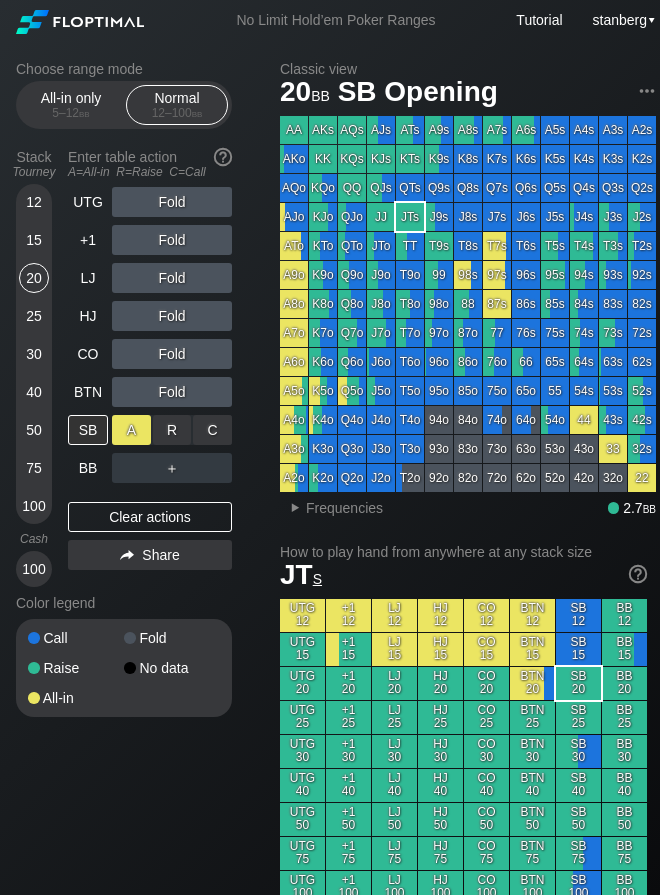 click on "A ✕" at bounding box center (131, 430) 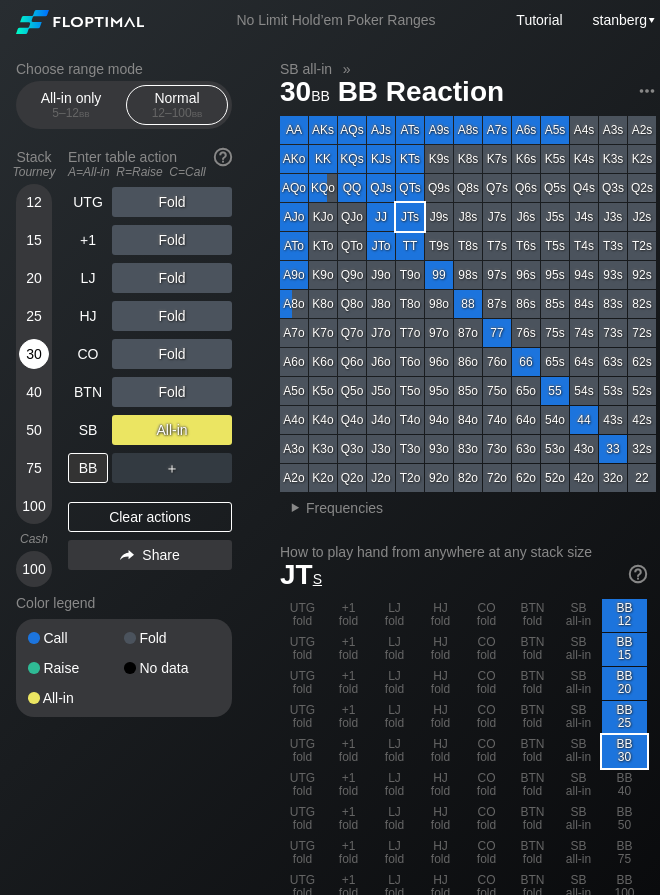 click on "30" at bounding box center (34, 354) 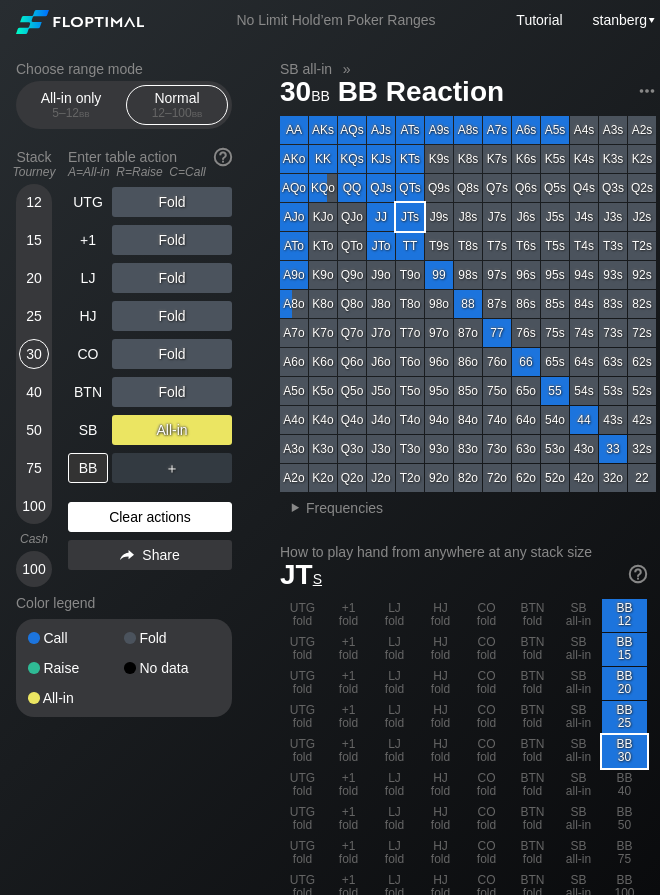 click on "Clear actions" at bounding box center [150, 517] 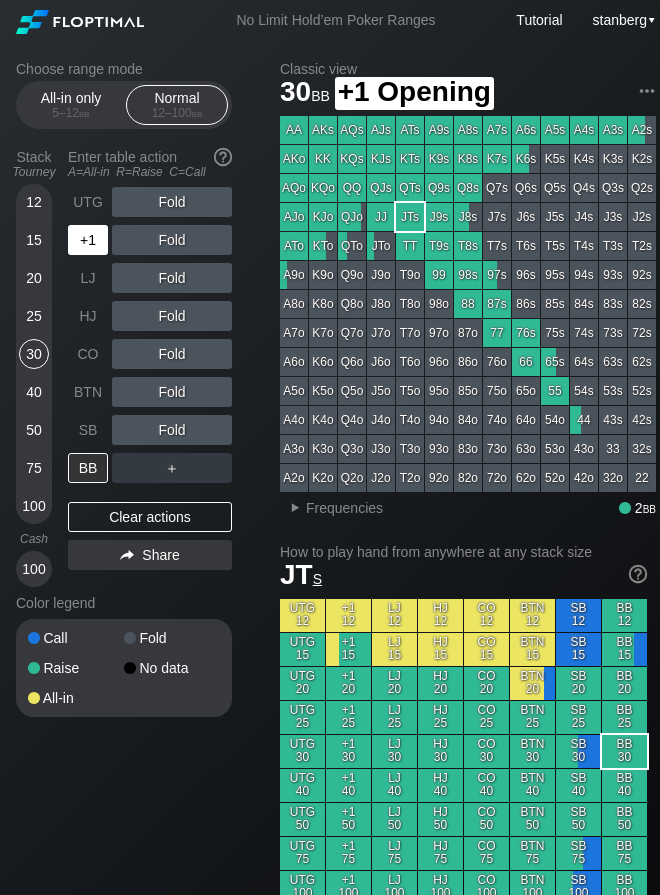 click on "+1" at bounding box center (88, 240) 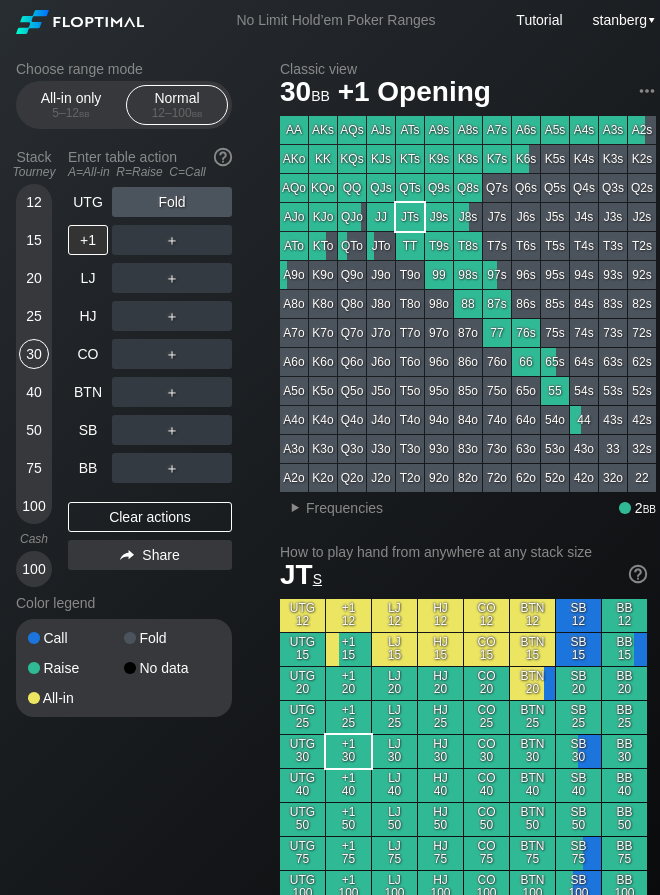 click on "25" at bounding box center [34, 316] 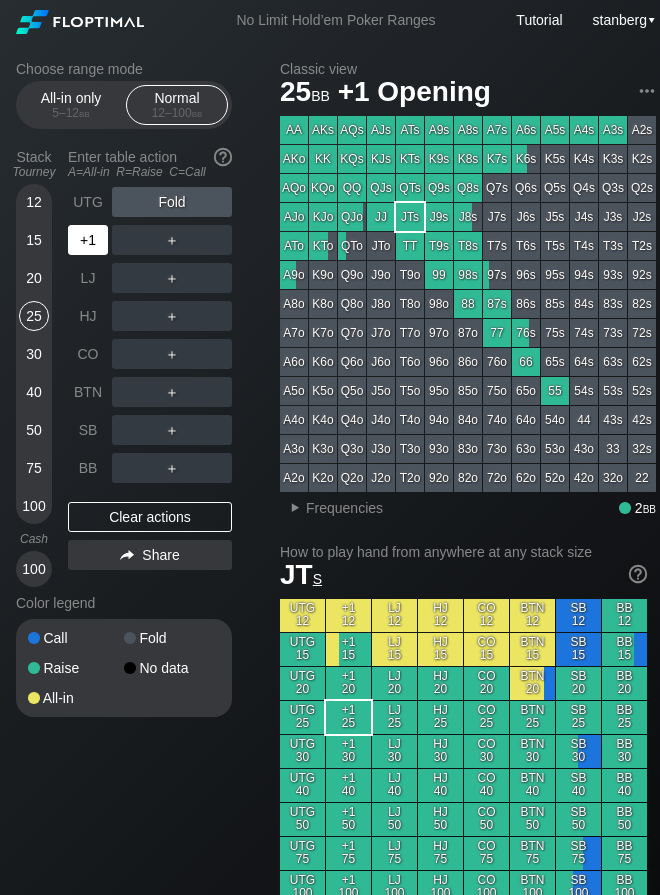 click on "+1" at bounding box center (88, 240) 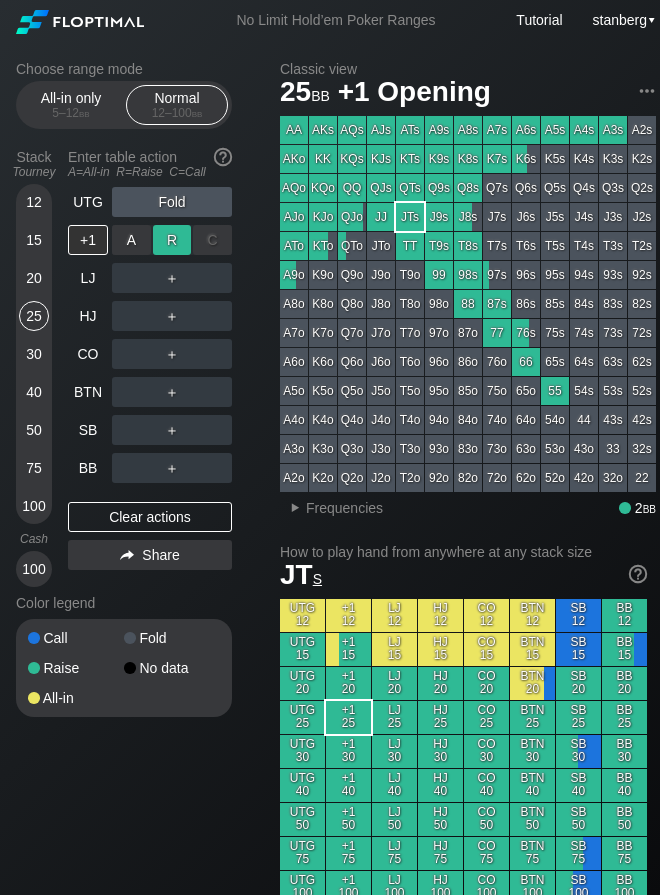 click on "R ✕" at bounding box center (172, 240) 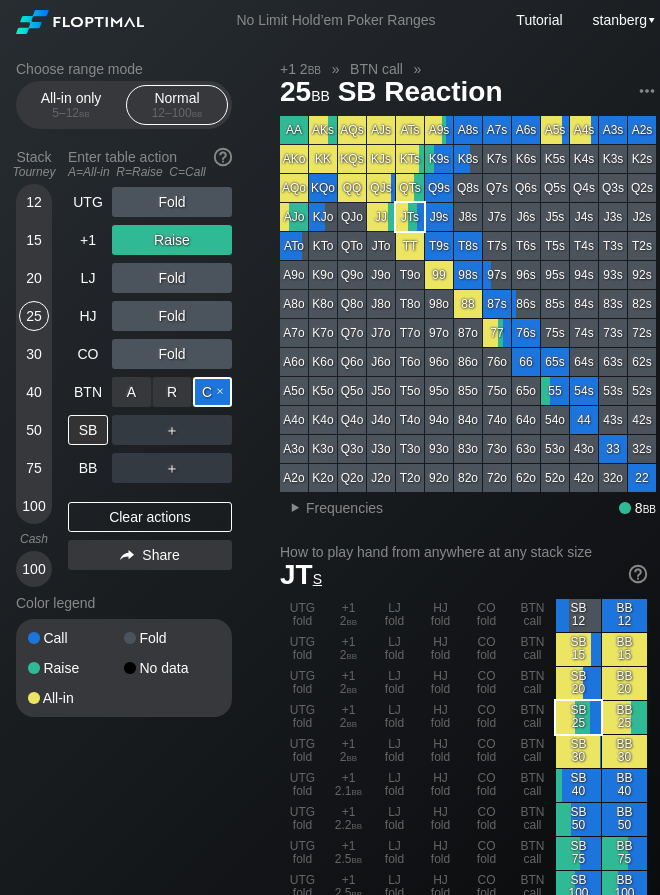 click on "C ✕" at bounding box center (212, 392) 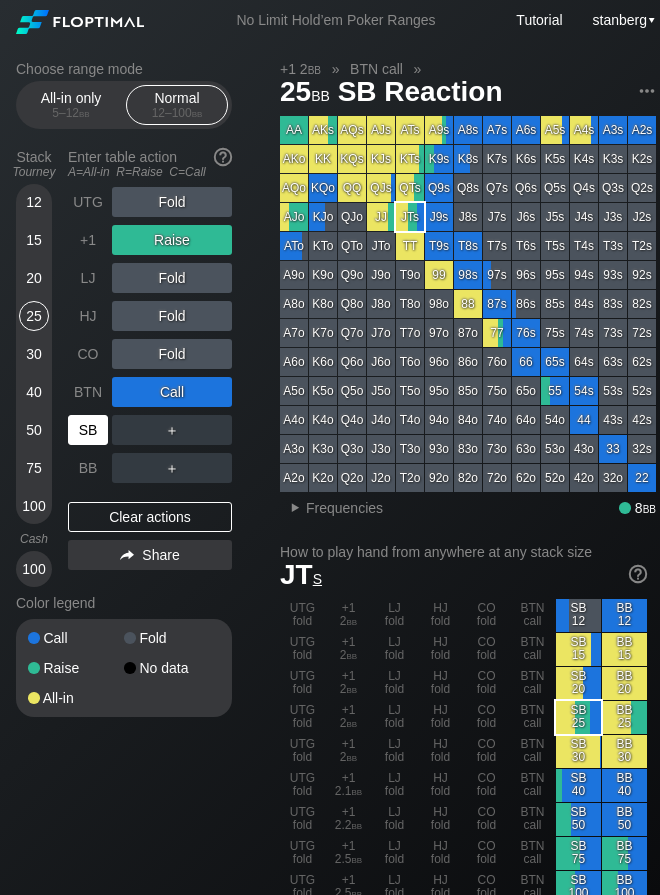 click on "SB" at bounding box center [88, 430] 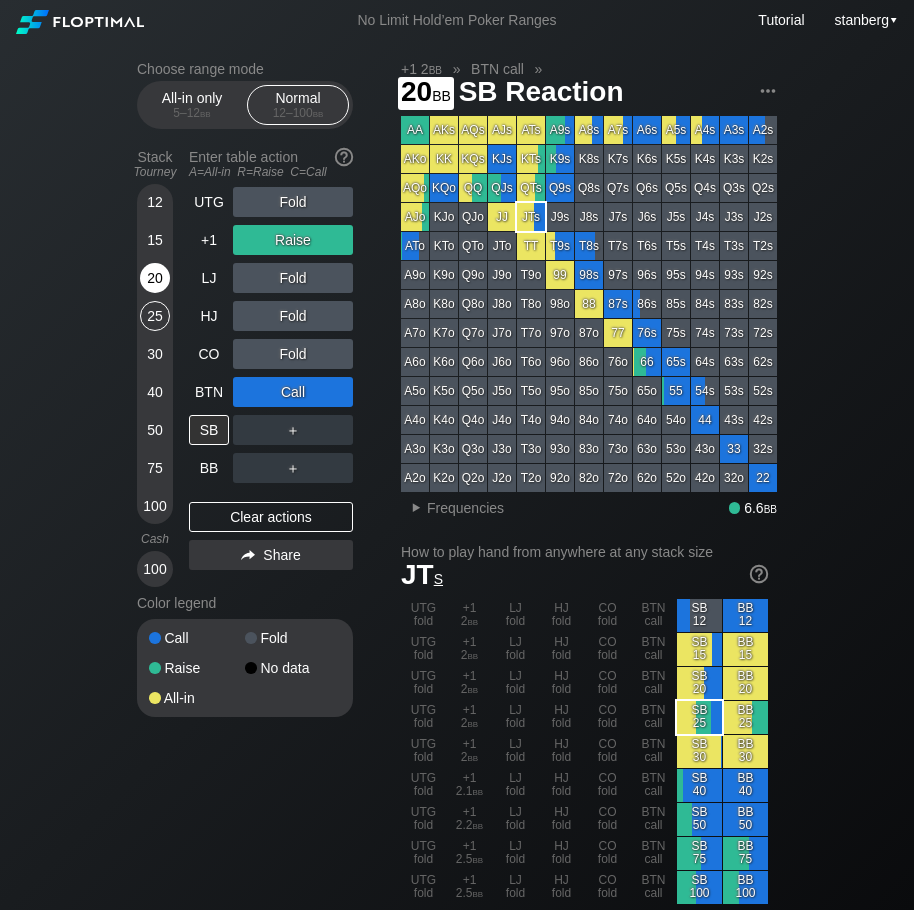 click on "20" at bounding box center (155, 278) 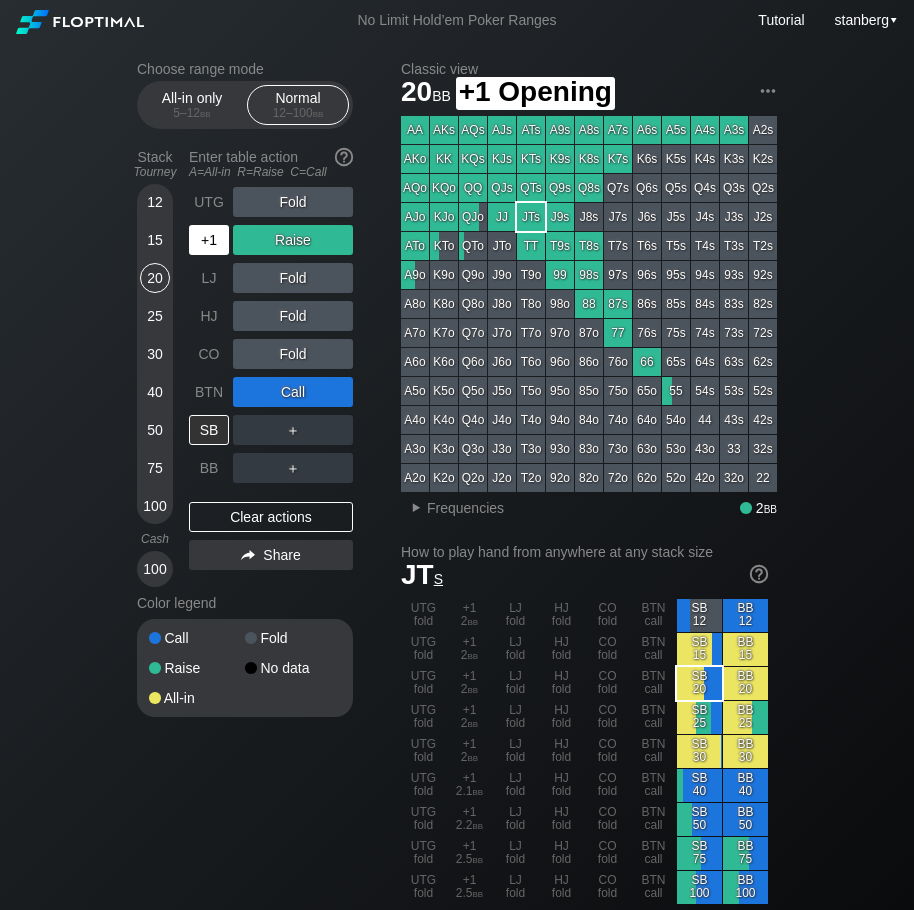 click on "+1" at bounding box center [209, 240] 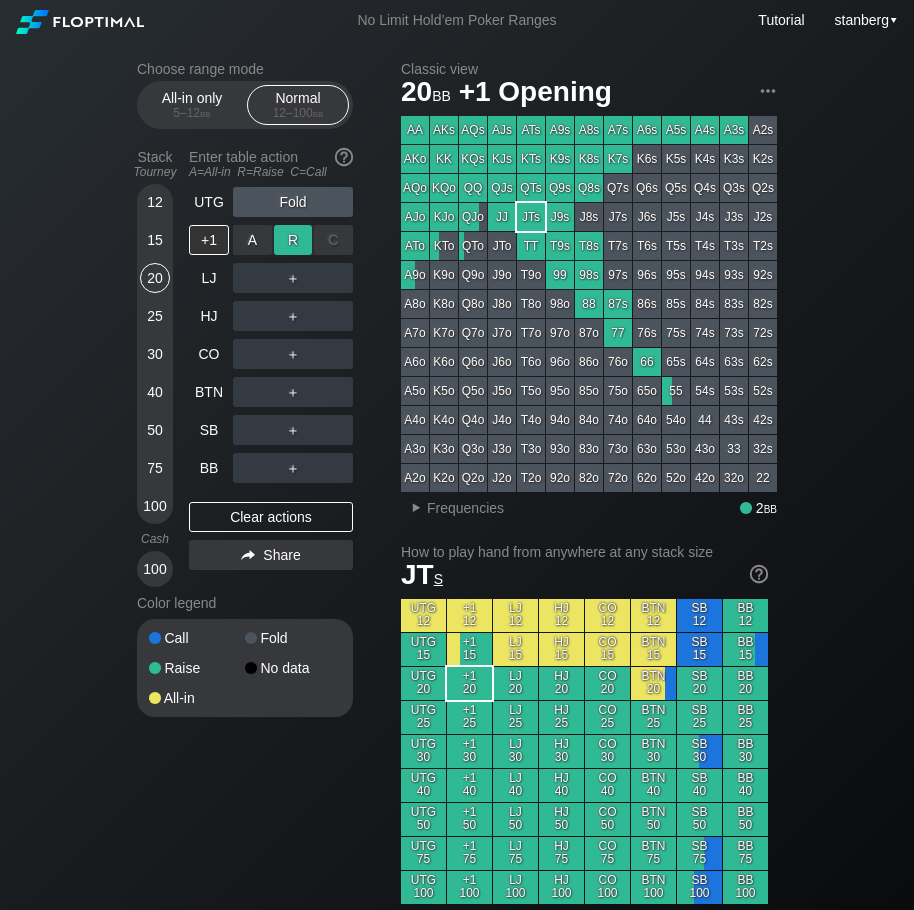 click on "R ✕" at bounding box center [293, 240] 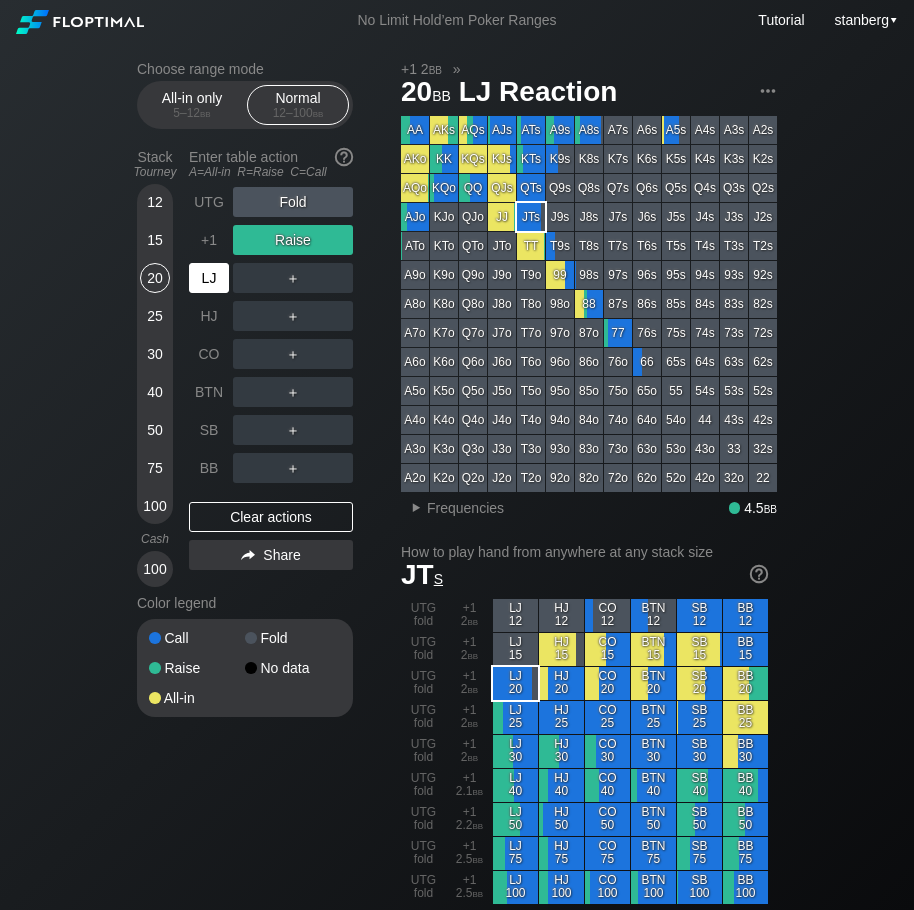 click on "LJ" at bounding box center [209, 278] 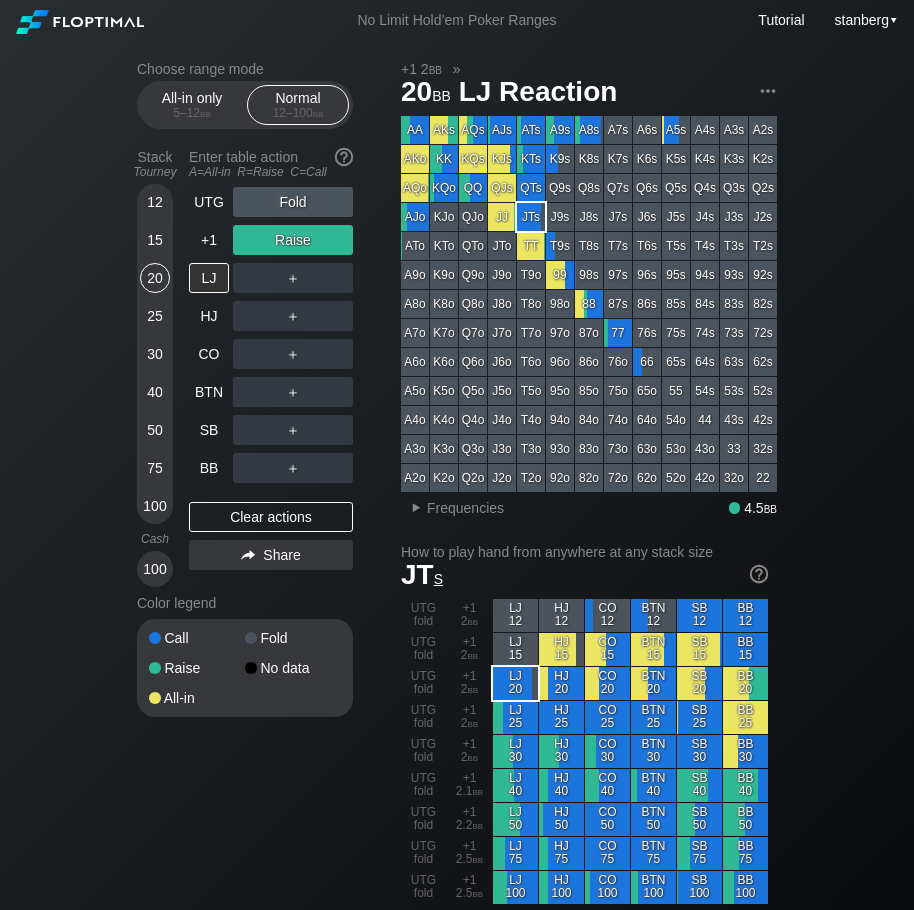 click on "Choose range mode All-in only 5 – 12 bb Normal 12 – 100 bb Stack Tourney Enter table action A=All-in  R=Raise  C=Call 12 15 20 25 30 40 50 75 100 Cash 100 UTG Fold +1 Raise LJ ＋ HJ ＋ CO ＋ BTN ＋ SB ＋ BB ＋ Clear actions Share Color legend   Call   Fold   Raise   No data   All-in +1   2 bb » 20 bb   LJ   Reaction AA AKs AQs AJs ATs A9s A8s A7s A6s A5s A4s A3s A2s AKo KK KQs KJs KTs K9s K8s K7s K6s K5s K4s K3s K2s AQo KQo QQ QJs QTs Q9s Q8s Q7s Q6s Q5s Q4s Q3s Q2s AJo KJo QJo JJ JTs J9s J8s J7s J6s J5s J4s J3s J2s ATo KTo QTo JTo TT T9s T8s T7s T6s T5s T4s T3s T2s A9o K9o Q9o J9o T9o 99 98s 97s 96s 95s 94s 93s 92s A8o K8o Q8o J8o T8o 98o 88 87s 86s 85s 84s 83s 82s A7o K7o Q7o J7o T7o 97o 87o 77 76s 75s 74s 73s 72s A6o K6o Q6o J6o T6o 96o 86o 76o 66 65s 64s 63s 62s A5o K5o Q5o J5o T5o 95o 85o 75o 65o 55 54s 53s 52s A4o K4o Q4o J4o T4o 94o 84o 74o 64o 54o 44 43s 42s A3o K3o Q3o J3o T3o 93o 83o 73o 63o 53o 43o 33 32s A2o K2o Q2o J2o T2o 92o 82o 72o 62o 52o 42o 32o 22 ▸ Frequencies   4.5 bbJT s" at bounding box center (457, 1184) 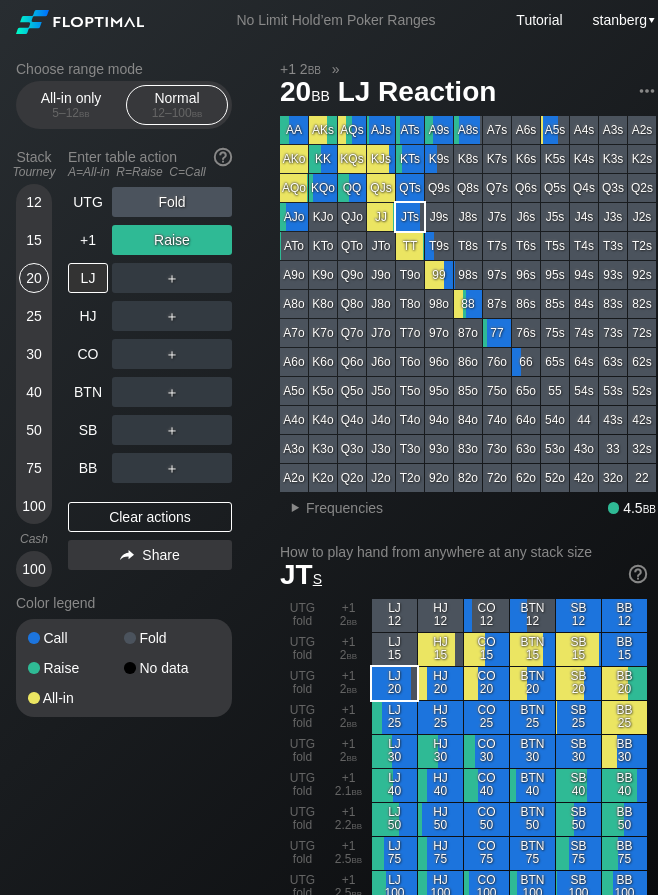 click on "15" at bounding box center (34, 240) 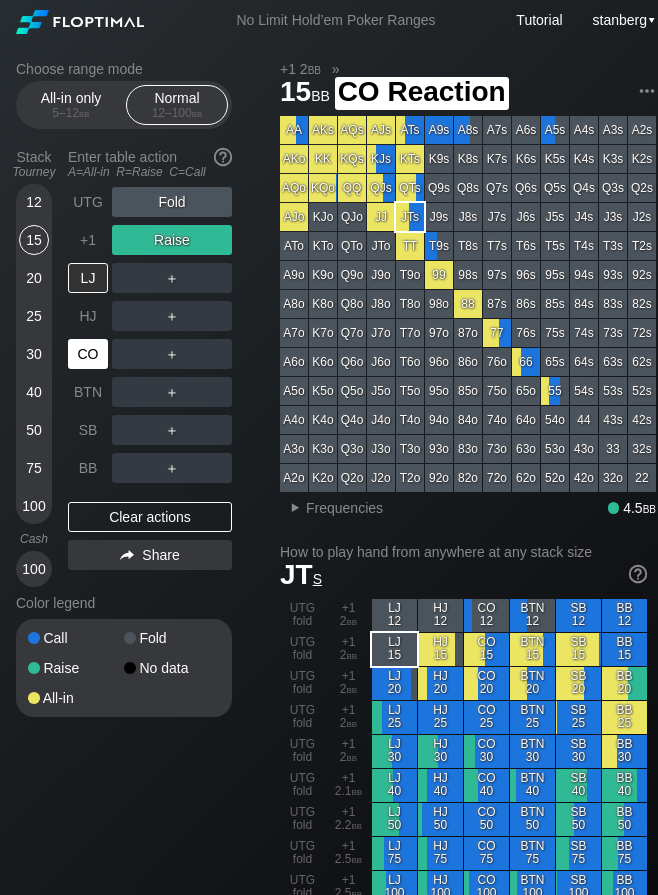 click on "CO" at bounding box center (88, 354) 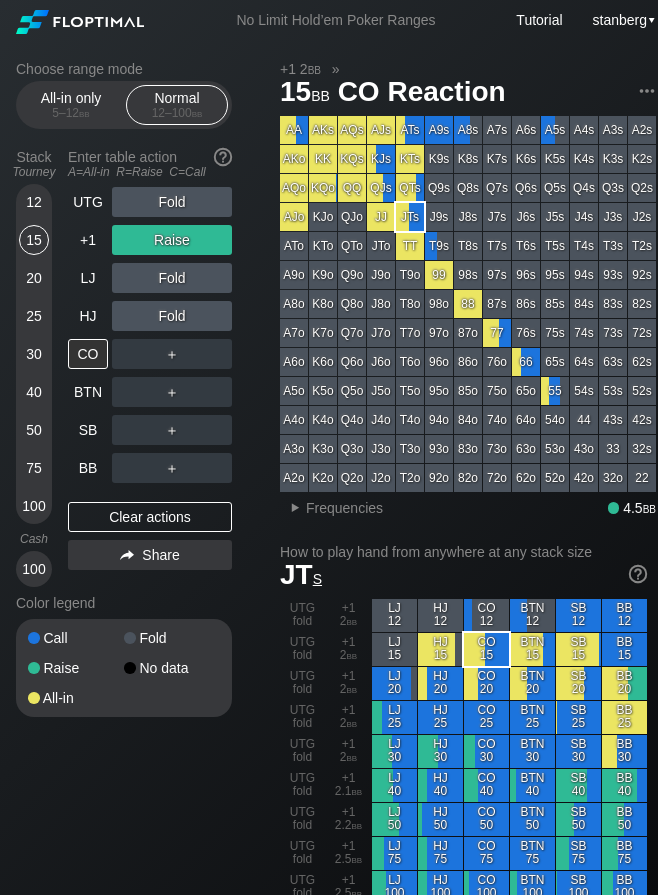 click on "UTG Fold +1 Raise LJ Fold HJ Fold CO ＋ BTN ＋ SB ＋ BB ＋ Clear actions Share" at bounding box center [150, 387] 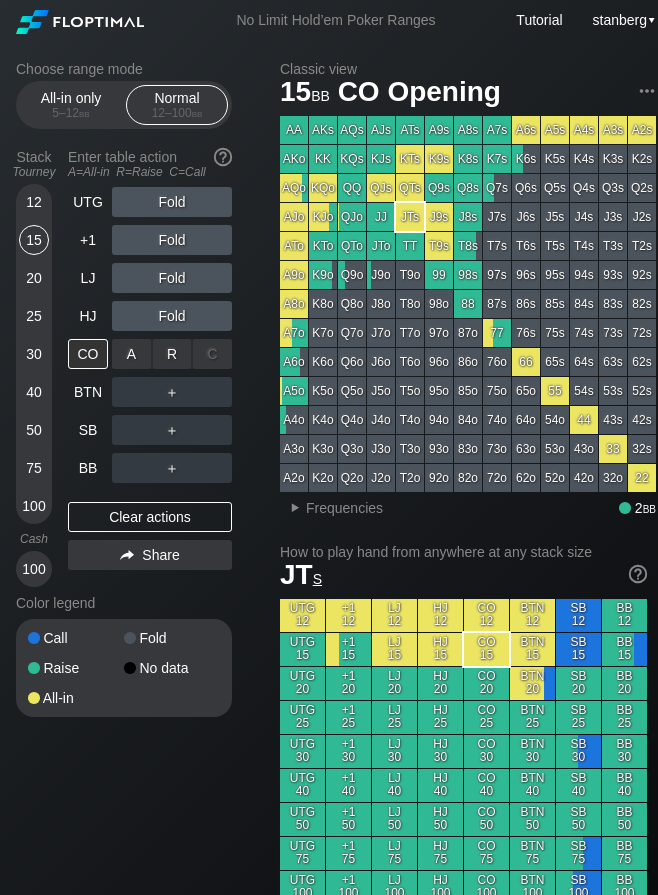 click on "A ✕" at bounding box center [131, 354] 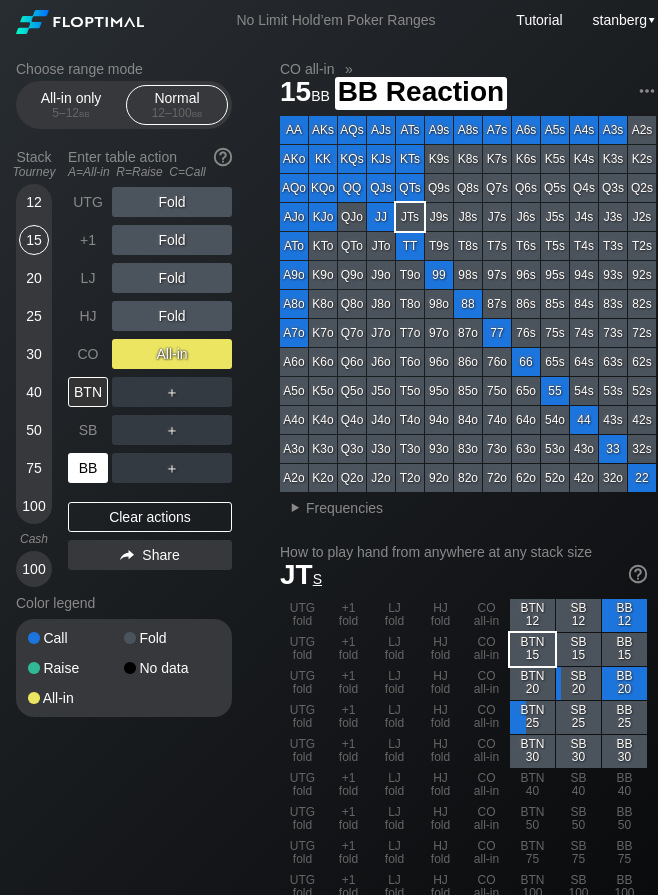 click on "BB" at bounding box center (88, 468) 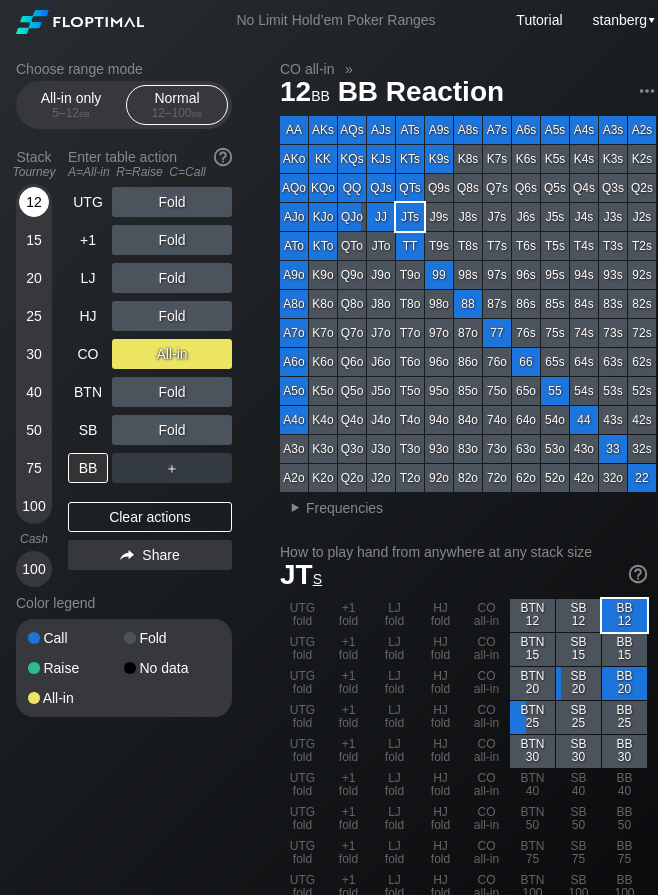 click on "12" at bounding box center (34, 202) 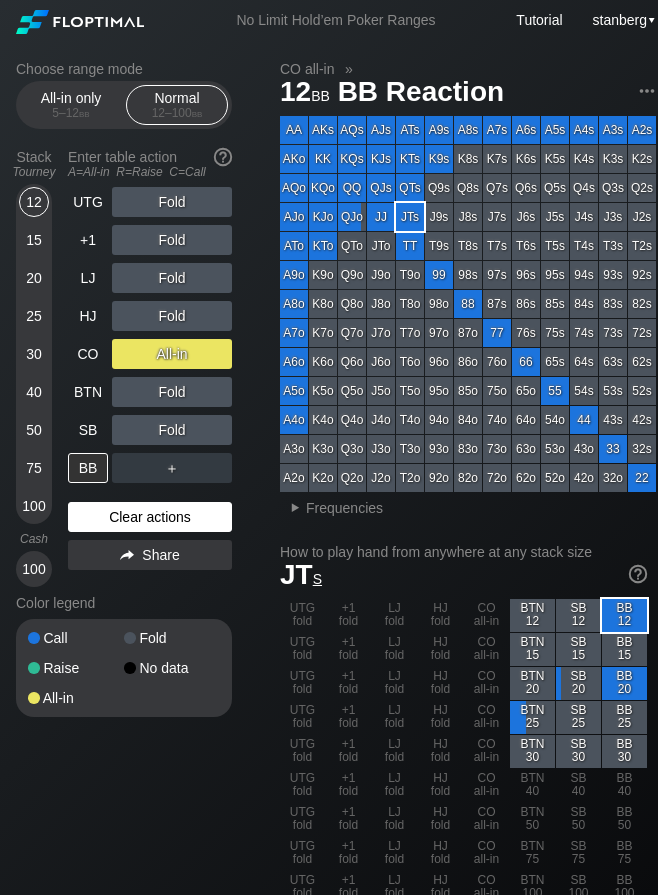 click on "Clear actions" at bounding box center [150, 517] 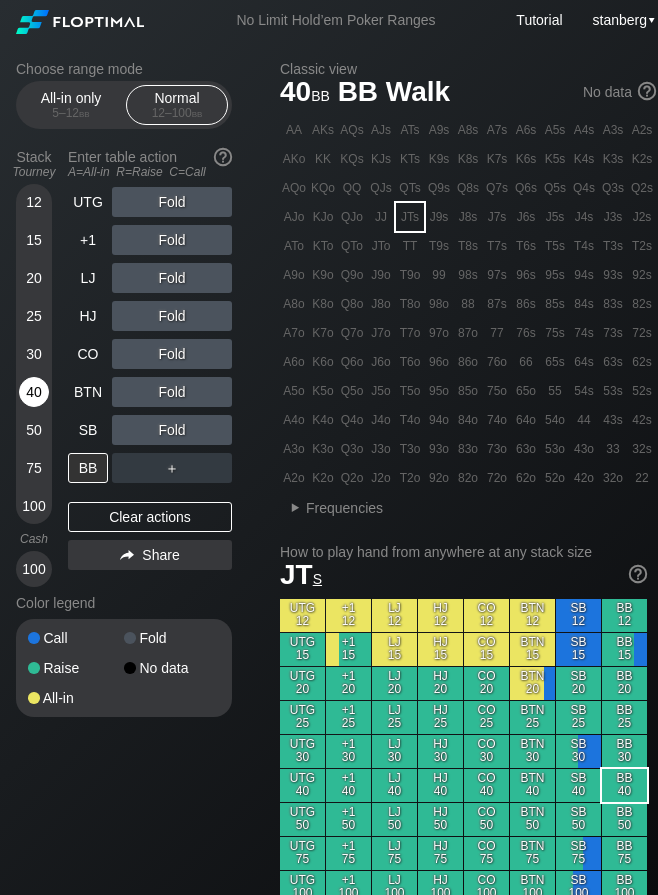 click on "40" at bounding box center [34, 392] 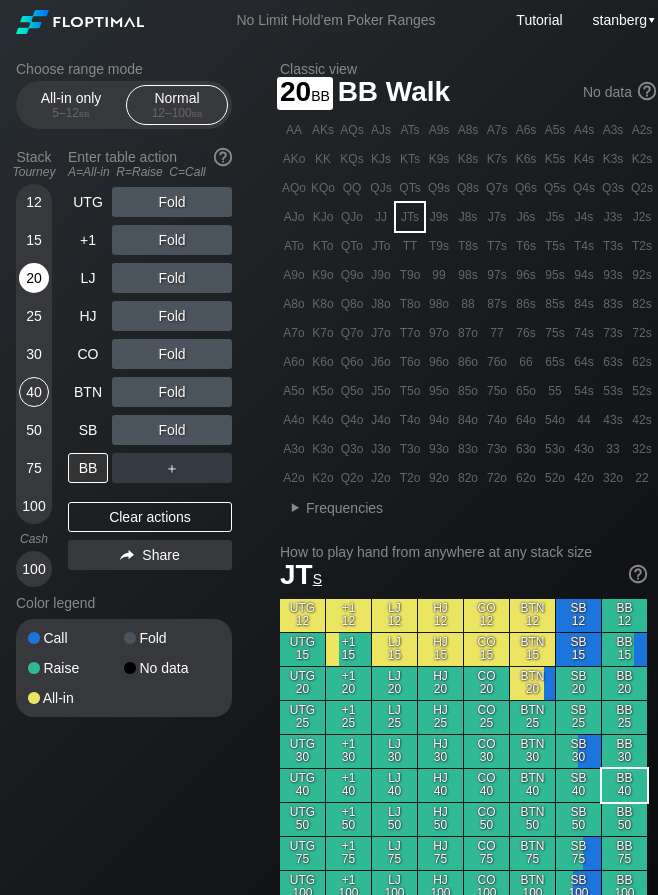 click on "20" at bounding box center (34, 278) 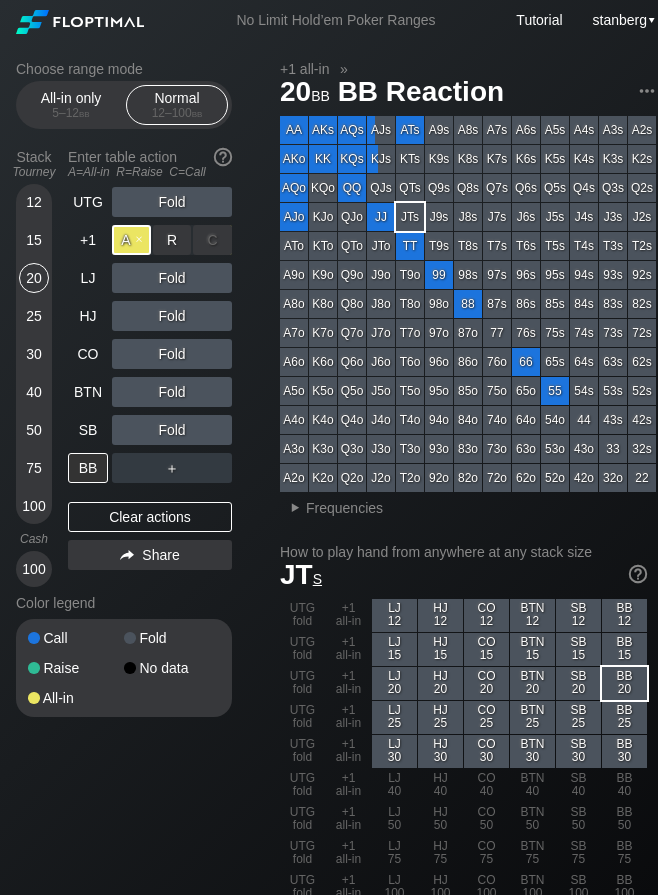 click on "A ✕" at bounding box center (131, 240) 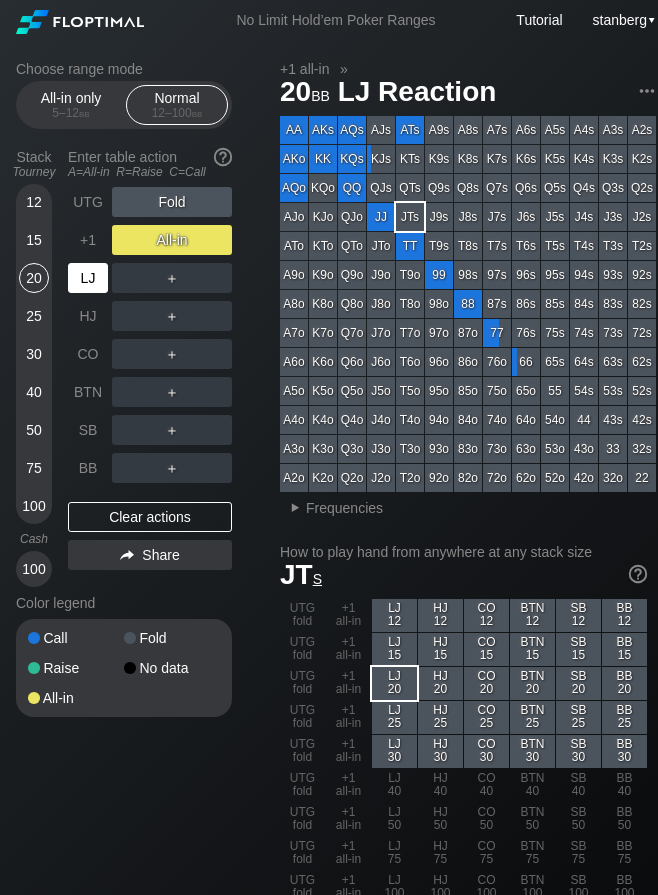click on "LJ" at bounding box center (88, 278) 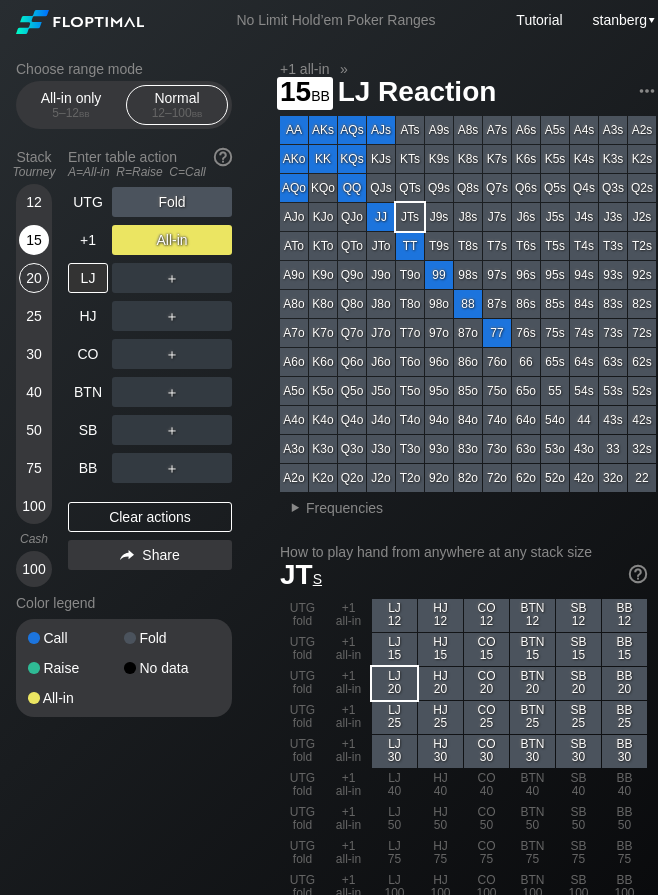 click on "15" at bounding box center [34, 240] 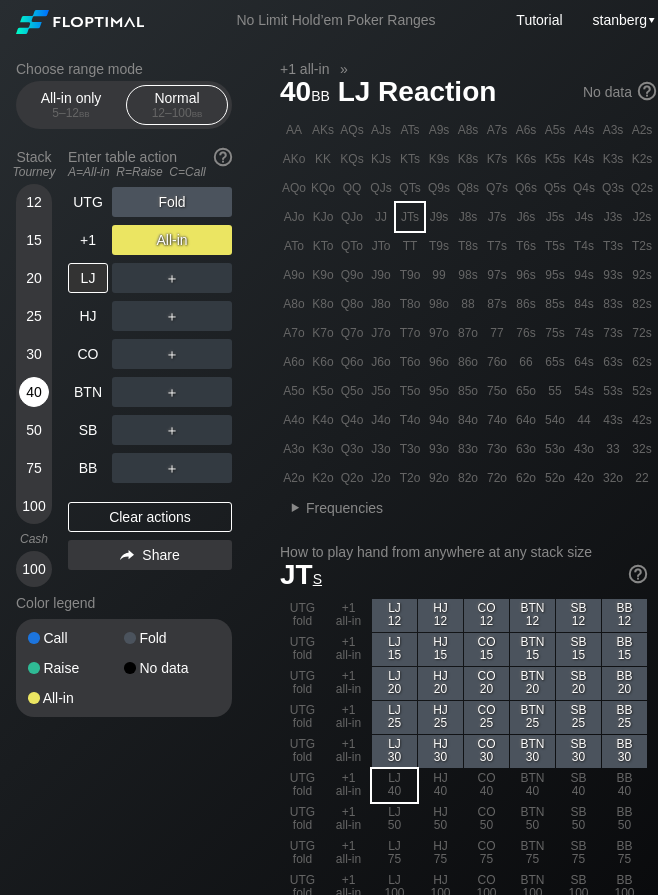 click on "40" at bounding box center [34, 392] 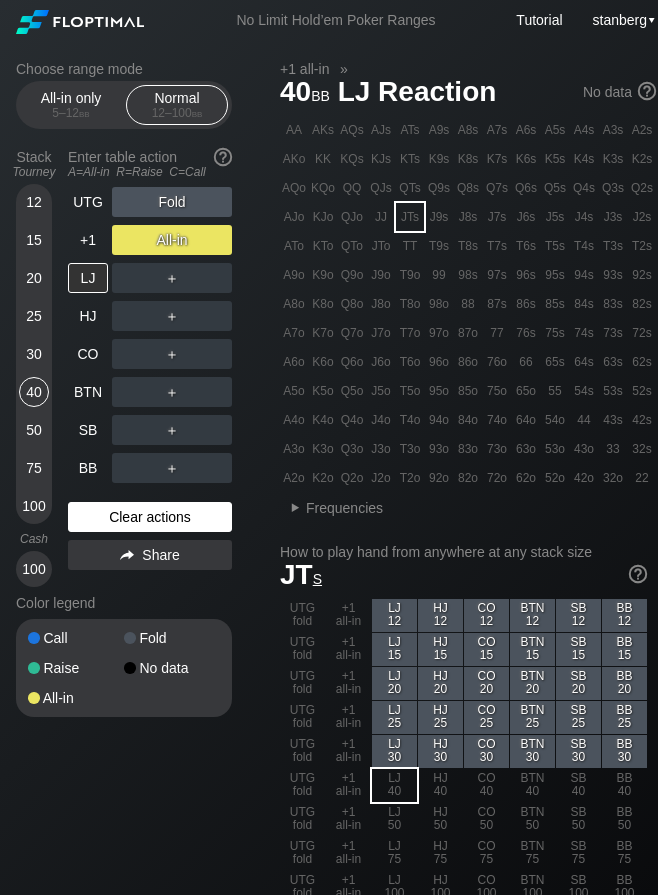 click on "Clear actions" at bounding box center (150, 517) 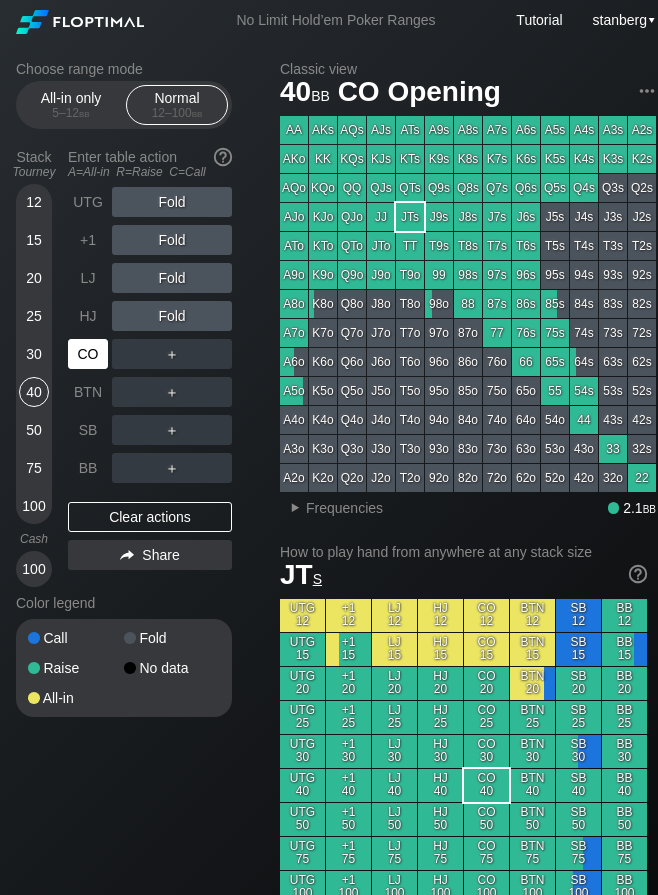 click on "CO" at bounding box center (88, 354) 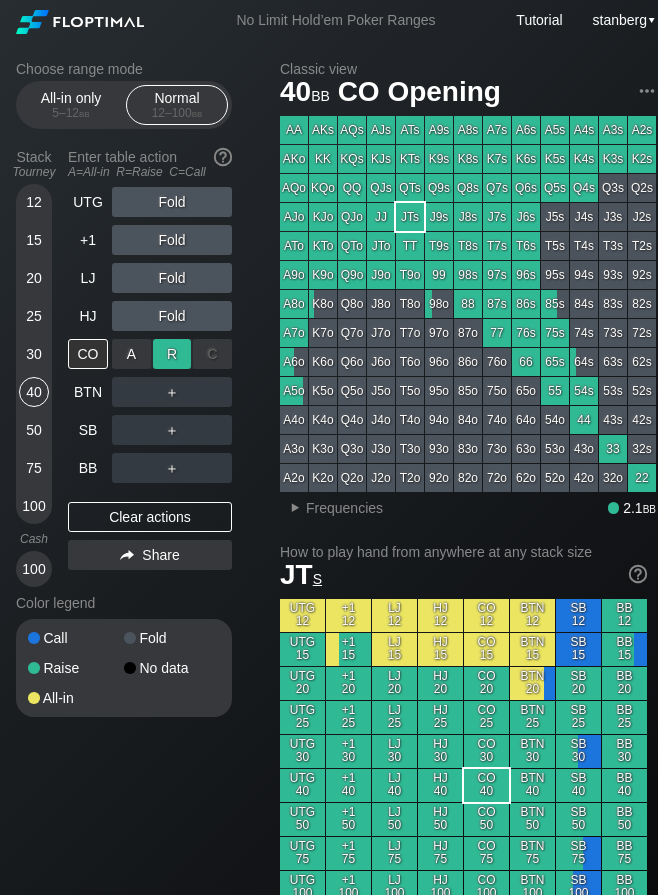 click on "R ✕" at bounding box center [172, 354] 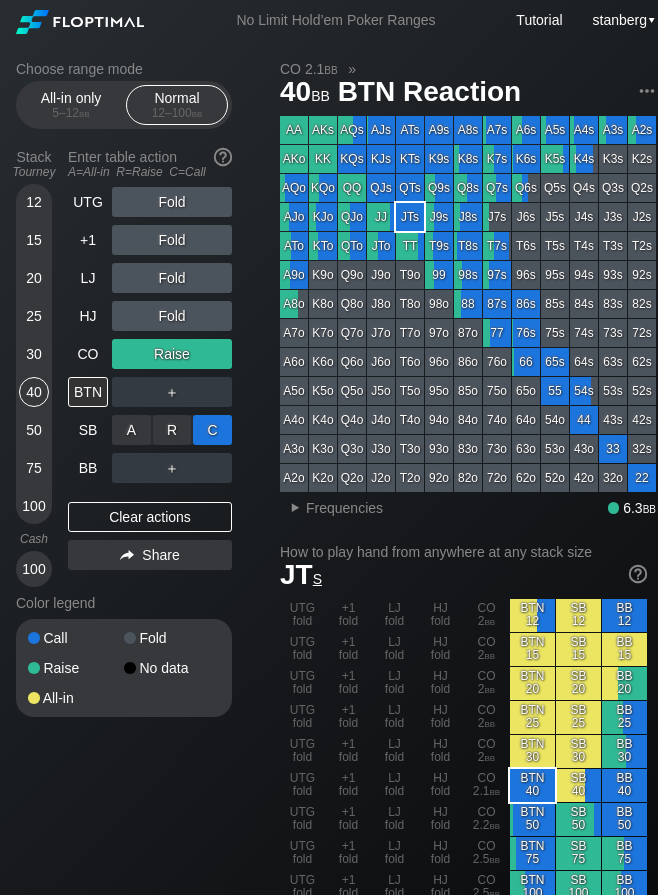 click on "C ✕" at bounding box center [212, 430] 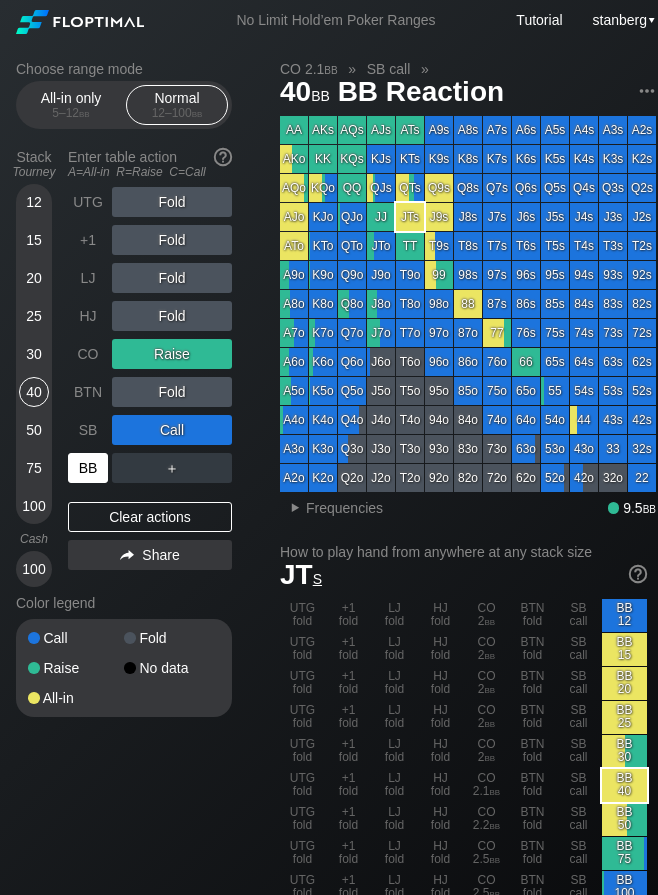 click on "BB" at bounding box center (88, 468) 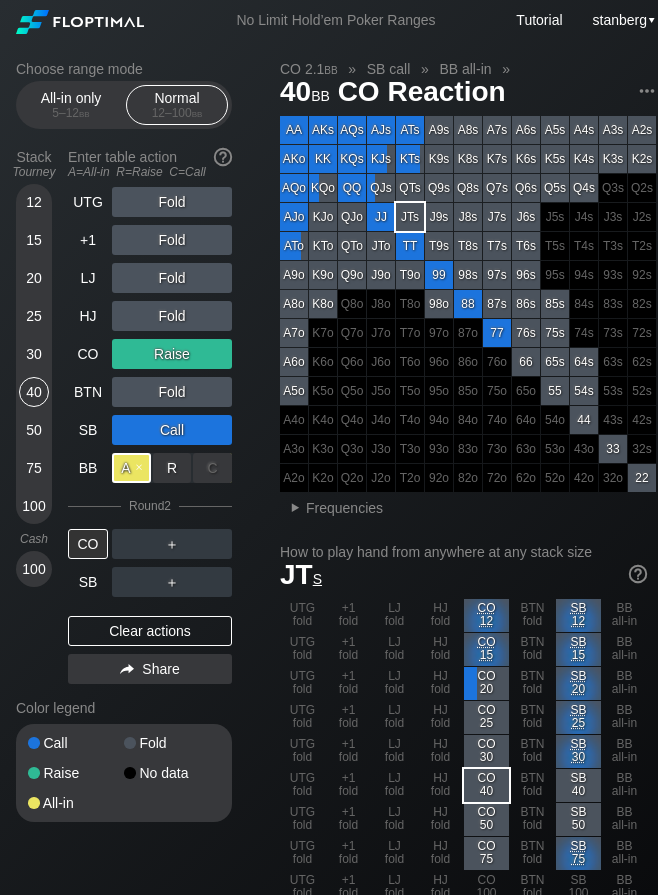 click on "A ✕" at bounding box center (131, 468) 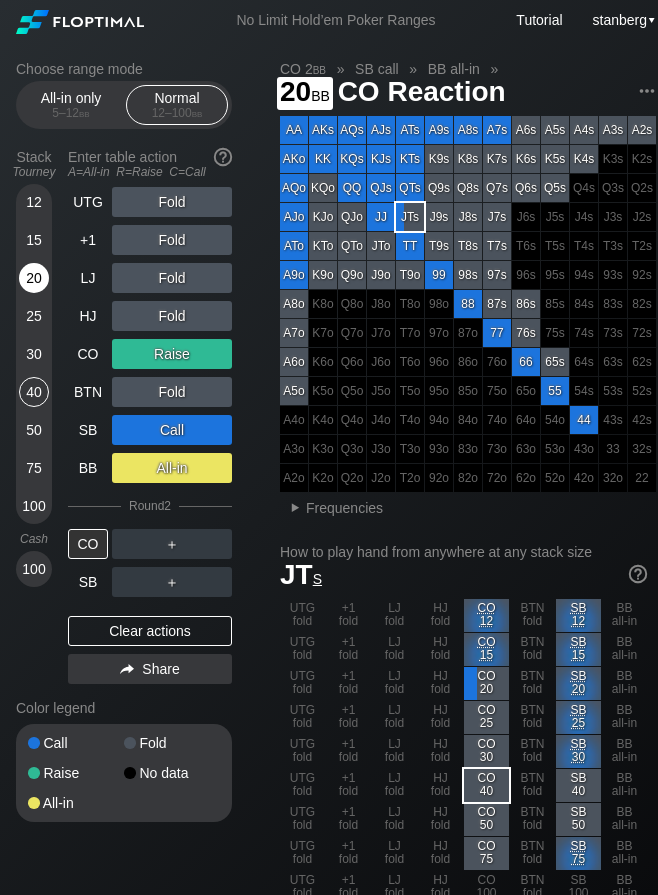 click on "20" at bounding box center (34, 278) 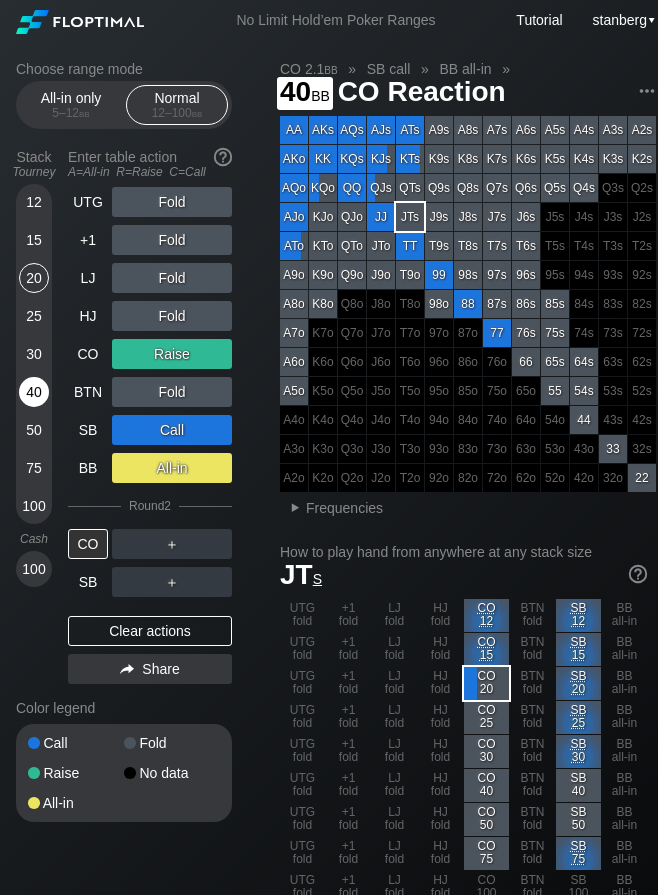 click on "40" at bounding box center [34, 392] 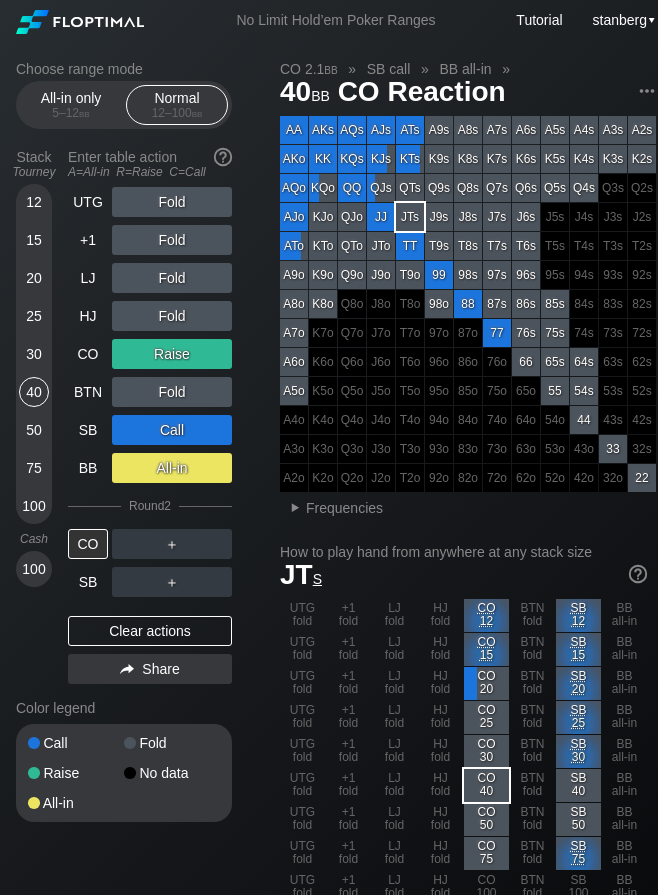 click on "40" at bounding box center [34, 392] 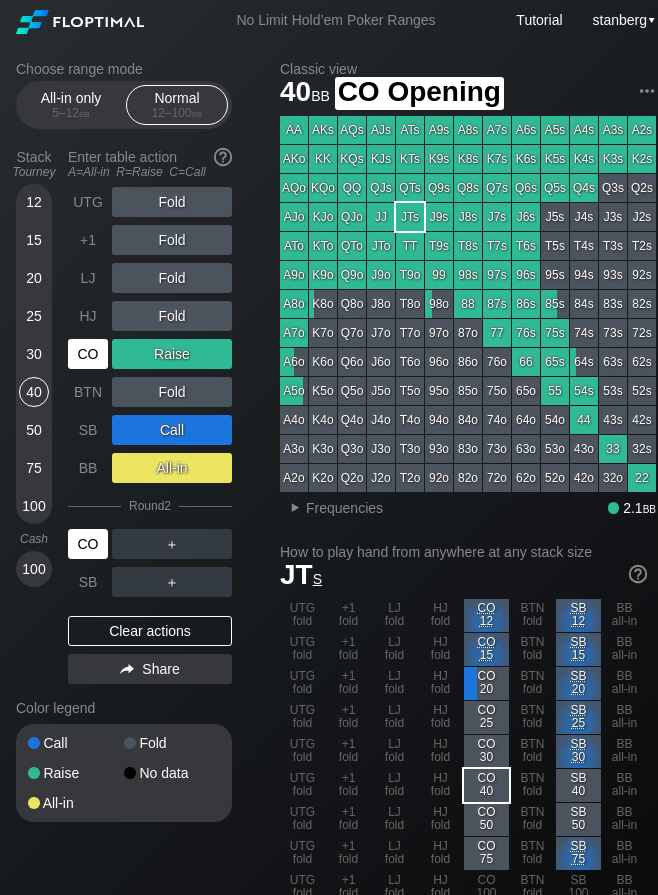 click on "CO" at bounding box center (88, 354) 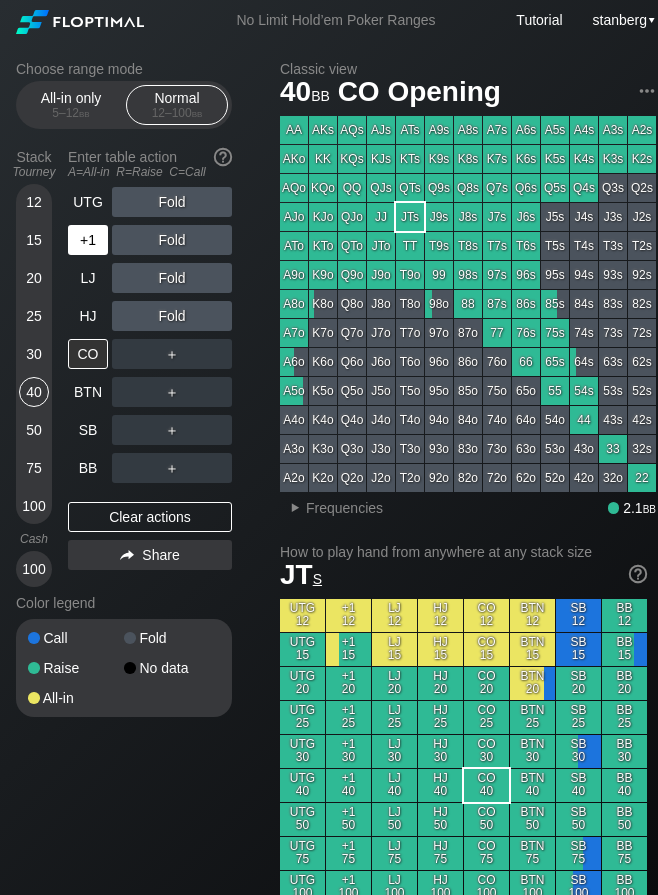 click on "+1" at bounding box center (88, 240) 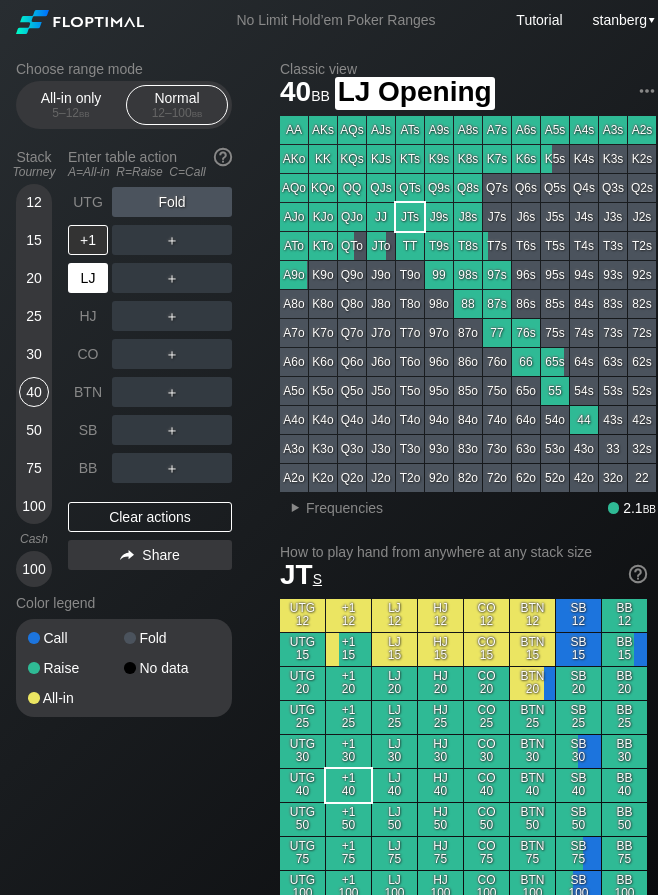 click on "LJ" at bounding box center [90, 278] 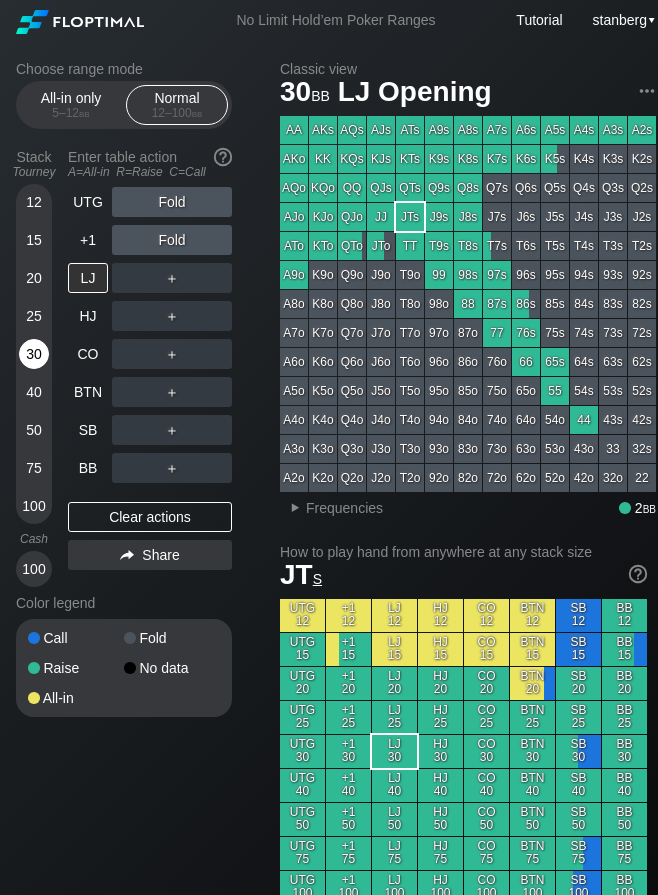 click on "30" at bounding box center [34, 354] 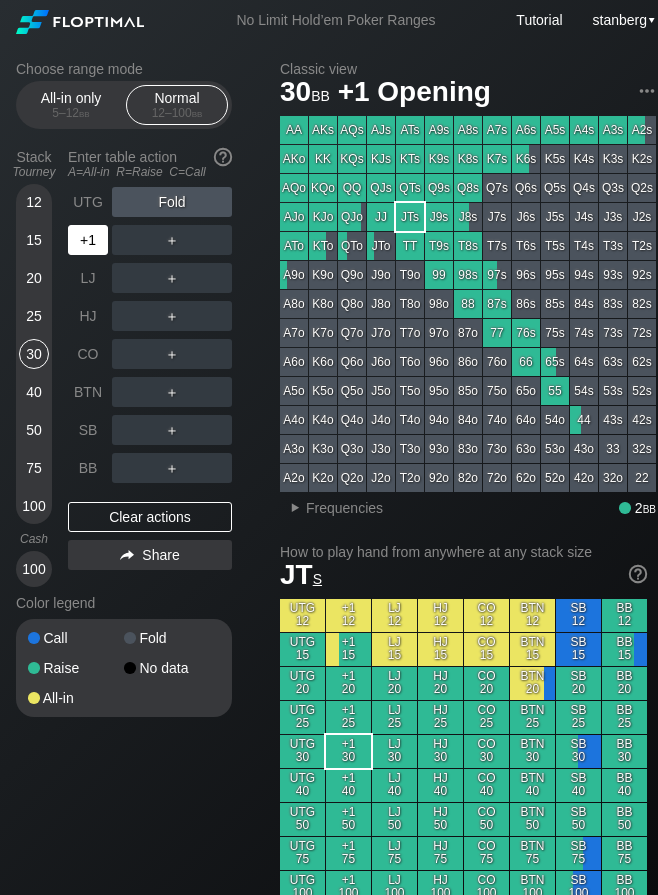 click on "+1" at bounding box center [88, 240] 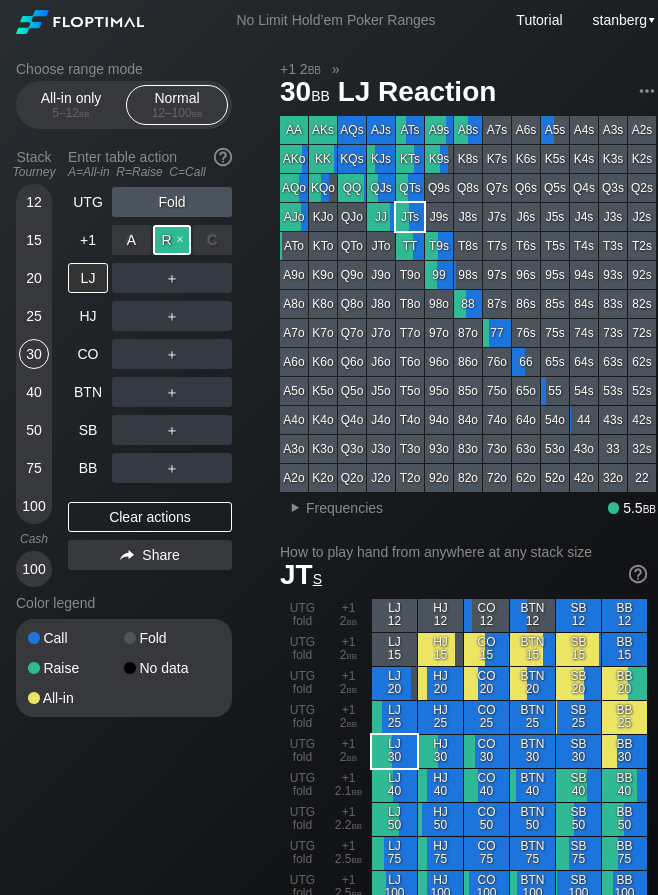 click on "R ✕" at bounding box center [172, 240] 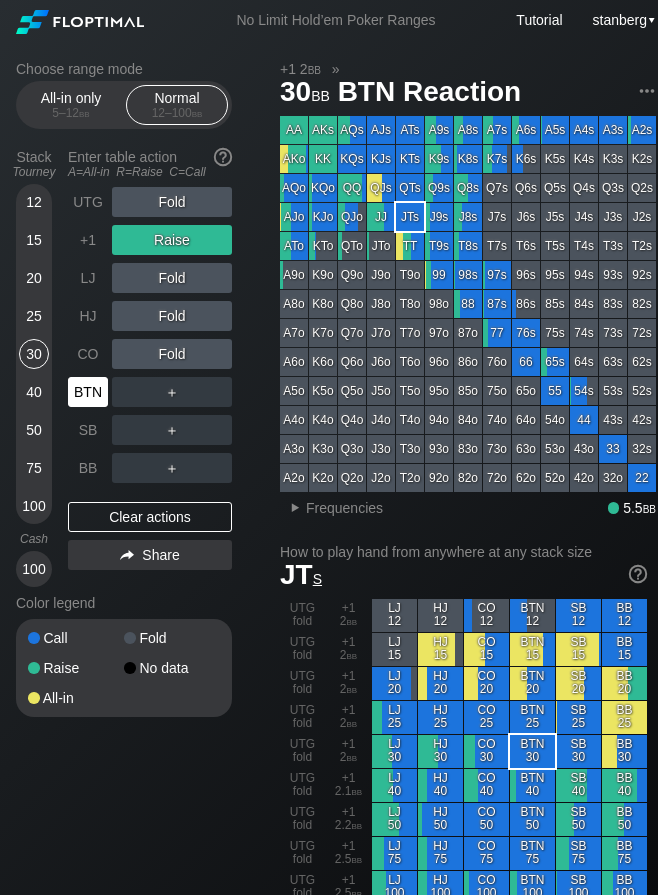 click on "BTN" at bounding box center (88, 392) 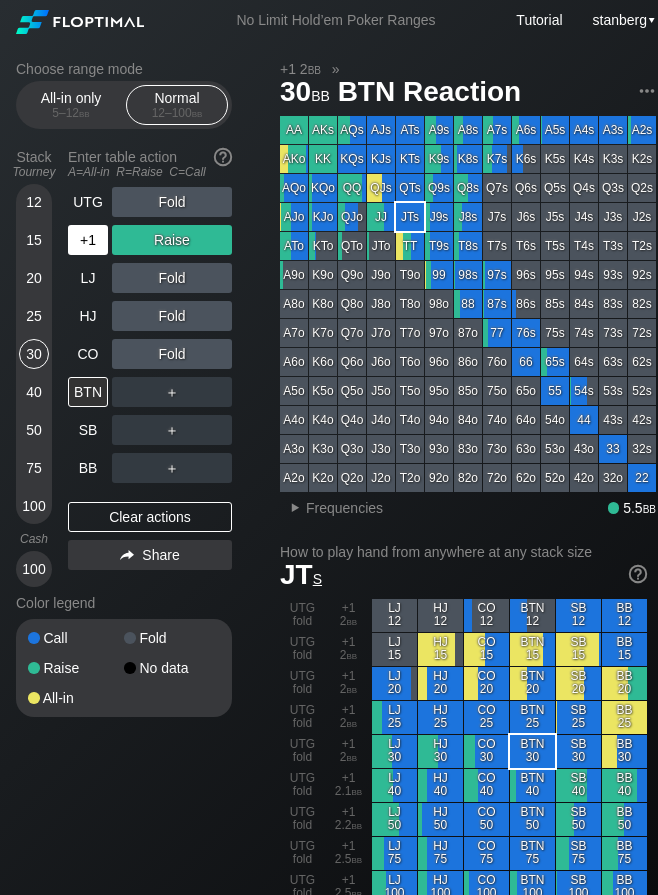 click on "+1" at bounding box center [88, 240] 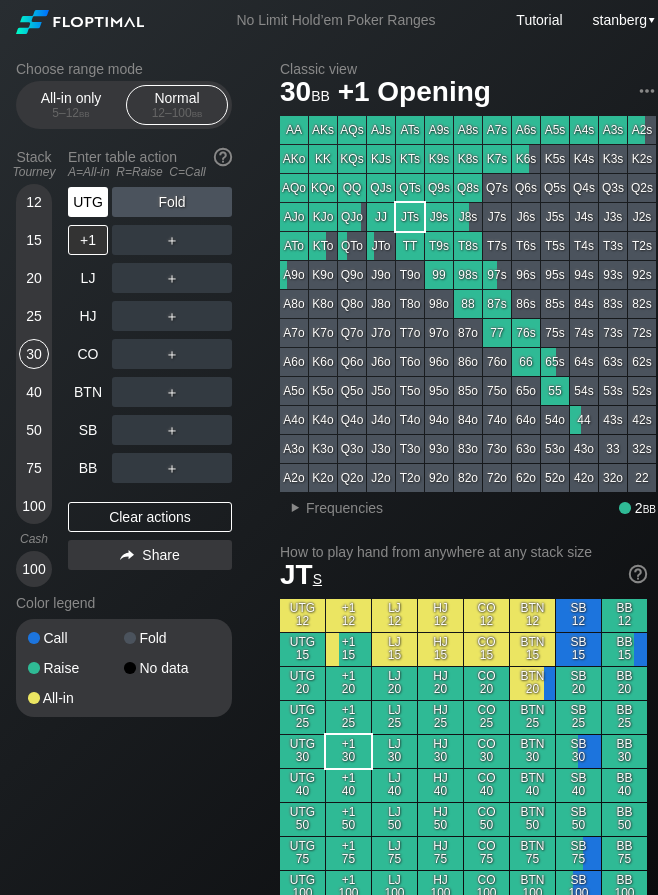 click on "UTG" at bounding box center [88, 202] 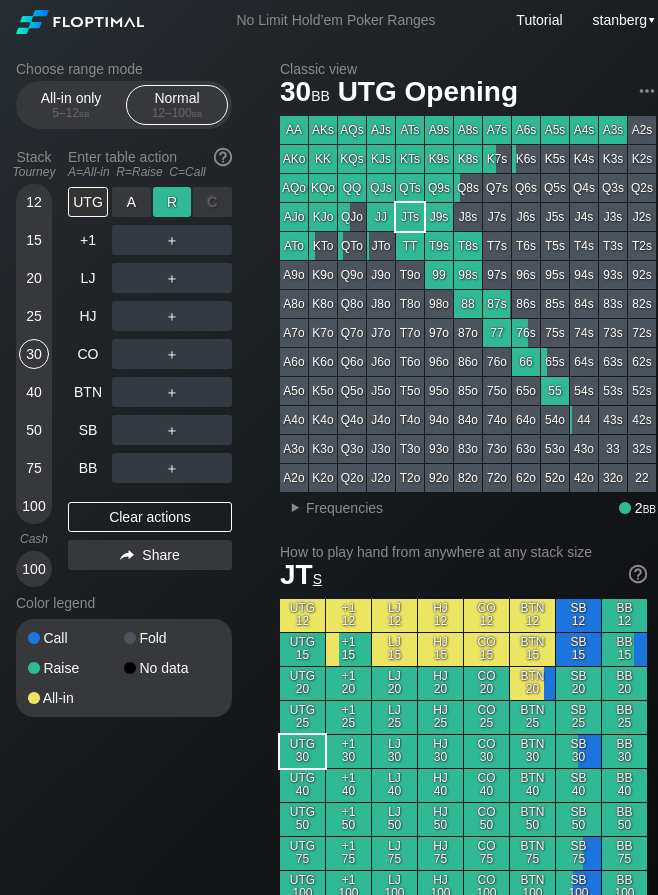 click on "R ✕" at bounding box center [172, 202] 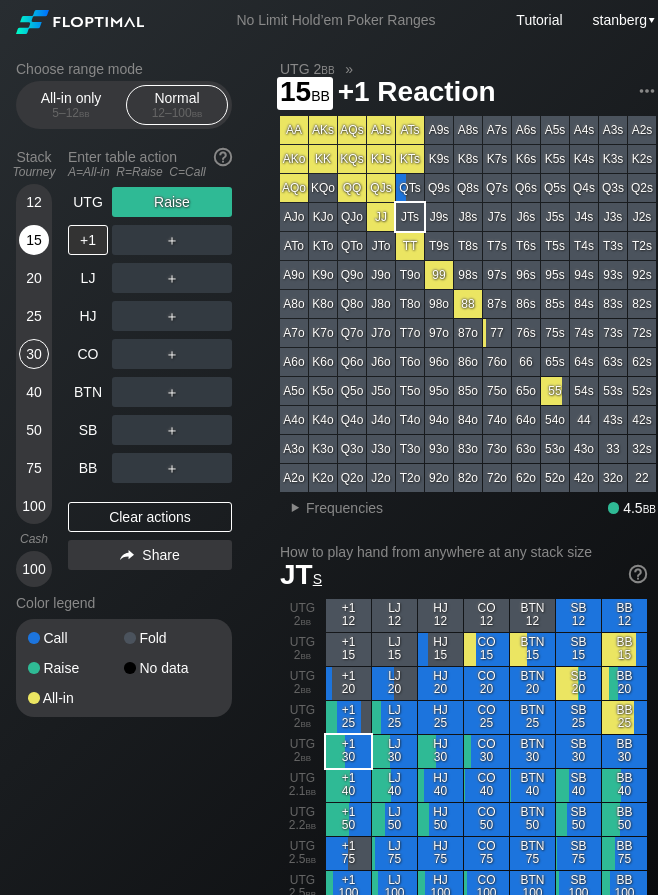 click on "15" at bounding box center [34, 240] 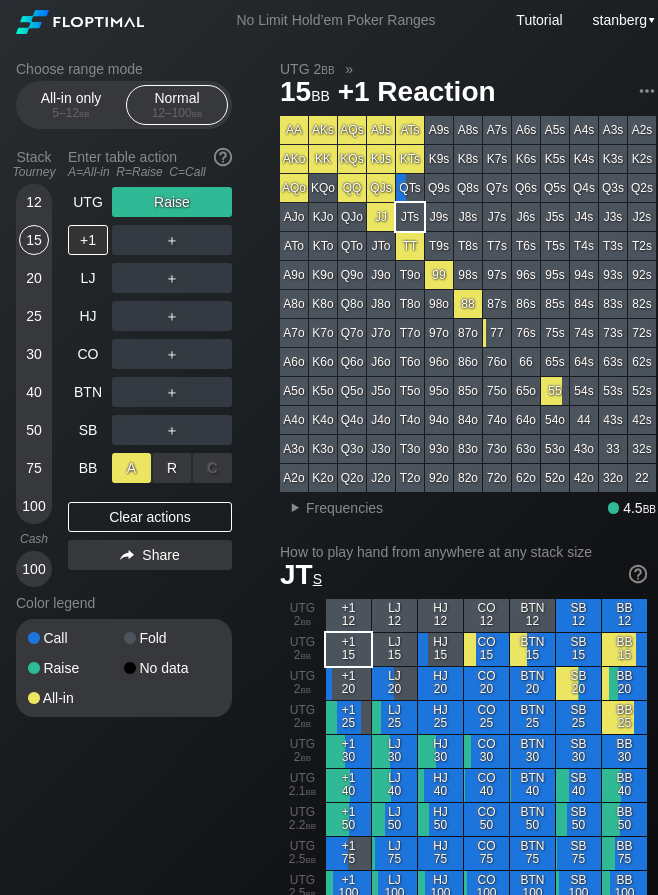 click on "A ✕" at bounding box center (131, 468) 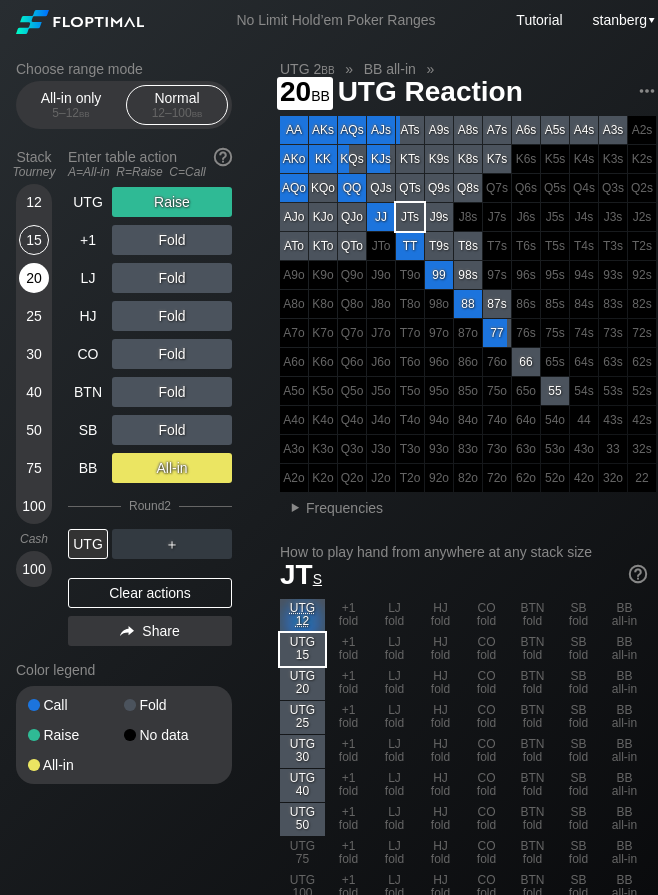 click on "20" at bounding box center [34, 278] 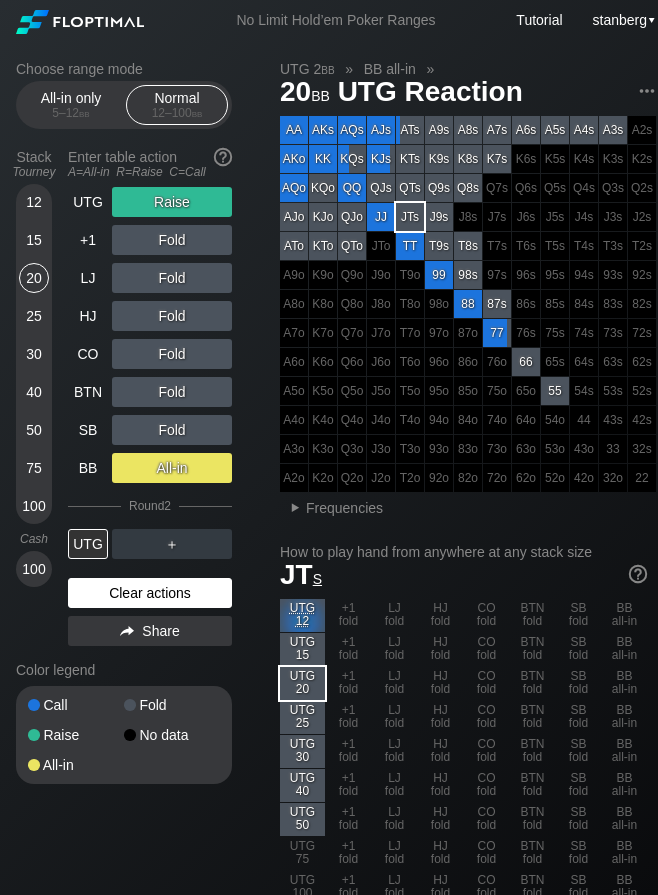 click on "Clear actions" at bounding box center [150, 593] 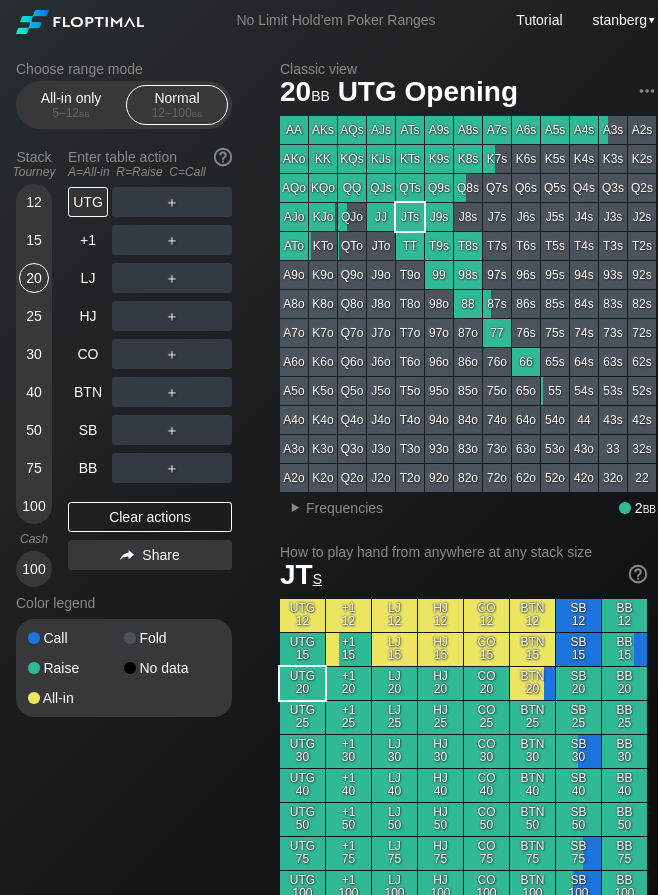 click on "30" at bounding box center [34, 354] 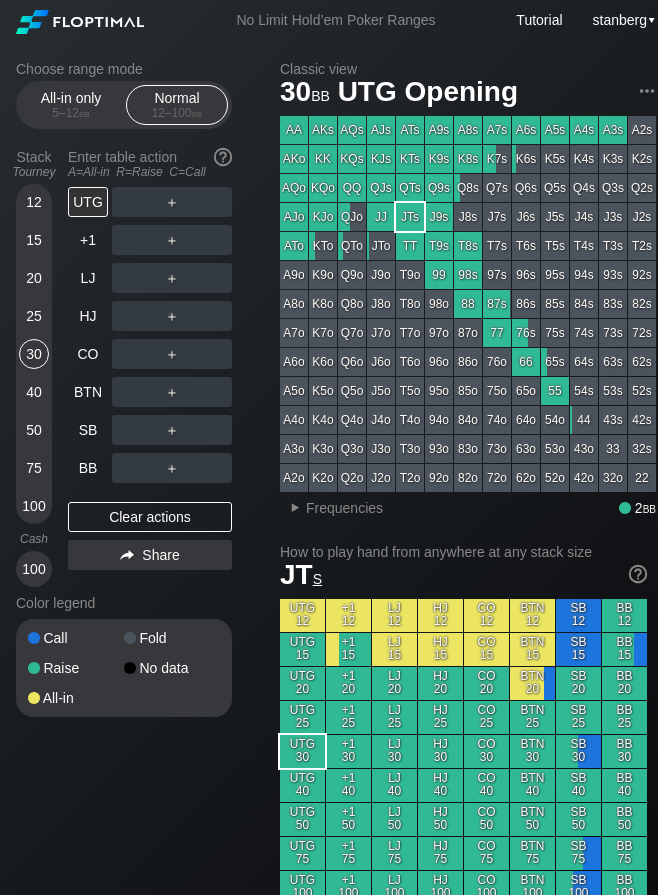 click on "12" at bounding box center [34, 202] 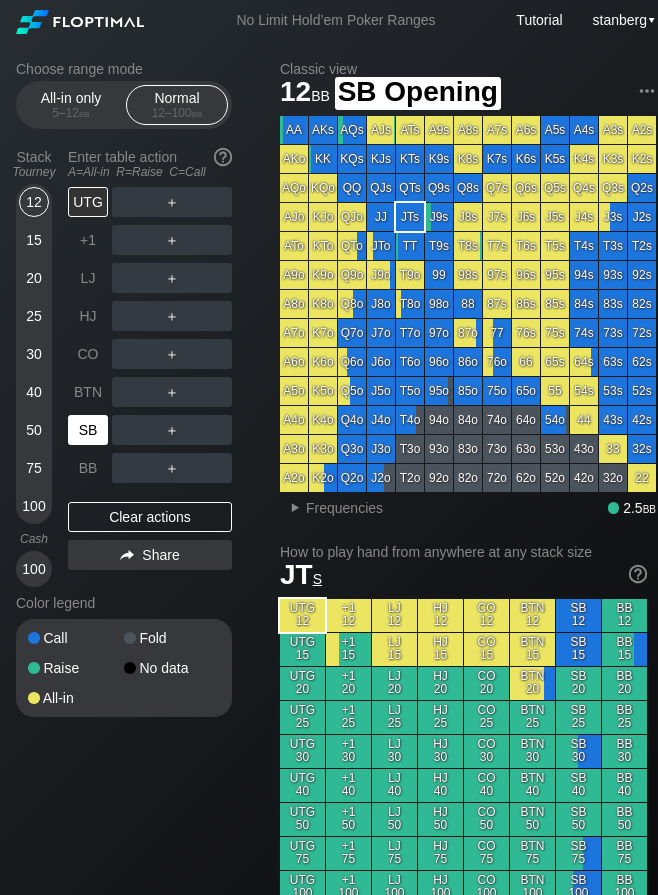 click on "SB" at bounding box center (88, 430) 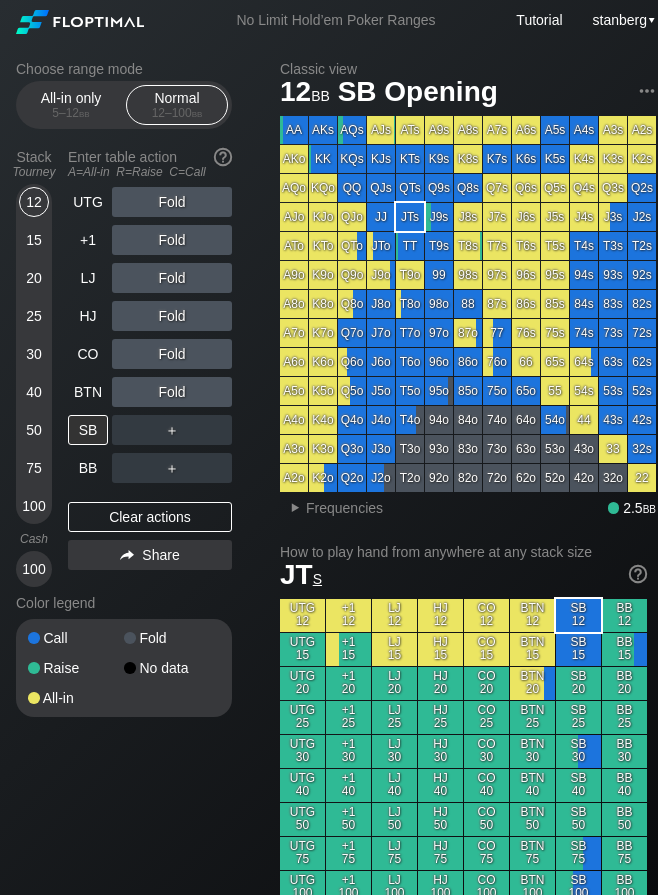 click on "30" at bounding box center [34, 354] 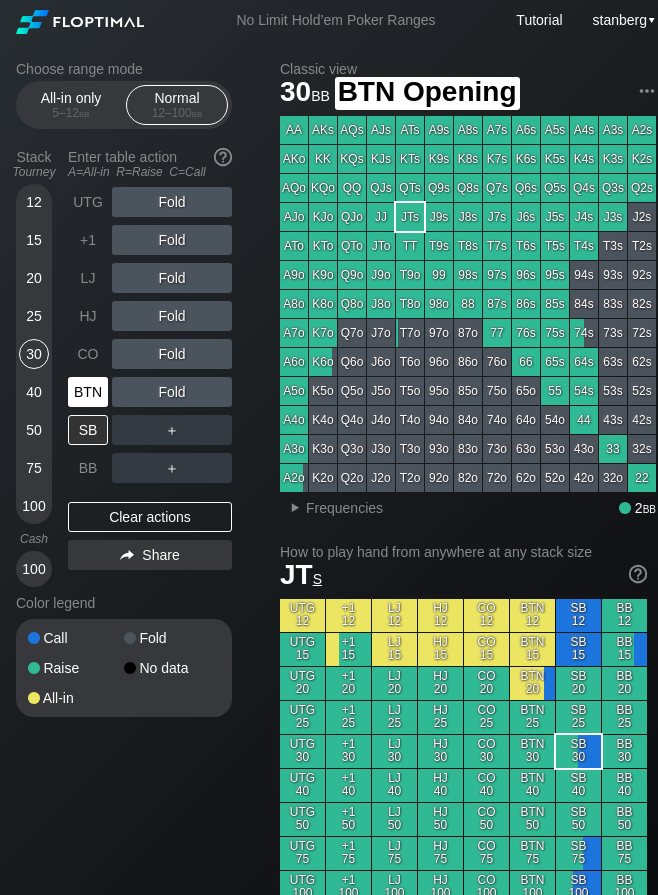 click on "BTN" at bounding box center [90, 392] 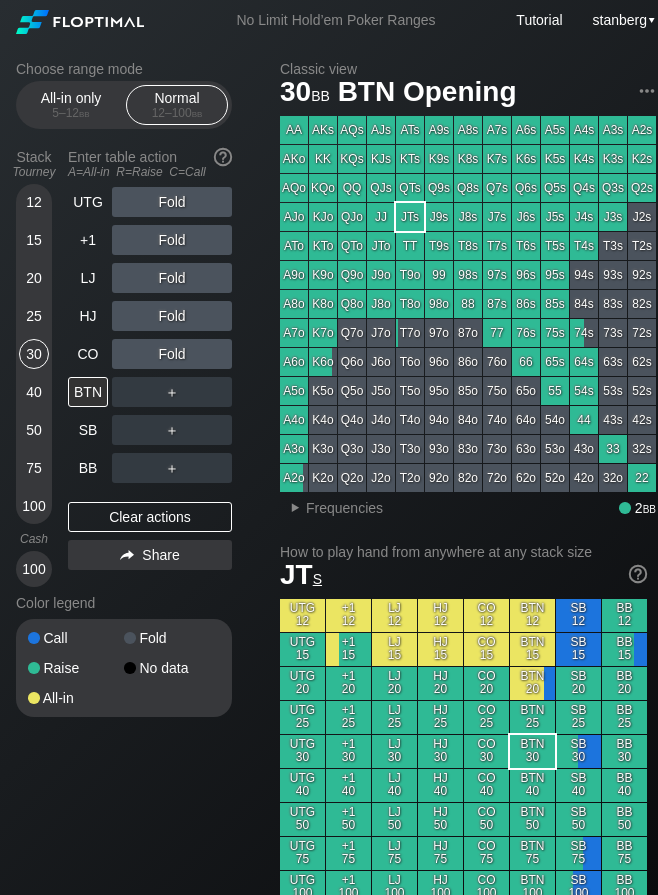 click on "12" at bounding box center [34, 202] 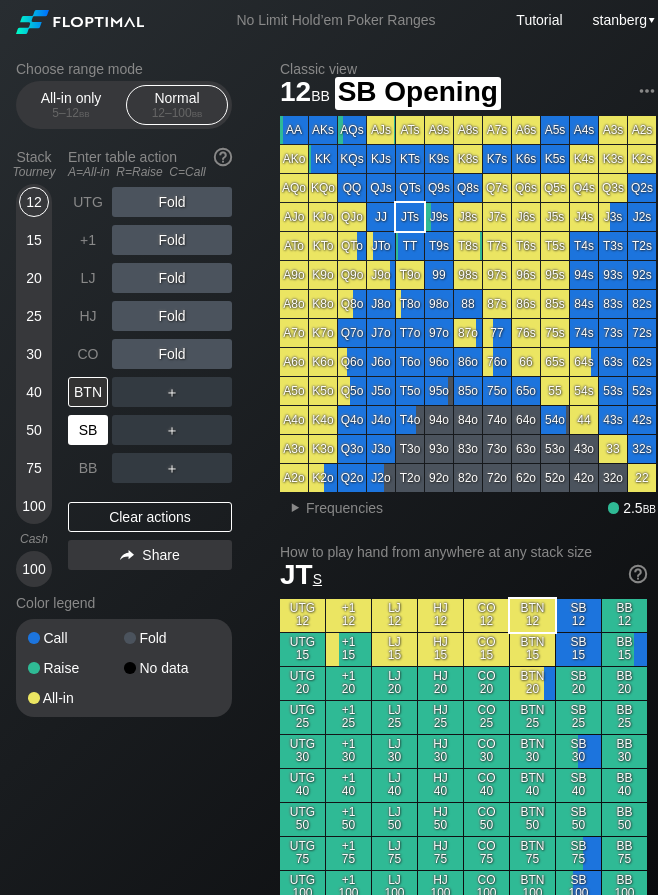 click on "SB" at bounding box center [88, 430] 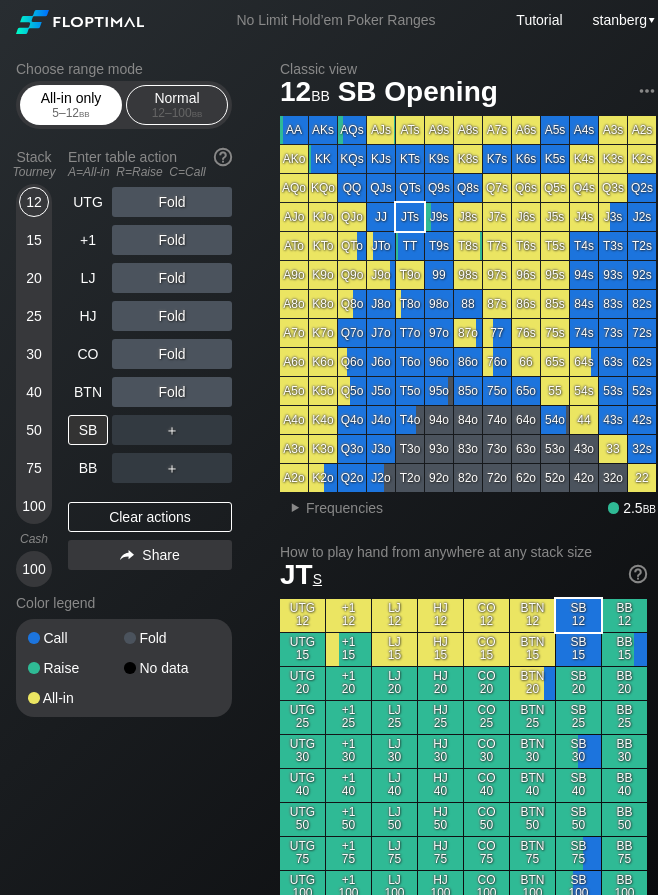 click on "All-in only 5 – 12 bb" at bounding box center (71, 105) 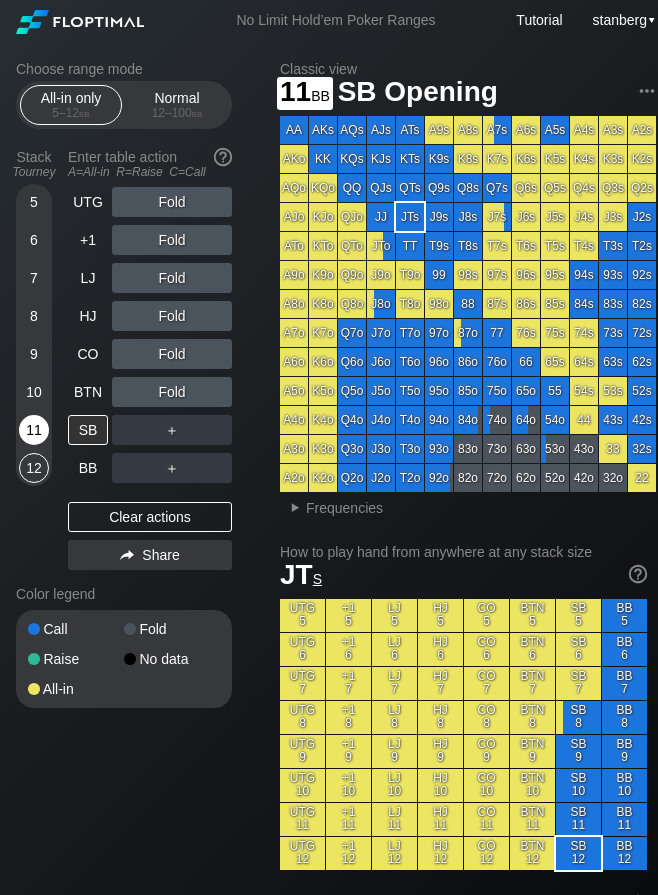 click on "11" at bounding box center (34, 430) 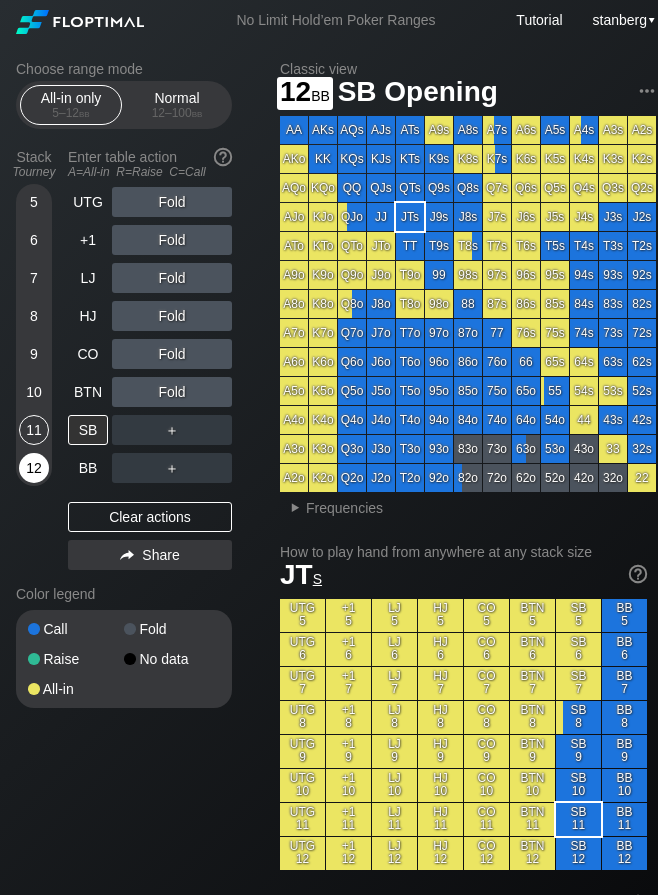 click on "12" at bounding box center [34, 468] 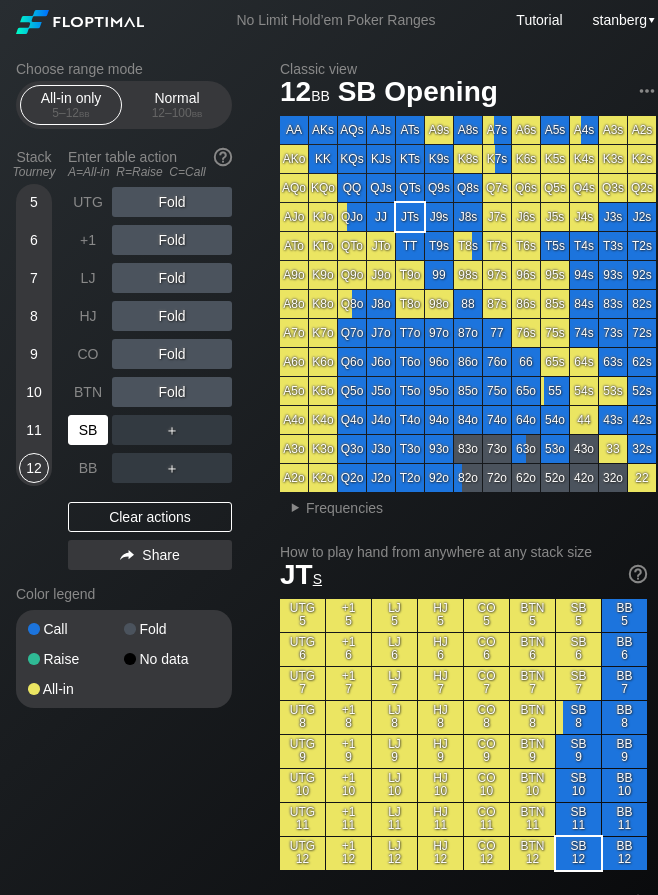 click on "SB" at bounding box center (88, 430) 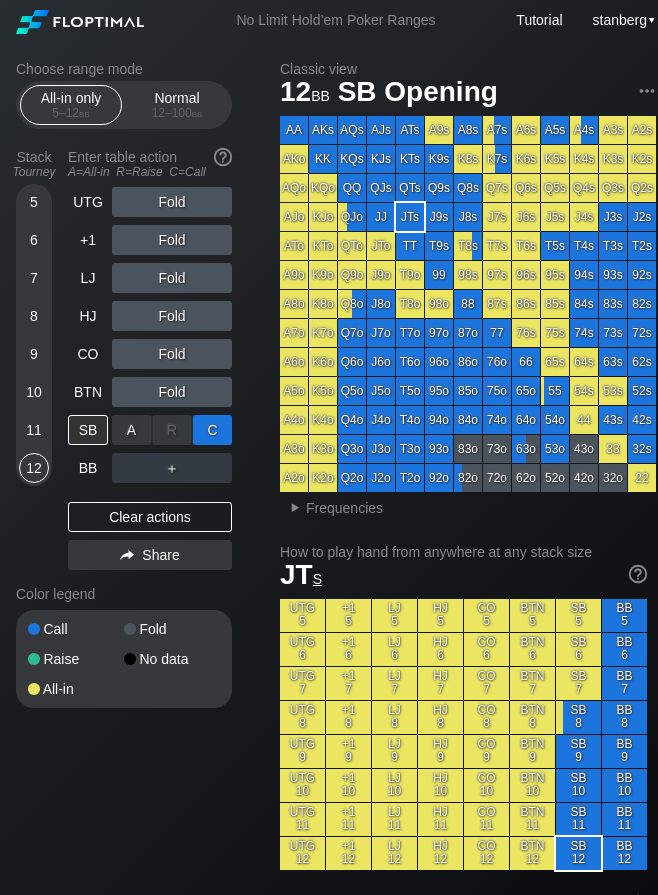 click on "C ✕" at bounding box center [212, 430] 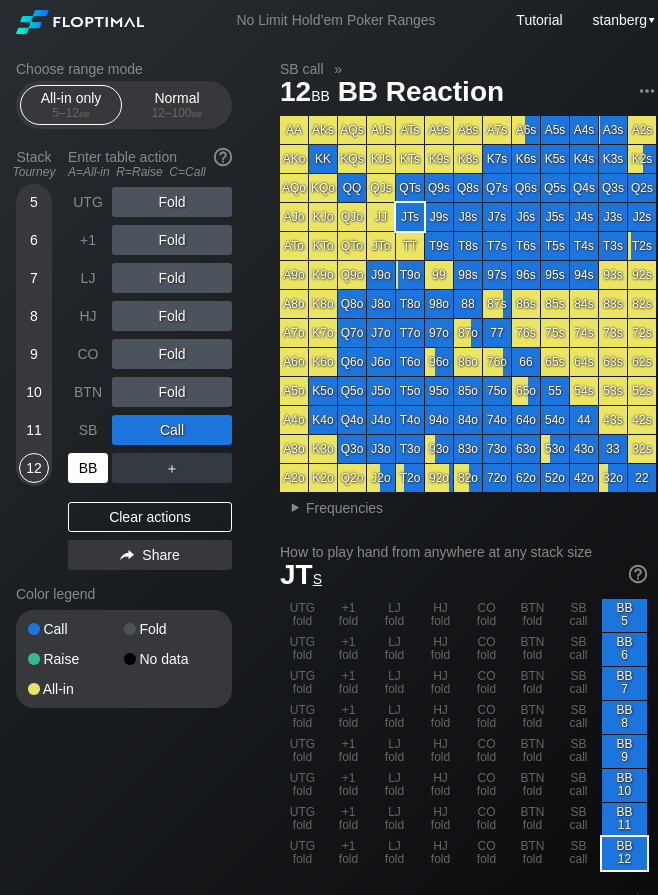 click on "BB" at bounding box center [88, 468] 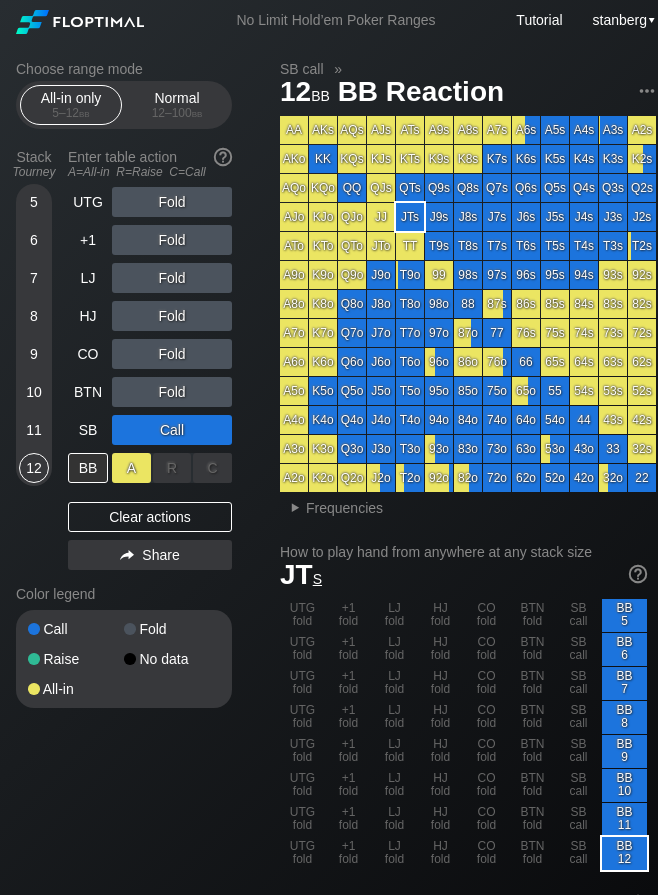 click on "A ✕" at bounding box center (131, 468) 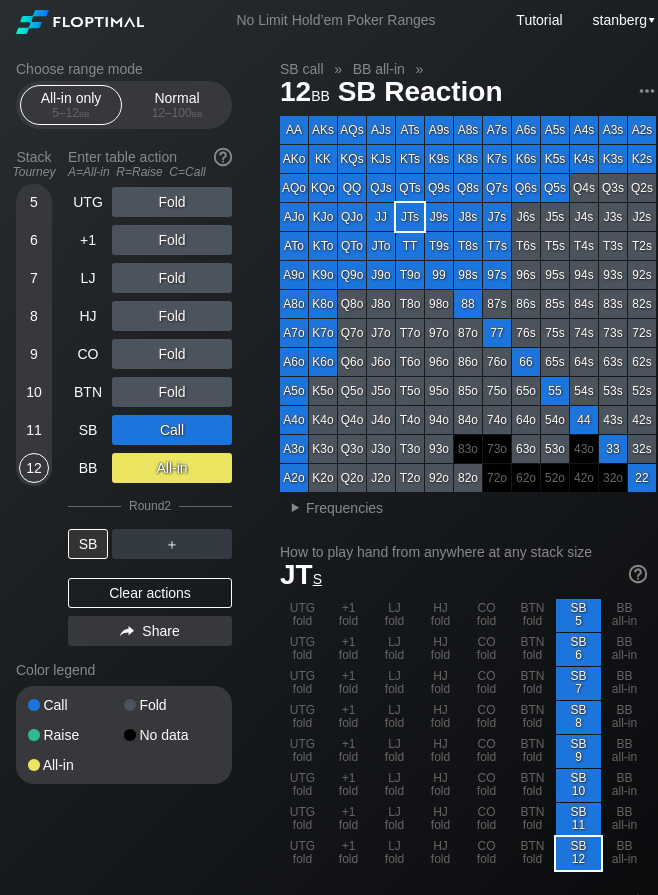 drag, startPoint x: 132, startPoint y: 586, endPoint x: 128, endPoint y: 573, distance: 13.601471 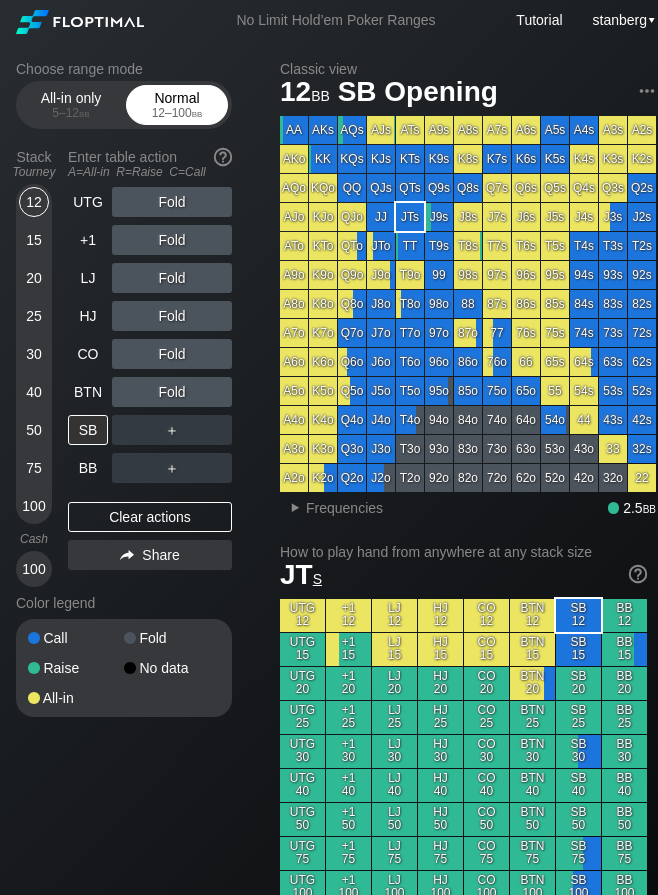 click on "12 – 100 bb" at bounding box center [177, 113] 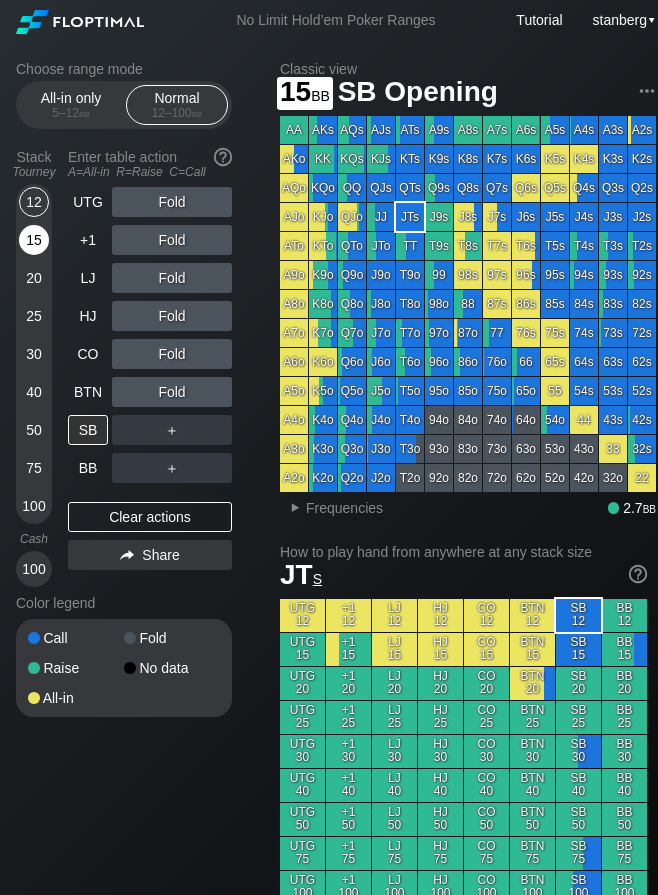 click on "15" at bounding box center [34, 240] 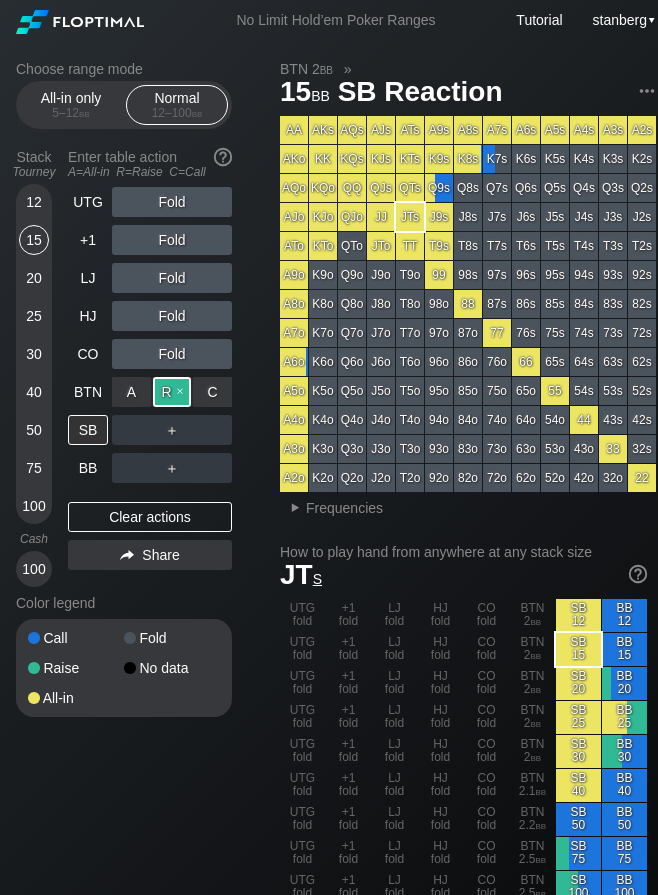 click on "R ✕" at bounding box center [172, 392] 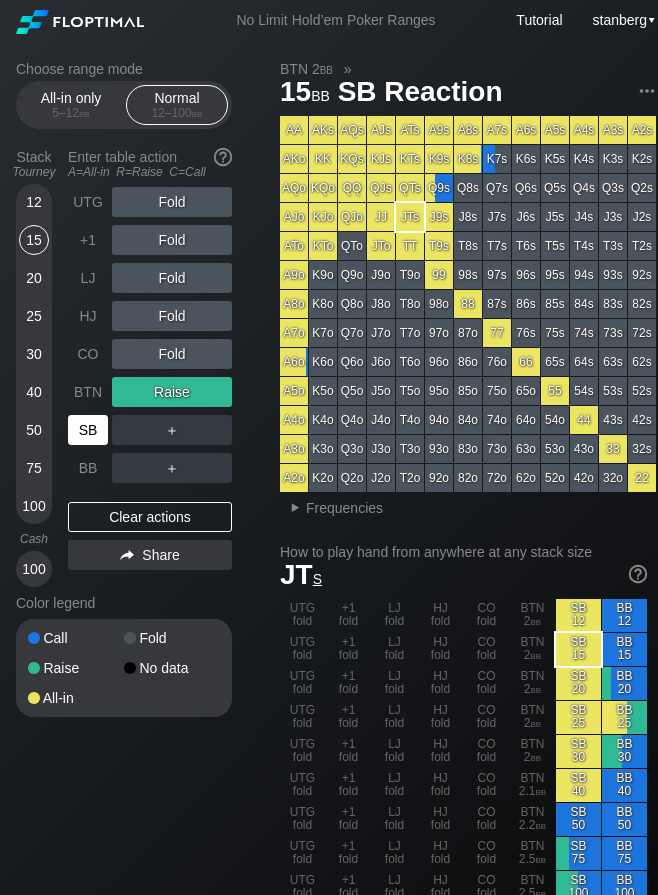 click on "SB" at bounding box center [88, 430] 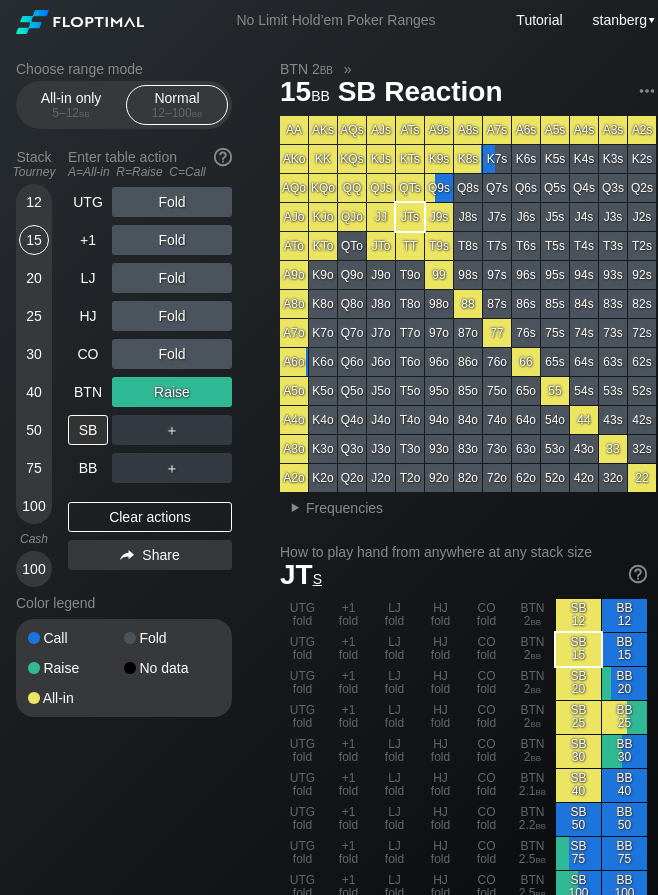 click on "20" at bounding box center [34, 278] 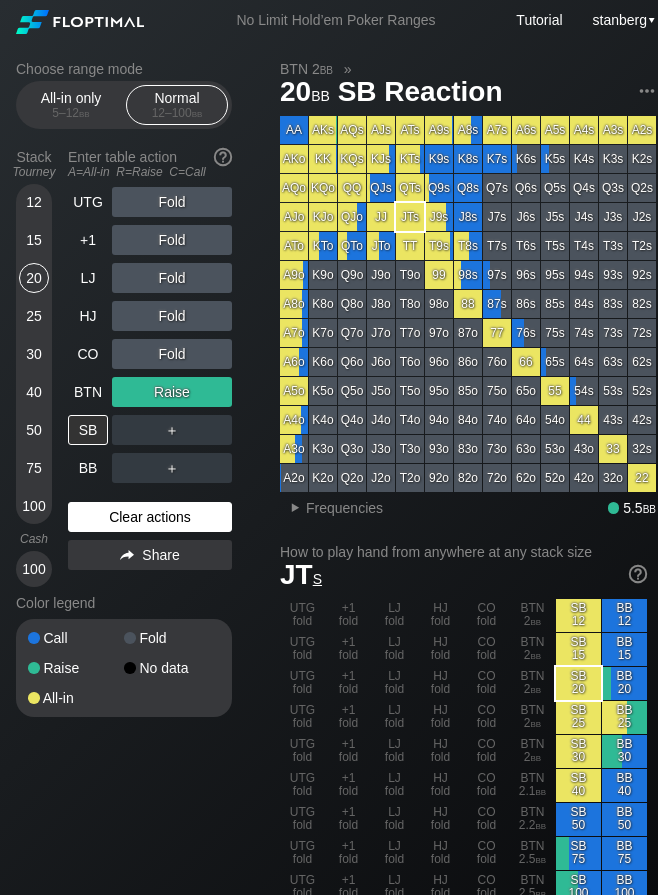 click on "Clear actions" at bounding box center [150, 517] 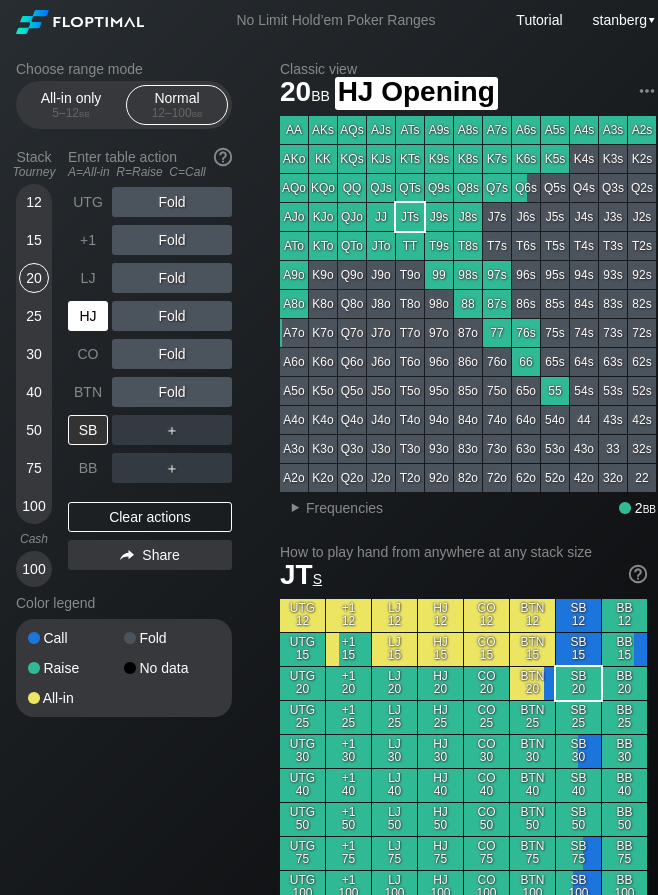 click on "HJ" at bounding box center [88, 316] 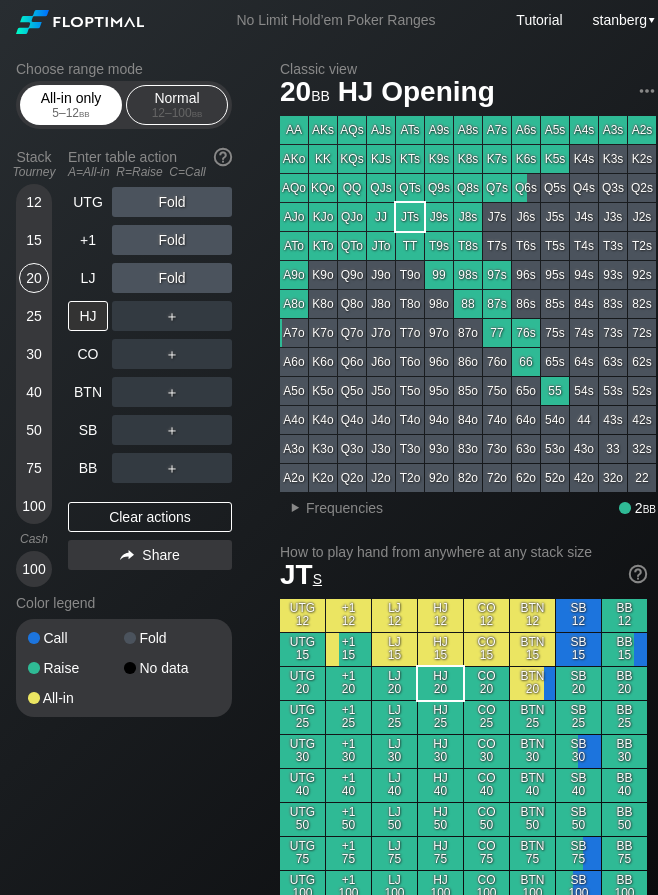 click on "5 – 12 bb" at bounding box center (71, 113) 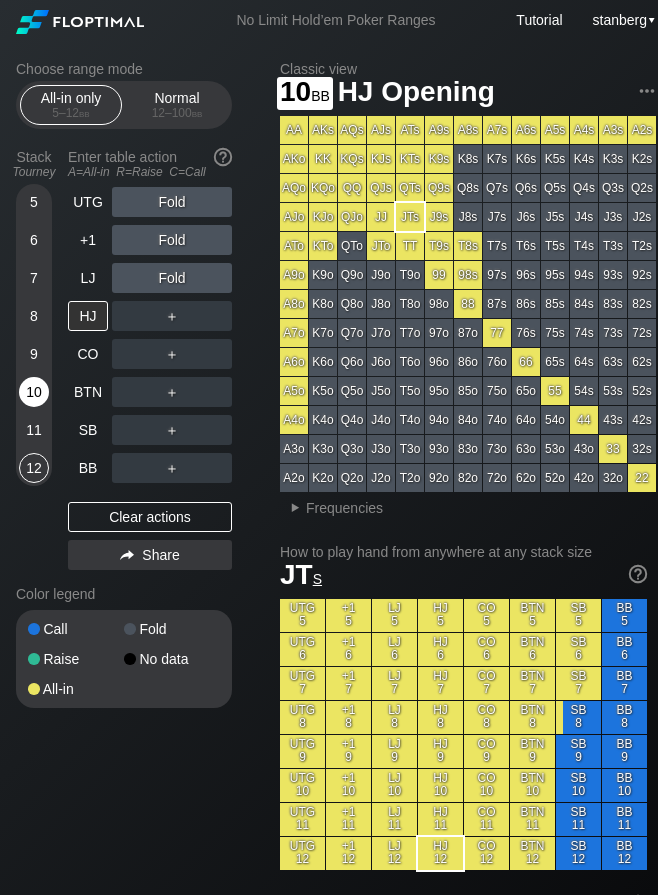 click on "10" at bounding box center (34, 392) 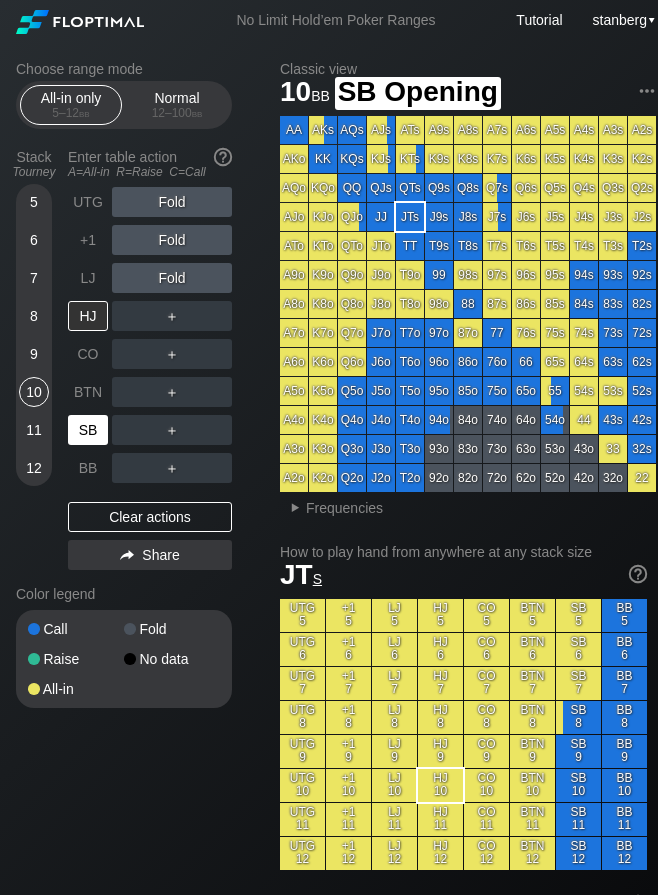 click on "SB" at bounding box center (90, 430) 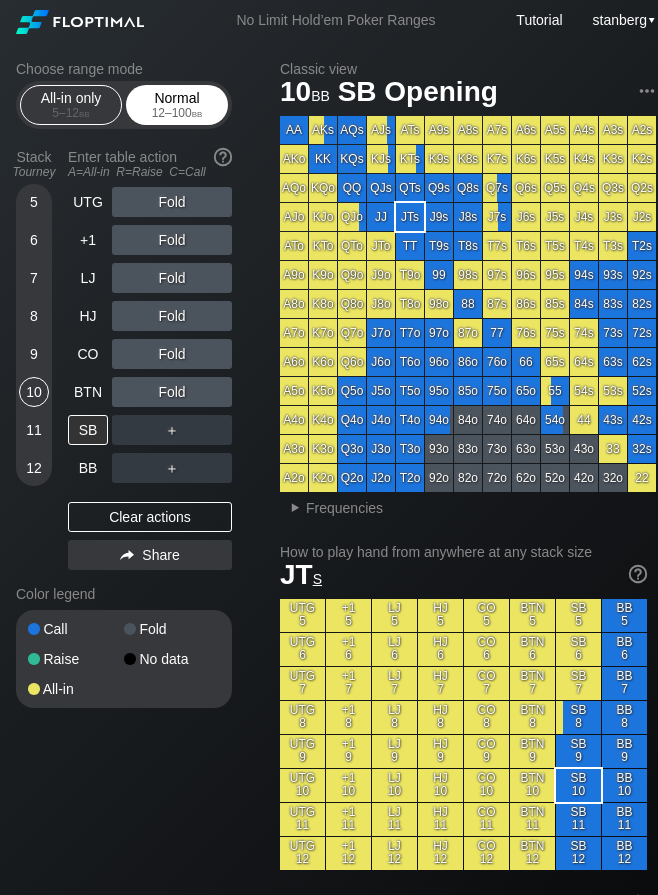 click on "12 – 100 bb" at bounding box center [177, 113] 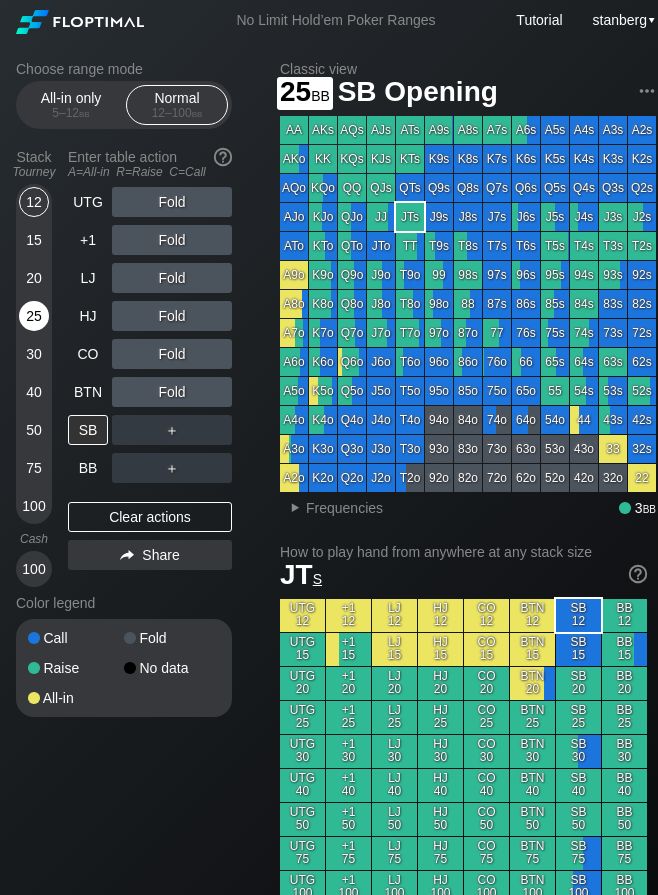 click on "25" at bounding box center [34, 316] 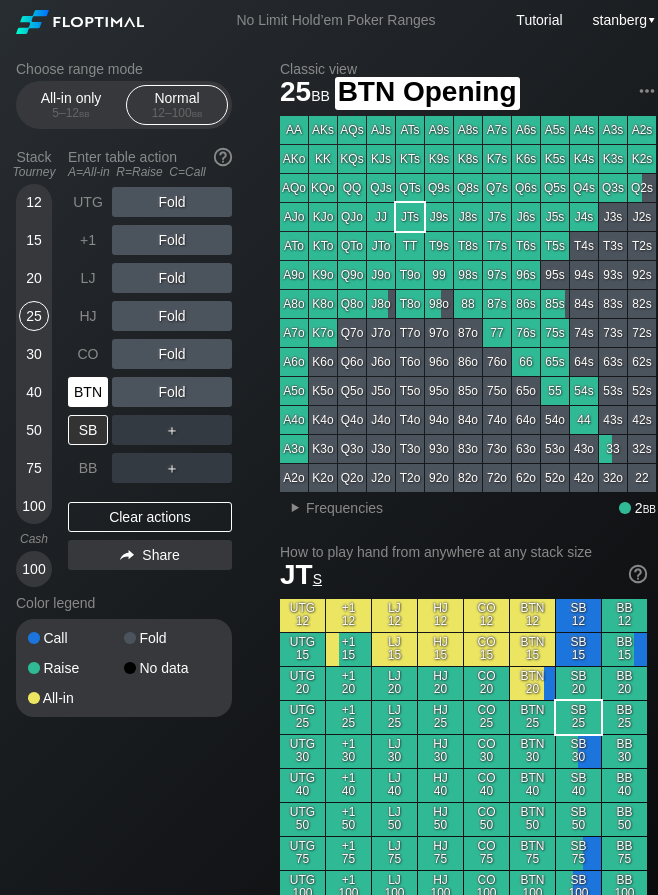 click on "BTN" at bounding box center [88, 392] 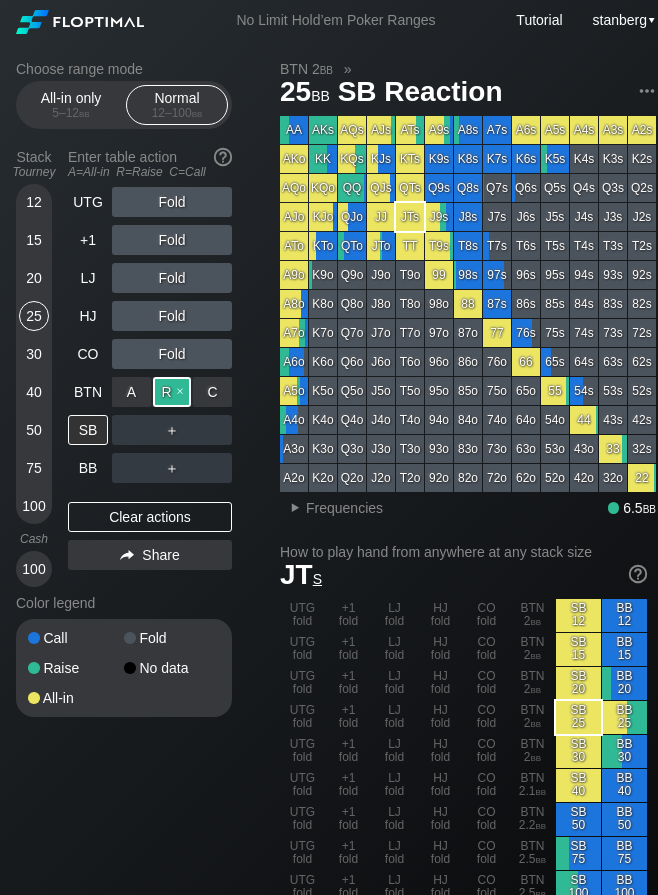 click on "R ✕" at bounding box center [172, 392] 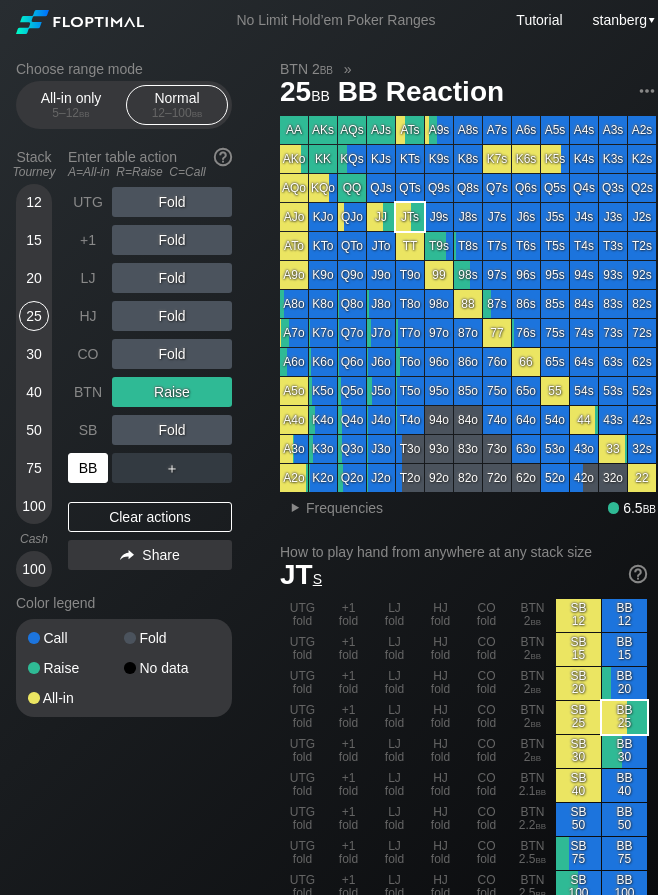 click on "BB" at bounding box center (88, 468) 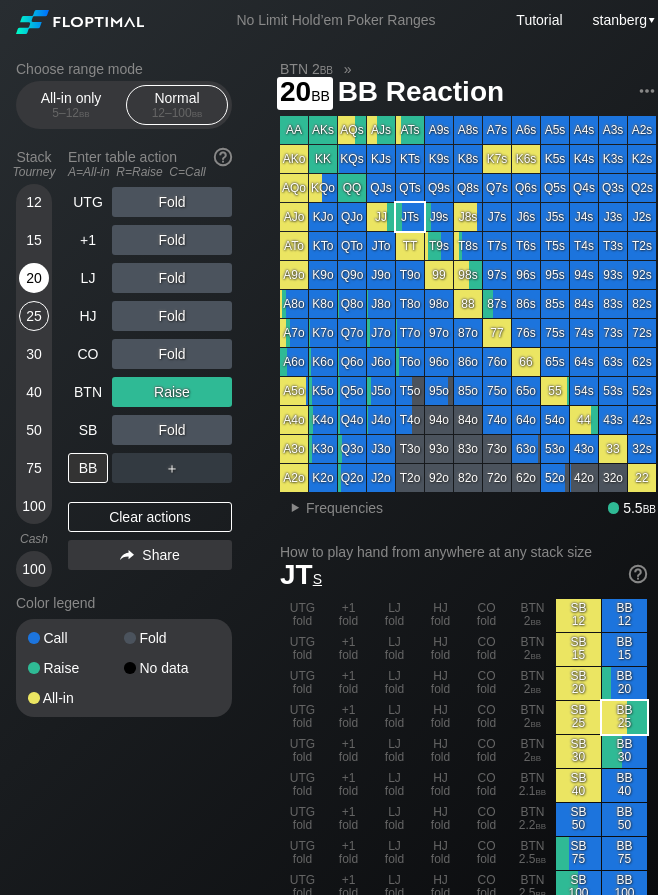 click on "20" at bounding box center (34, 278) 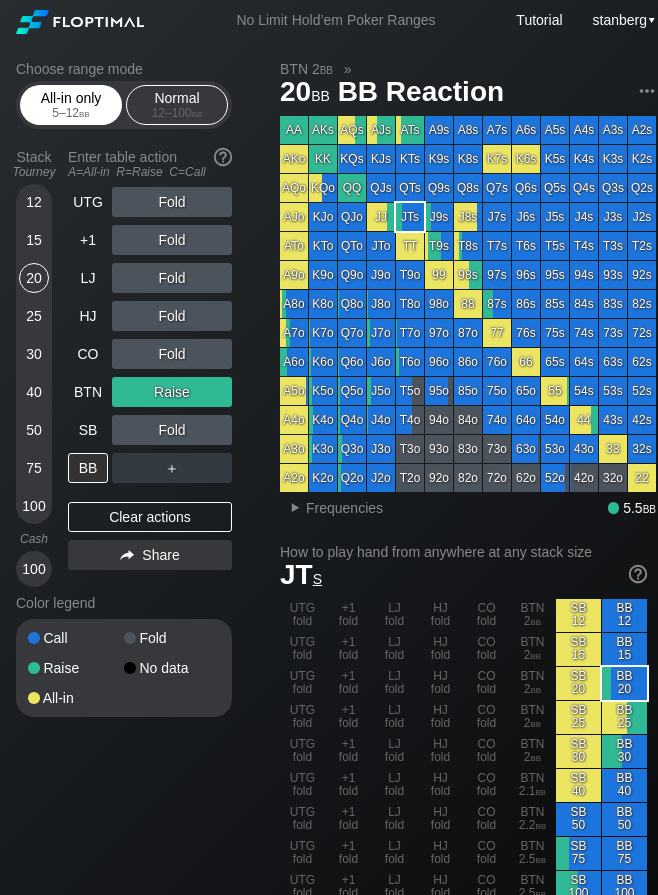 click on "All-in only 5 – 12 bb" at bounding box center (71, 105) 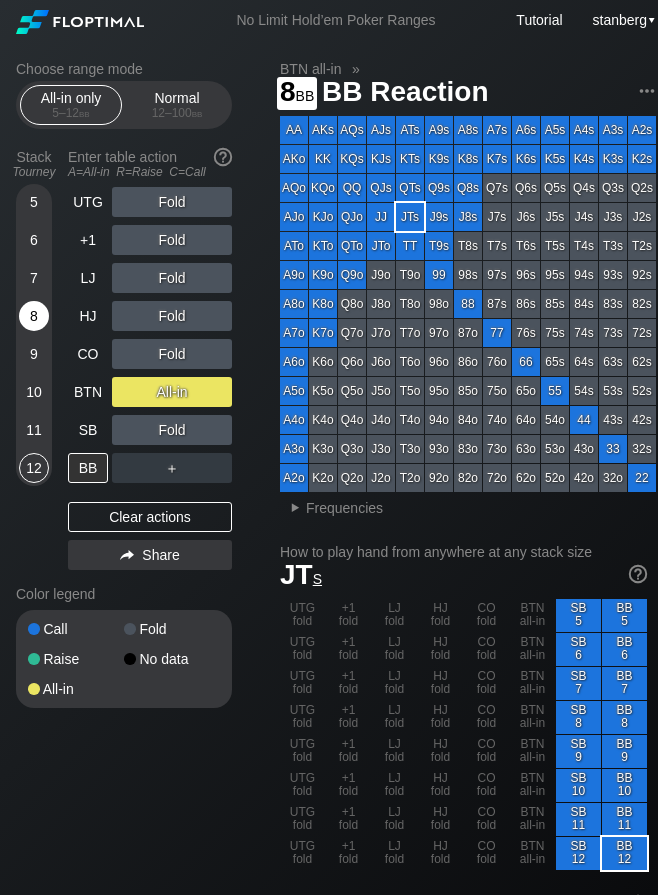 click on "8" at bounding box center [34, 316] 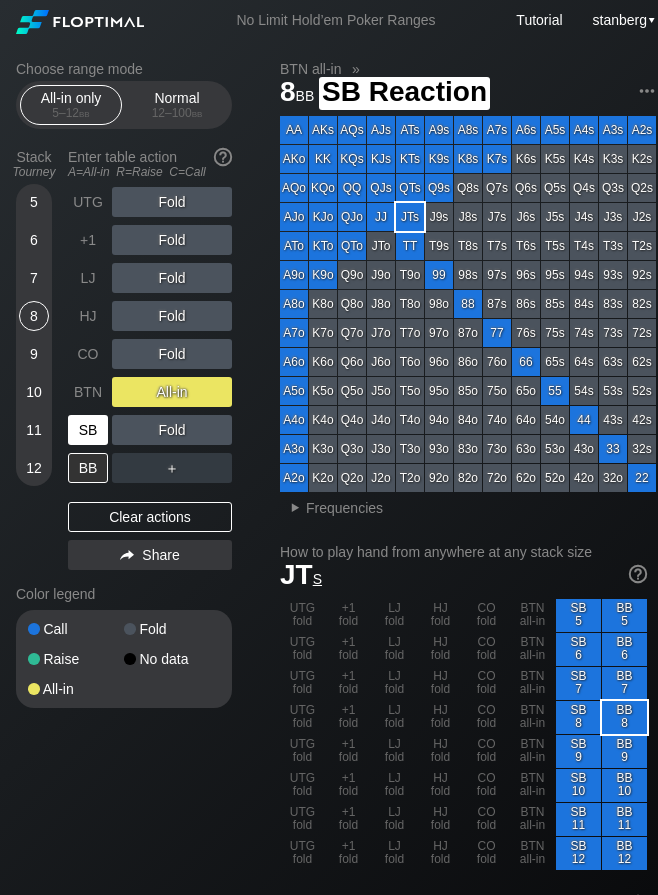 click on "SB" at bounding box center (88, 430) 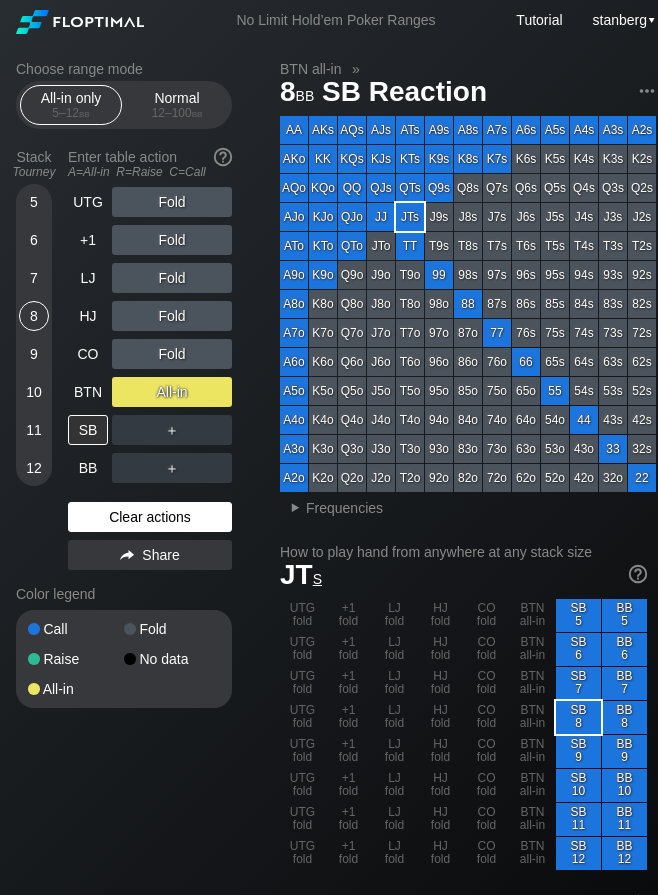 click on "Clear actions" at bounding box center [150, 517] 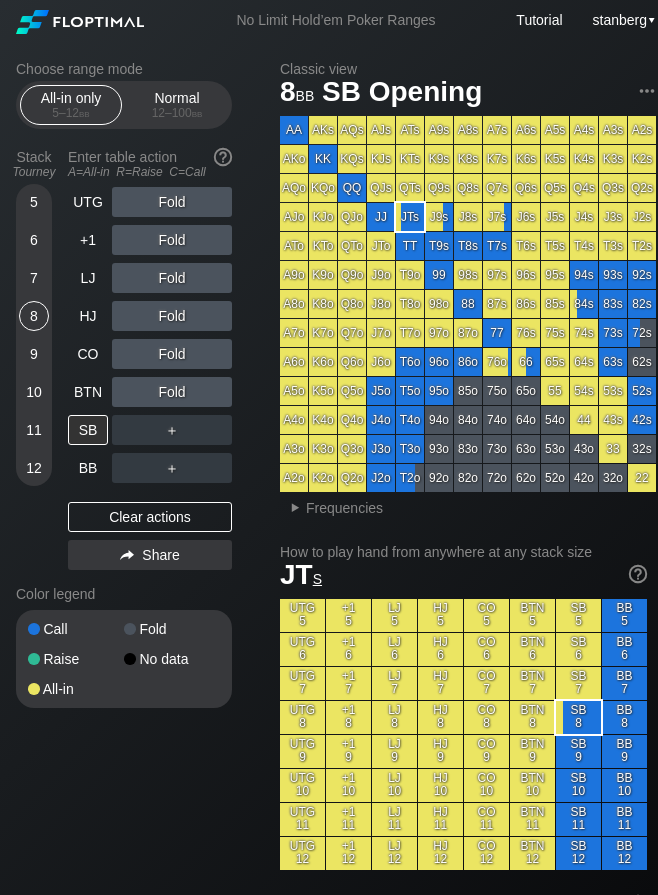 click on "Choose range mode All-in only 5 – 12 bb Normal 12 – 100 bb Stack Tourney Enter table action A=All-in  R=Raise  C=Call 5 6 7 8 9 10 11 12 UTG Fold +1 Fold LJ Fold HJ Fold CO Fold BTN Fold SB ＋ BB ＋ Clear actions Share Color legend   Call   Fold   Raise   No data   All-in" at bounding box center (124, 384) 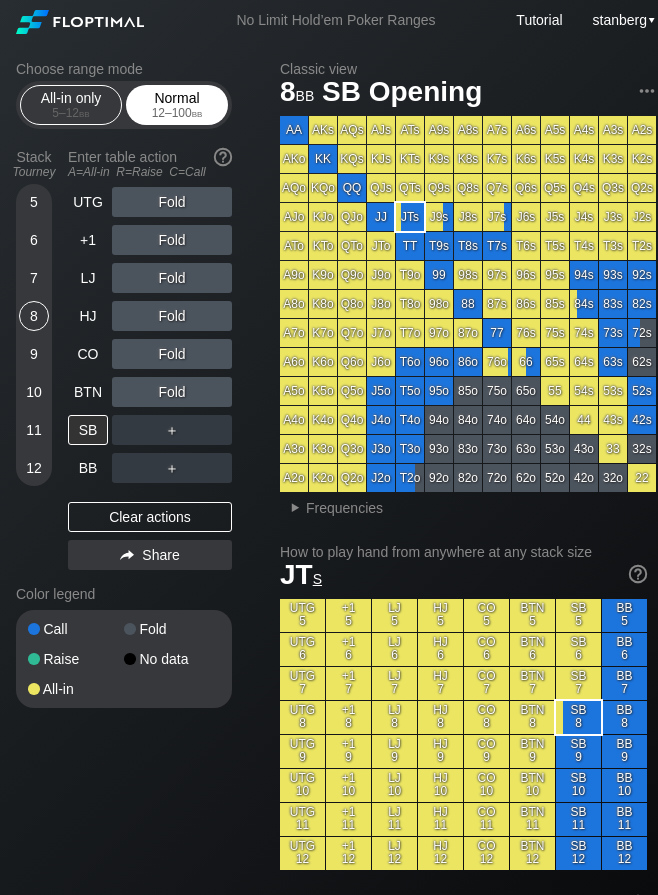 click on "12 – 100 bb" at bounding box center [177, 113] 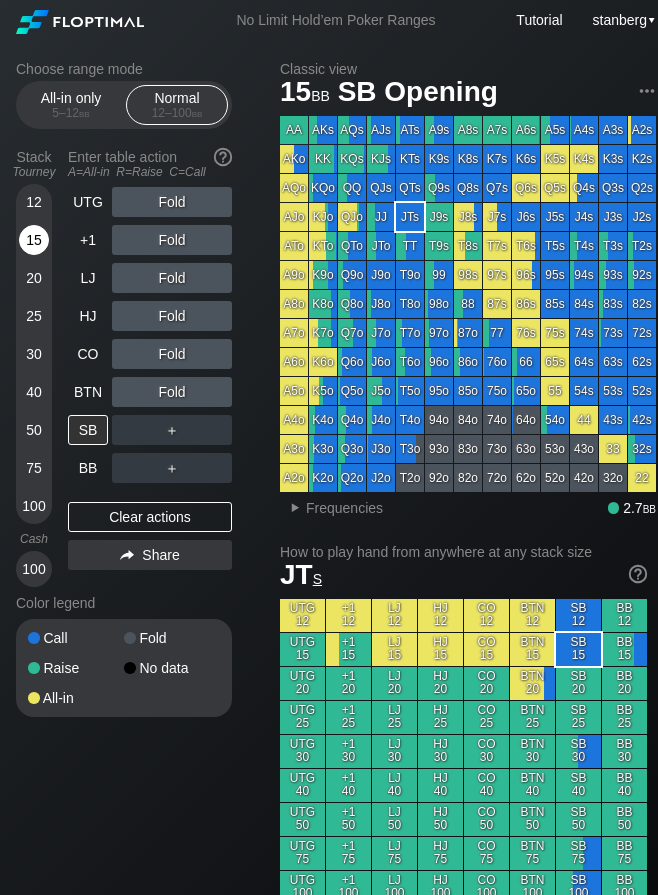 click on "15" at bounding box center (34, 240) 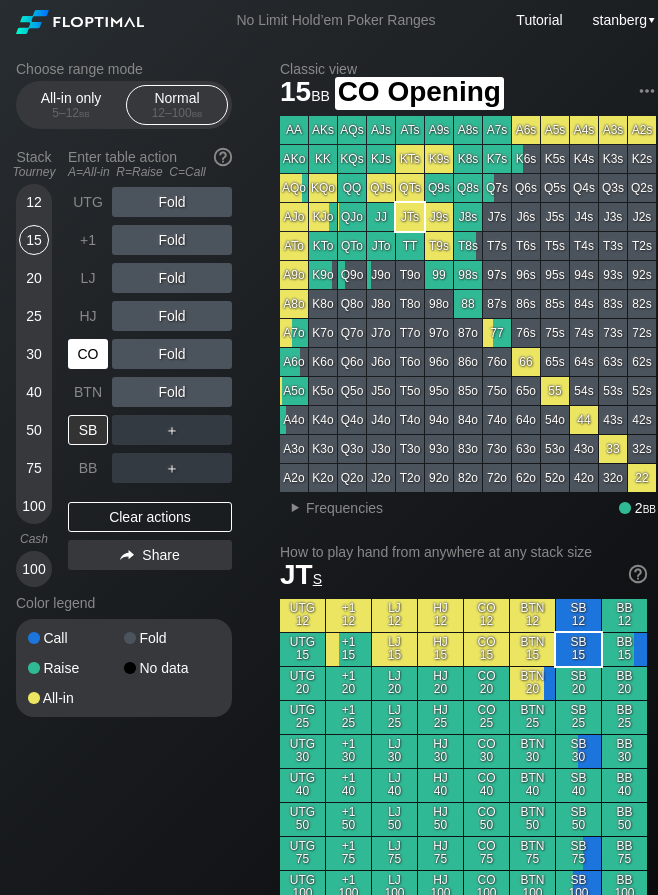 click on "CO" at bounding box center [88, 354] 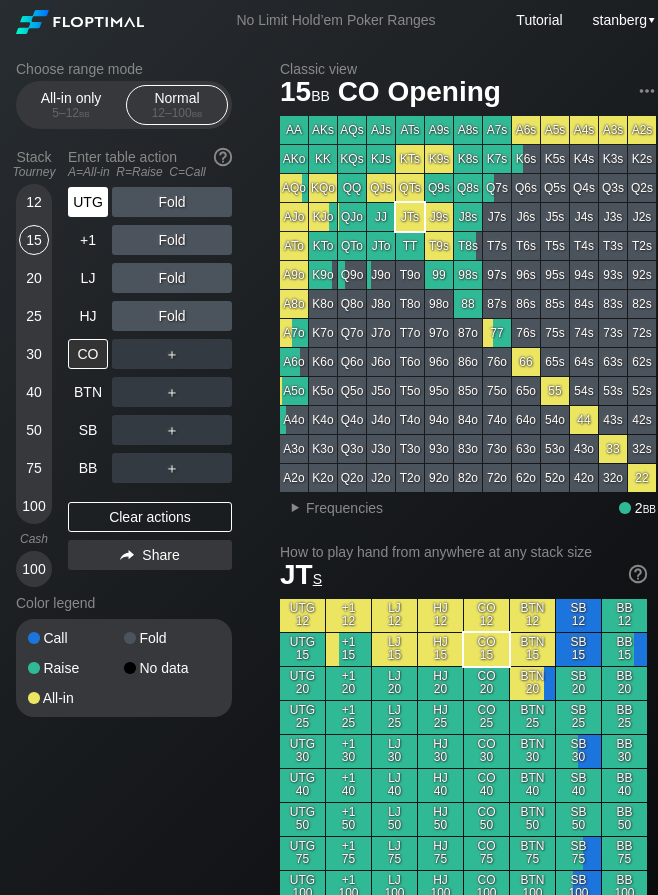 click on "UTG" at bounding box center (88, 202) 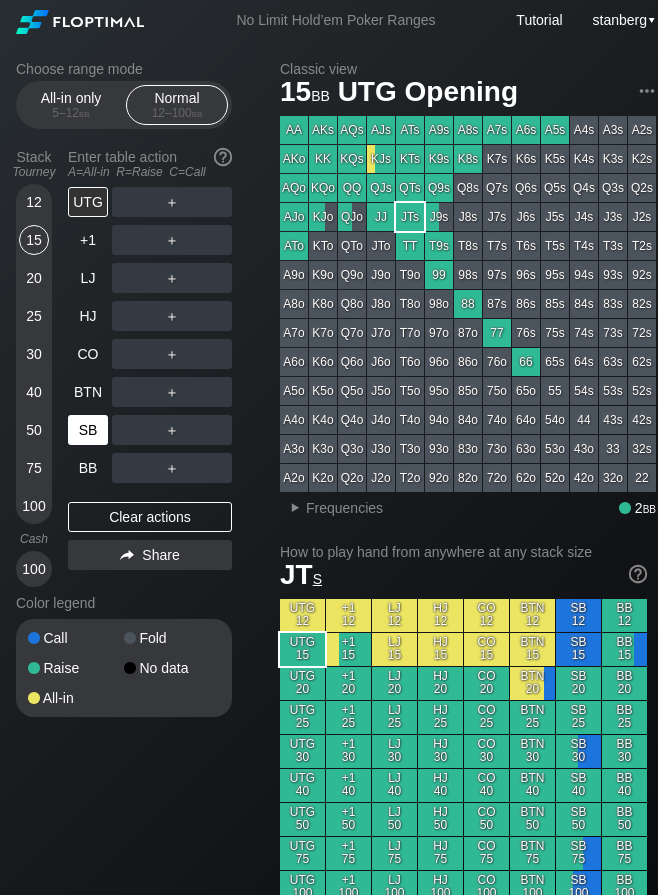 click on "SB" at bounding box center [88, 430] 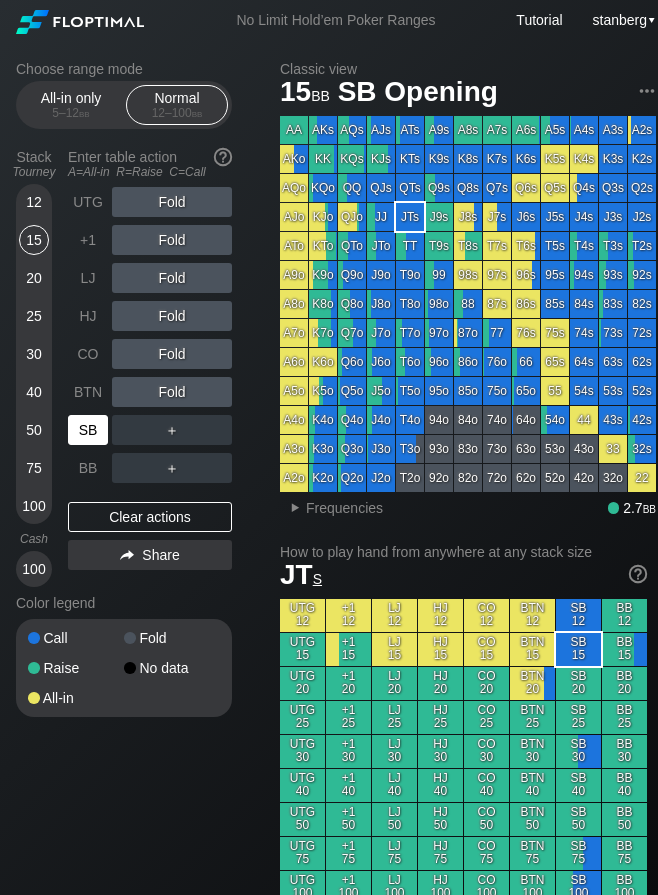 click on "SB" at bounding box center (88, 430) 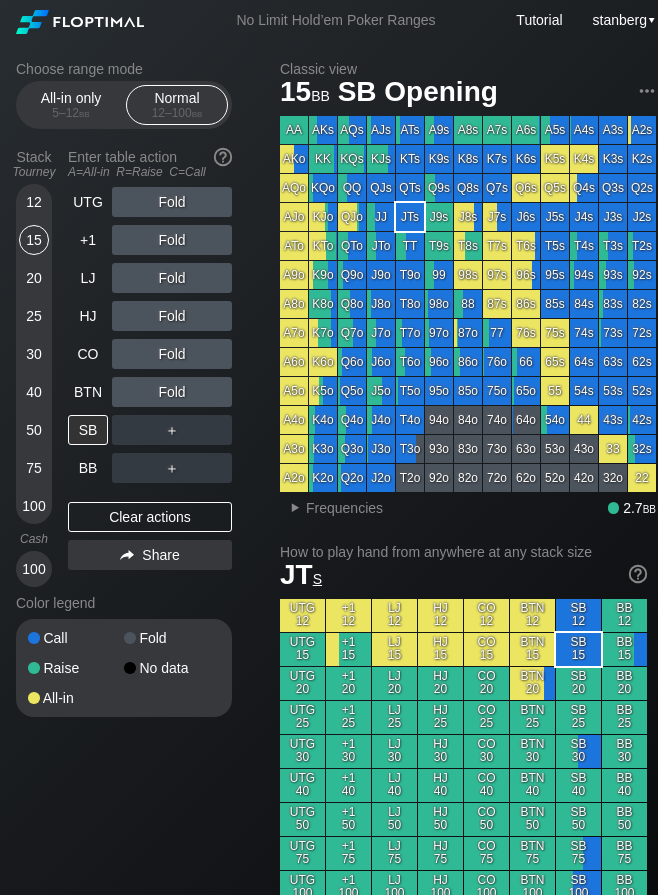 drag, startPoint x: 37, startPoint y: 199, endPoint x: 53, endPoint y: 233, distance: 37.576588 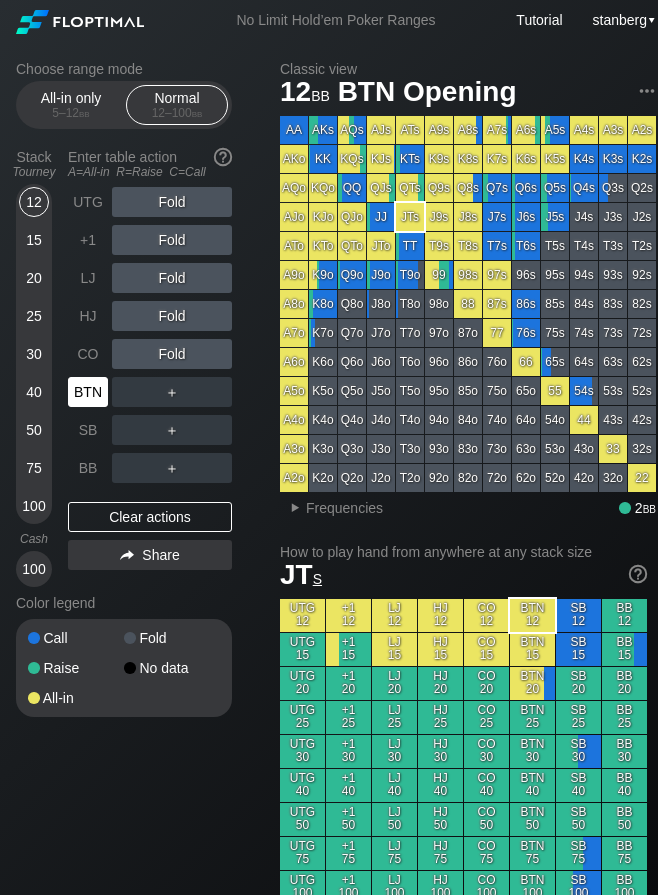 click on "BTN" at bounding box center (88, 392) 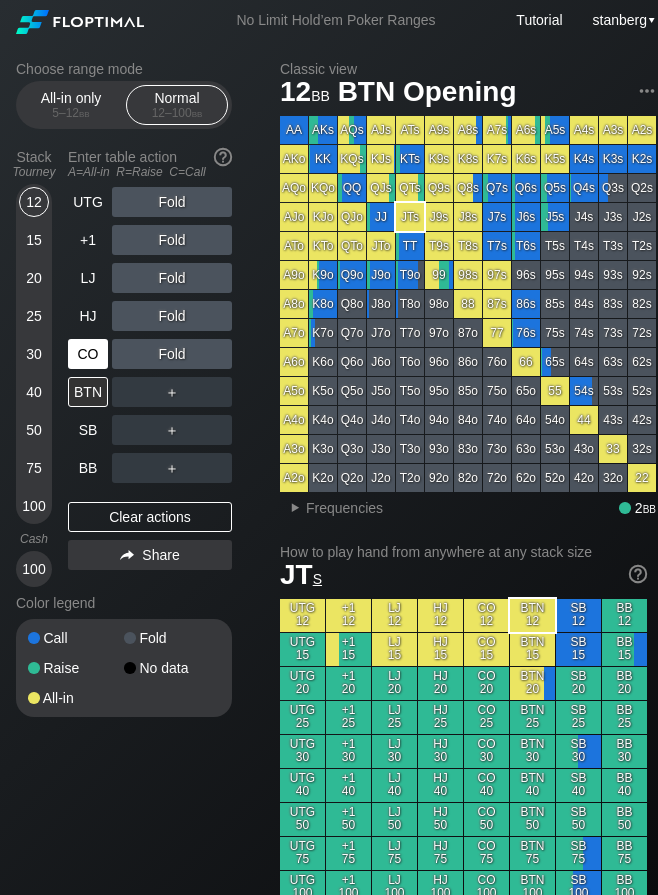 click on "CO" at bounding box center [88, 354] 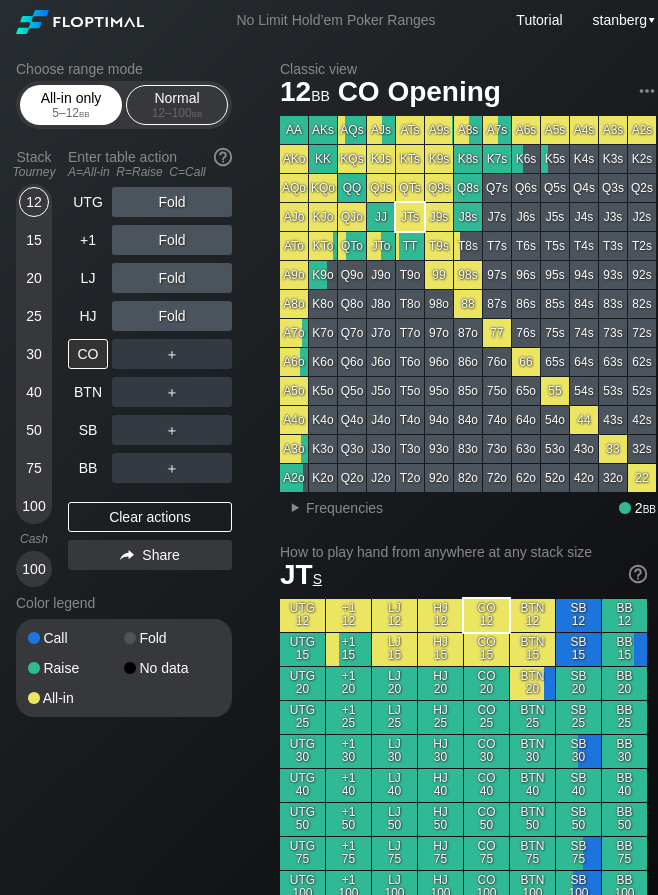 click on "bb" at bounding box center (84, 113) 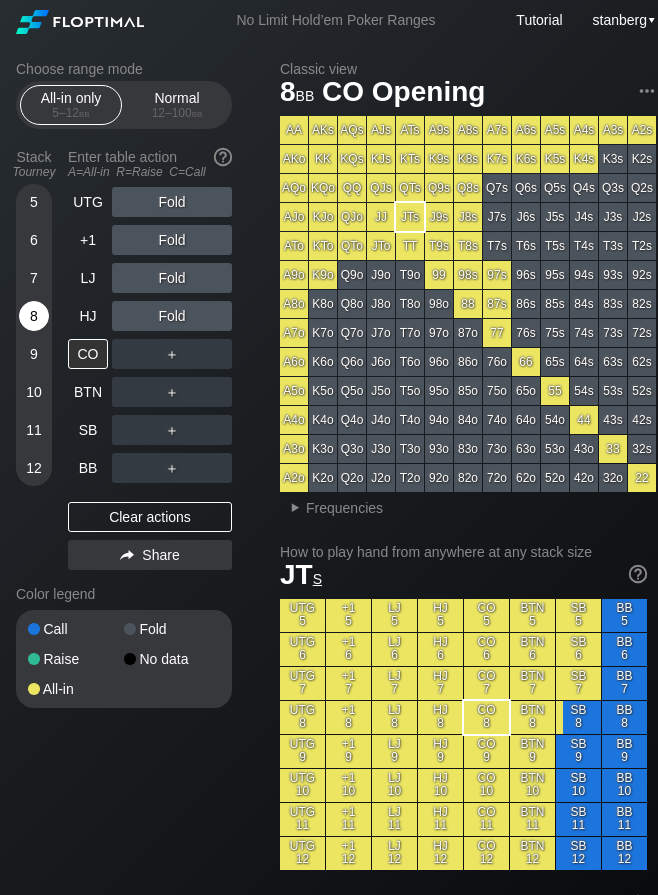 click on "8" at bounding box center (34, 316) 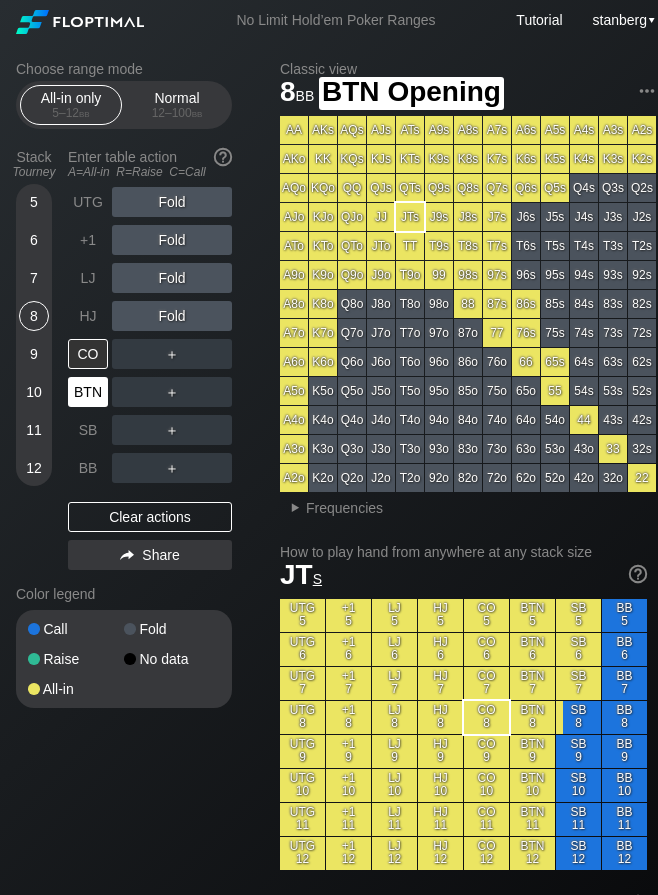 click on "BTN" at bounding box center [88, 392] 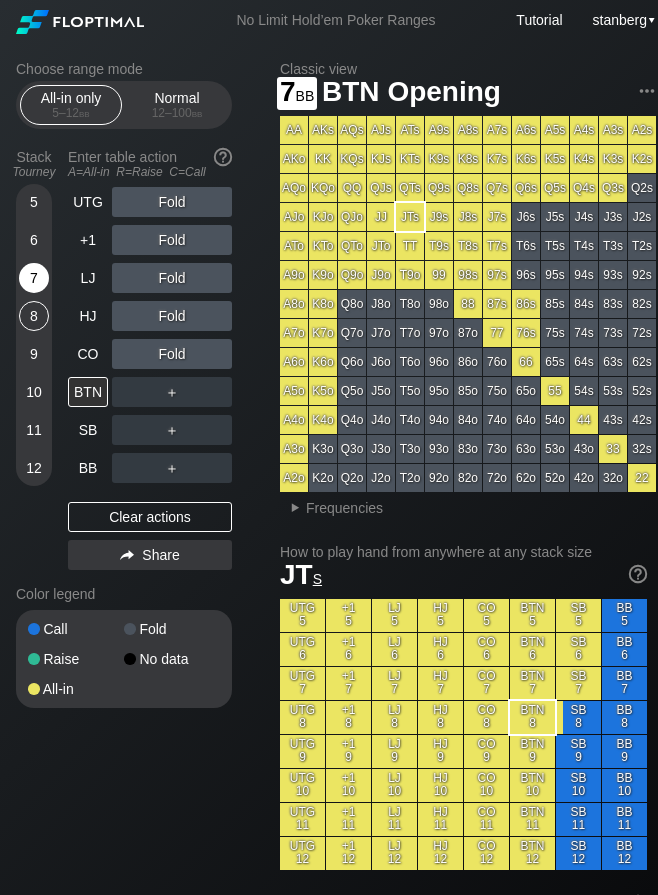 click on "7" at bounding box center [34, 278] 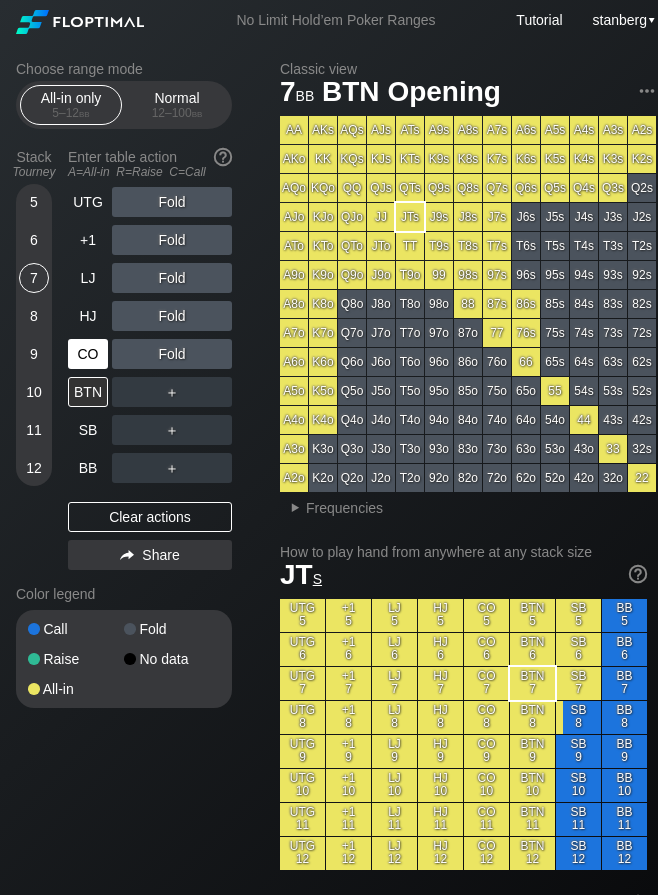 click on "CO" at bounding box center [88, 354] 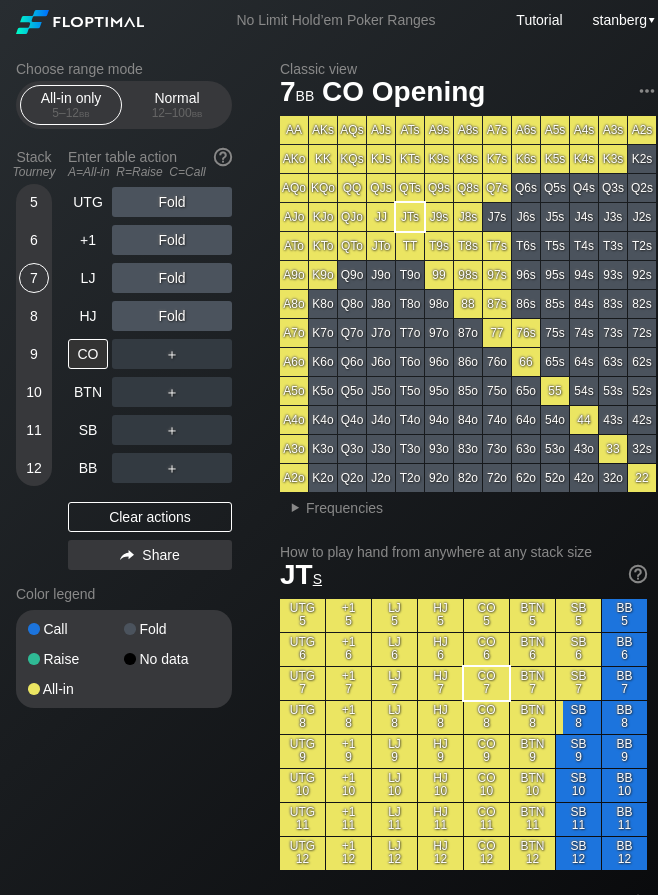 click on "8" at bounding box center (34, 316) 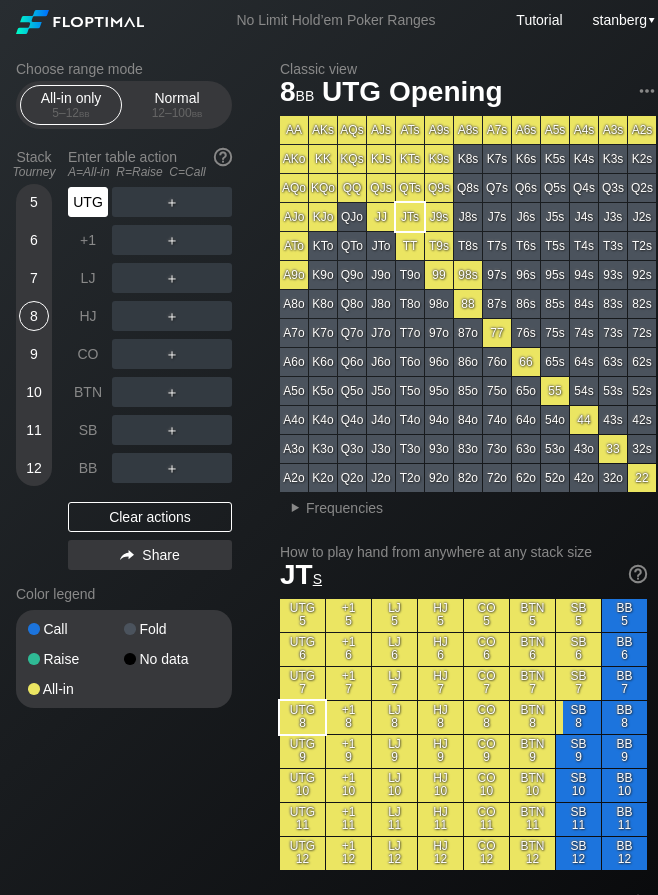 click on "UTG" at bounding box center [88, 202] 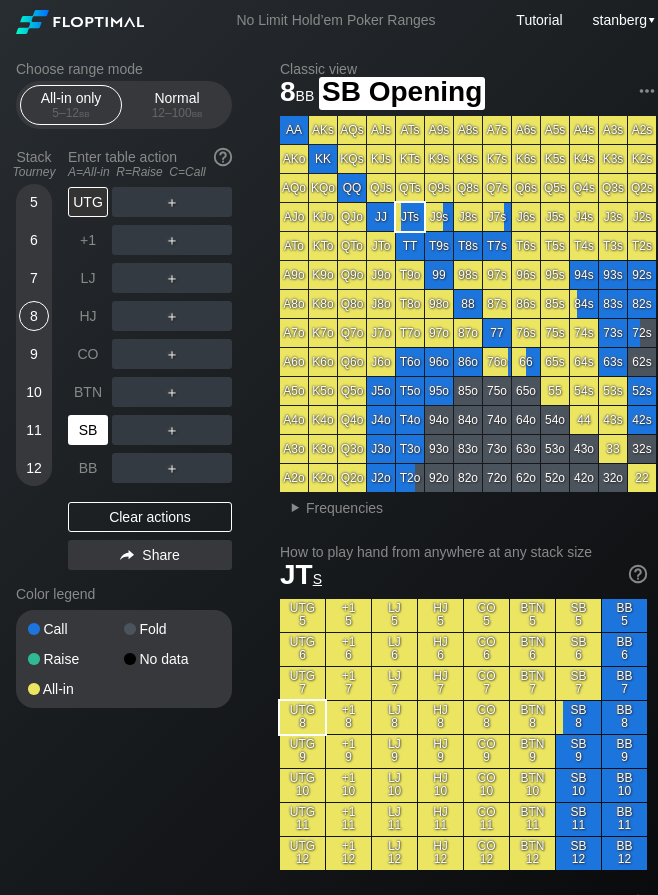 click on "SB" at bounding box center (88, 430) 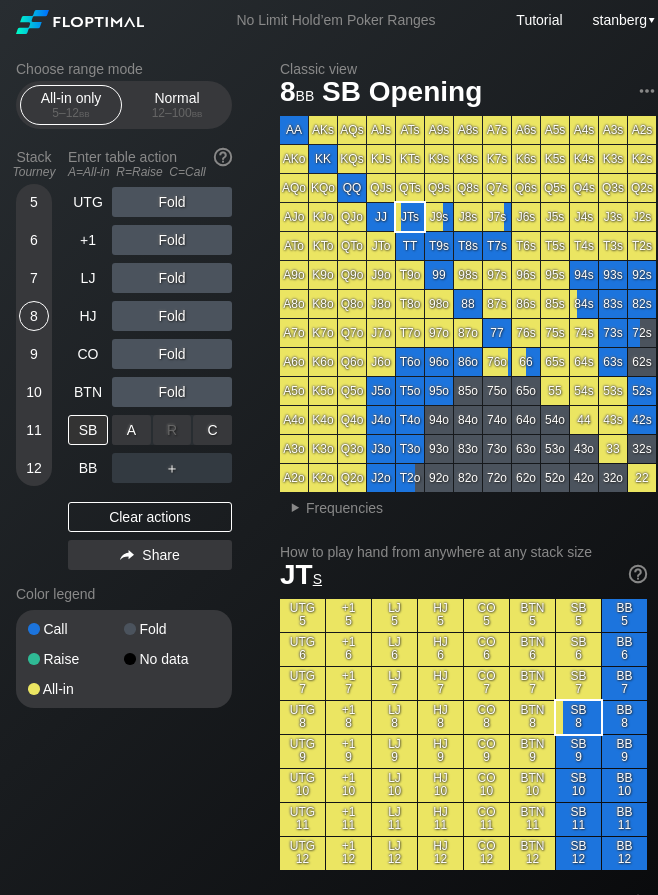 click on "A ✕" at bounding box center (131, 430) 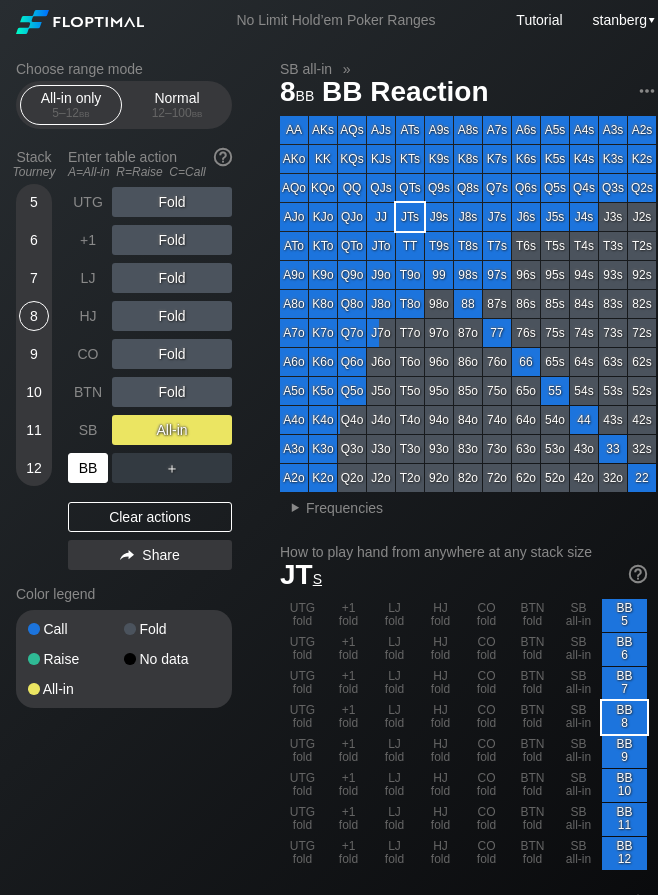 click on "BB" at bounding box center [88, 468] 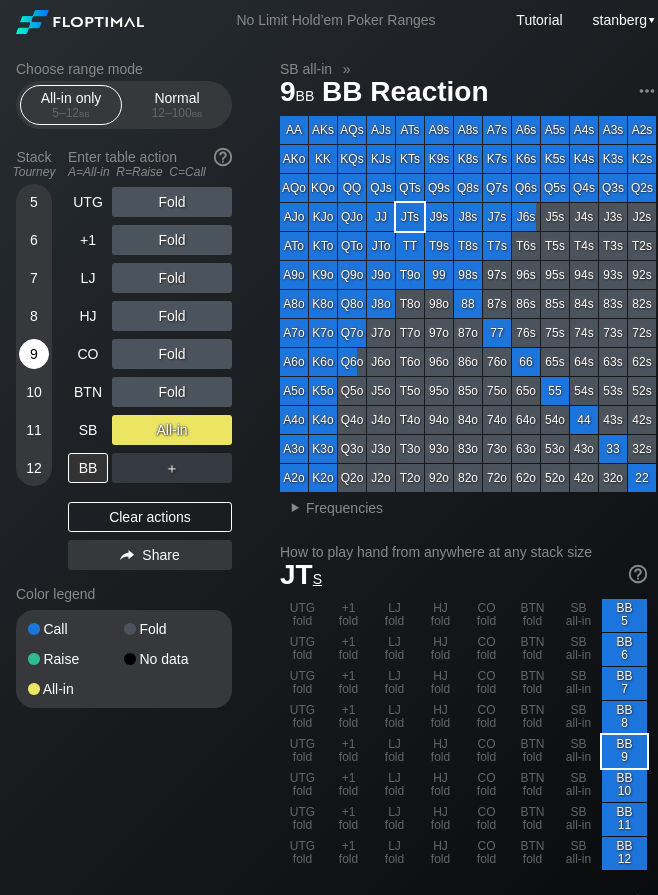 click on "9" at bounding box center [34, 354] 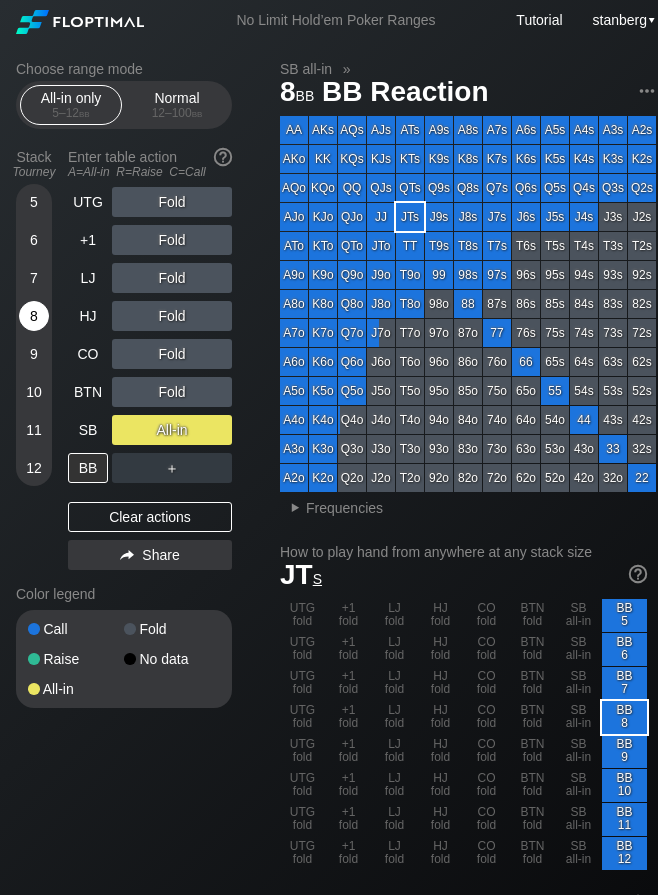 click on "8" at bounding box center (34, 316) 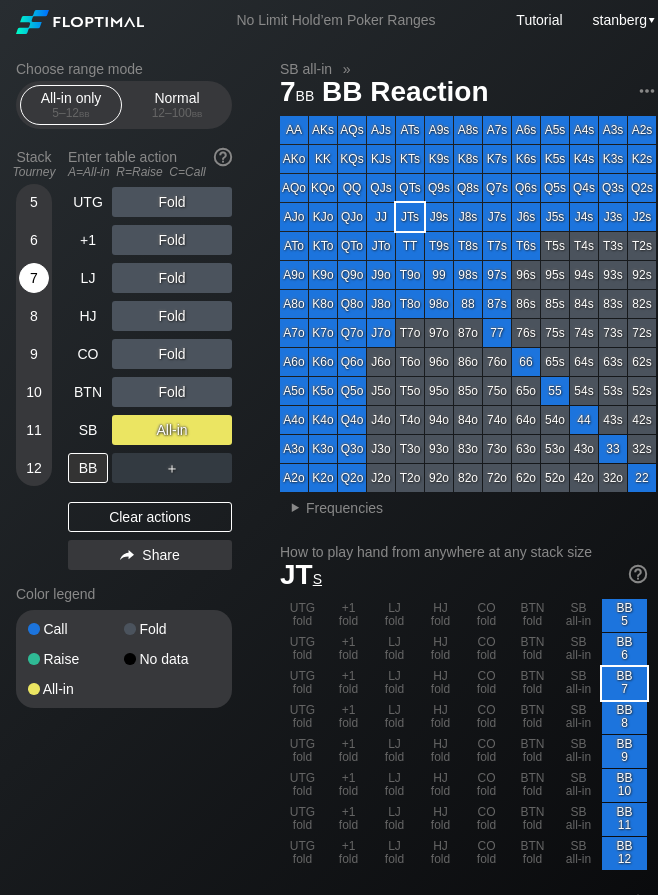 click on "7" at bounding box center [34, 278] 